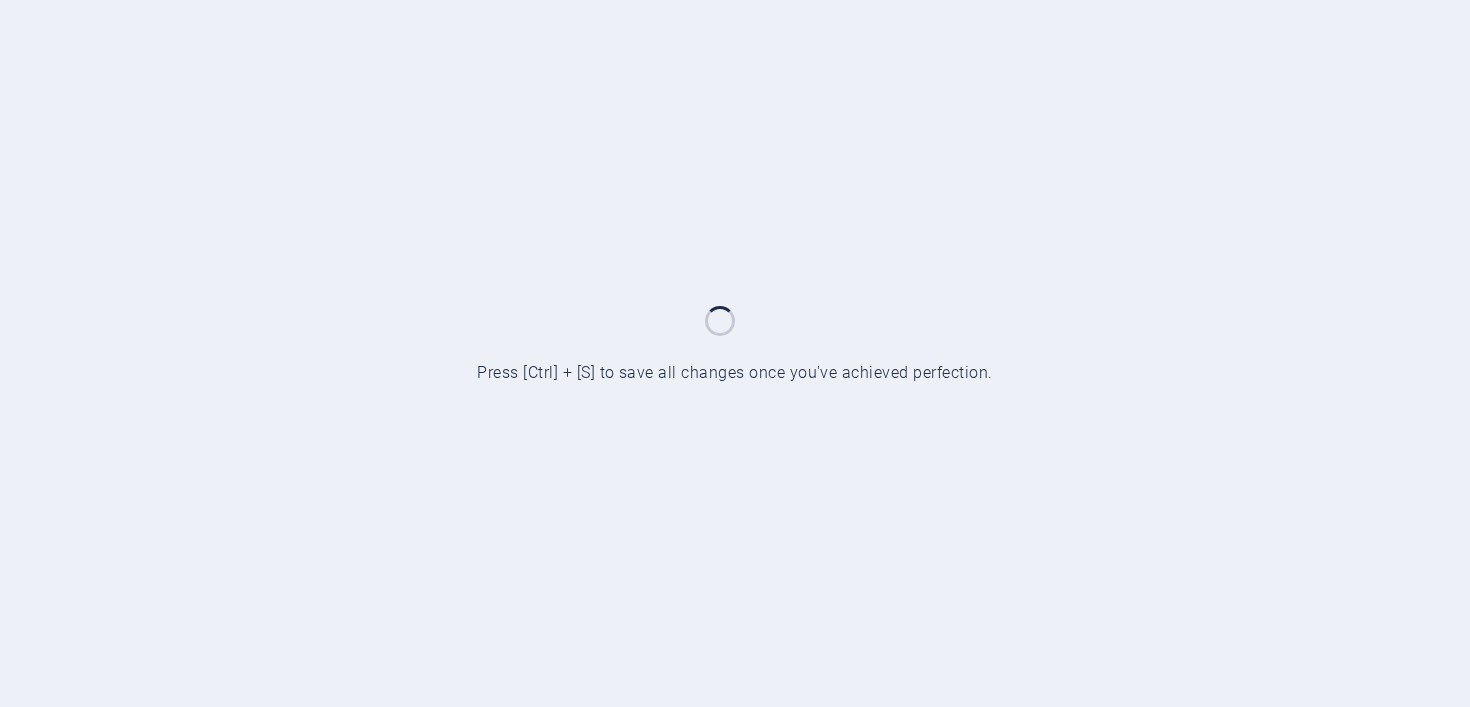 scroll, scrollTop: 0, scrollLeft: 0, axis: both 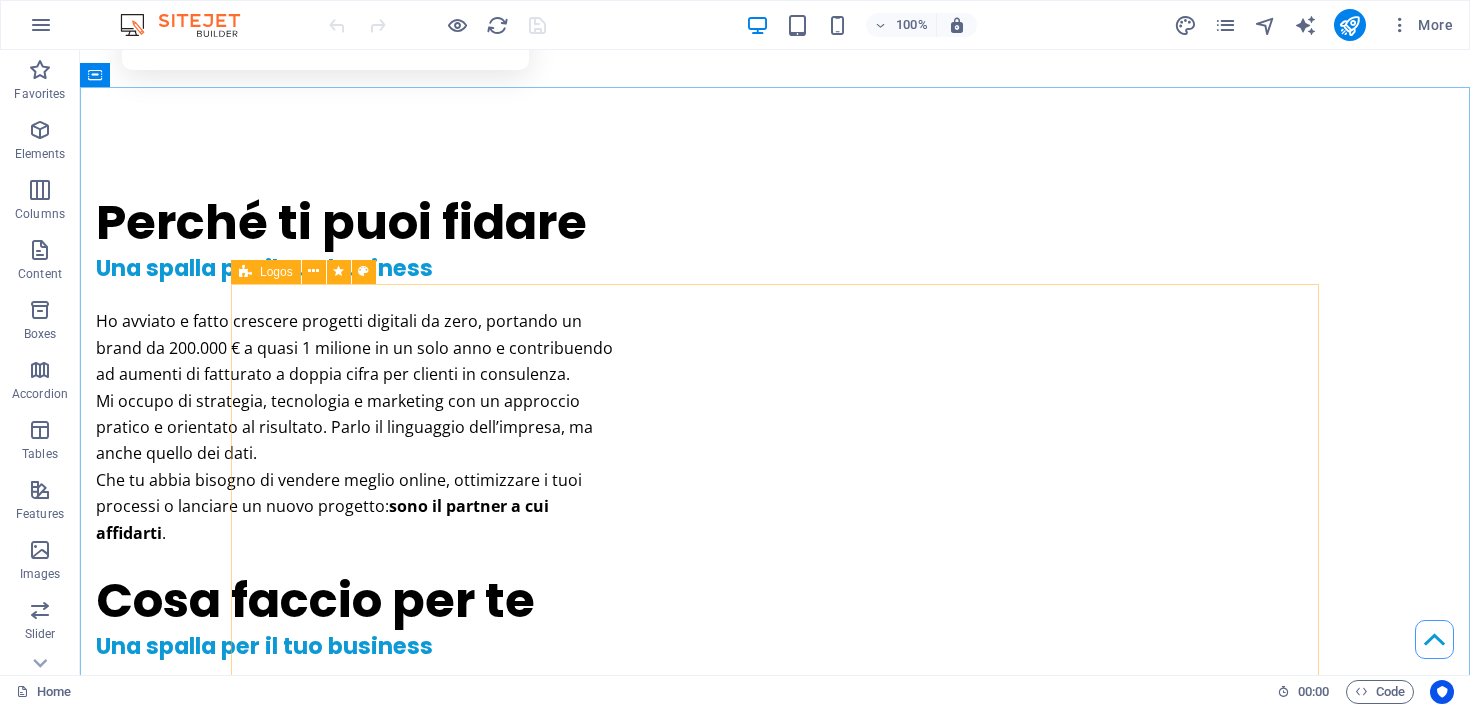 click at bounding box center (245, 272) 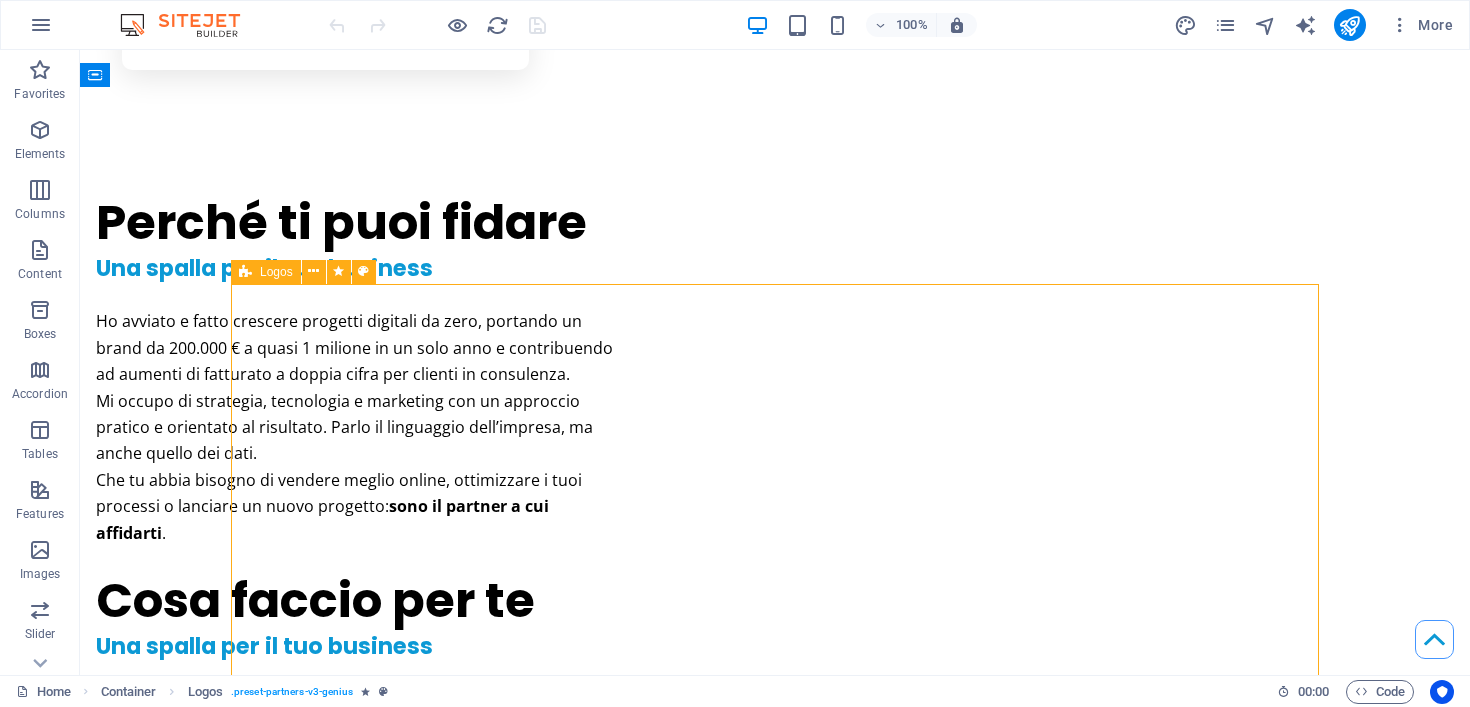 click at bounding box center [245, 272] 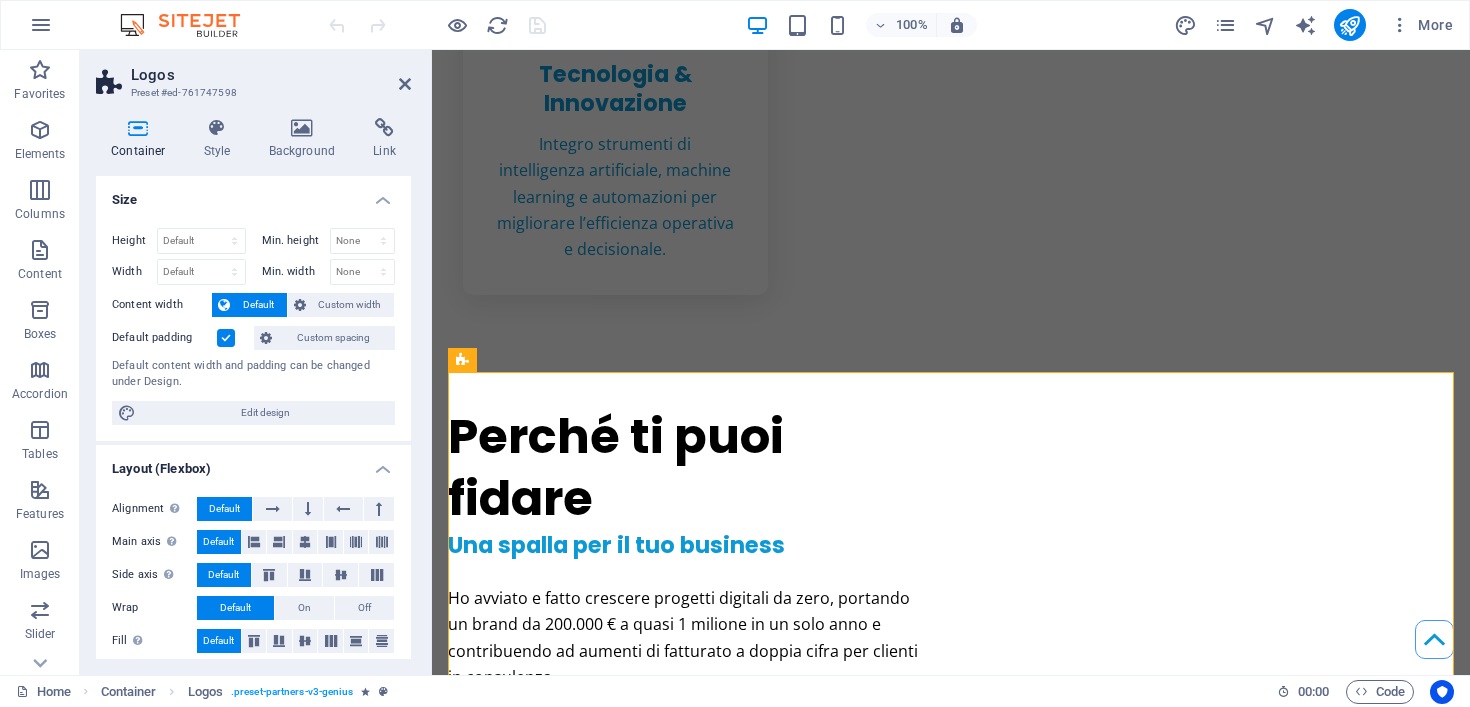 scroll, scrollTop: 1511, scrollLeft: 0, axis: vertical 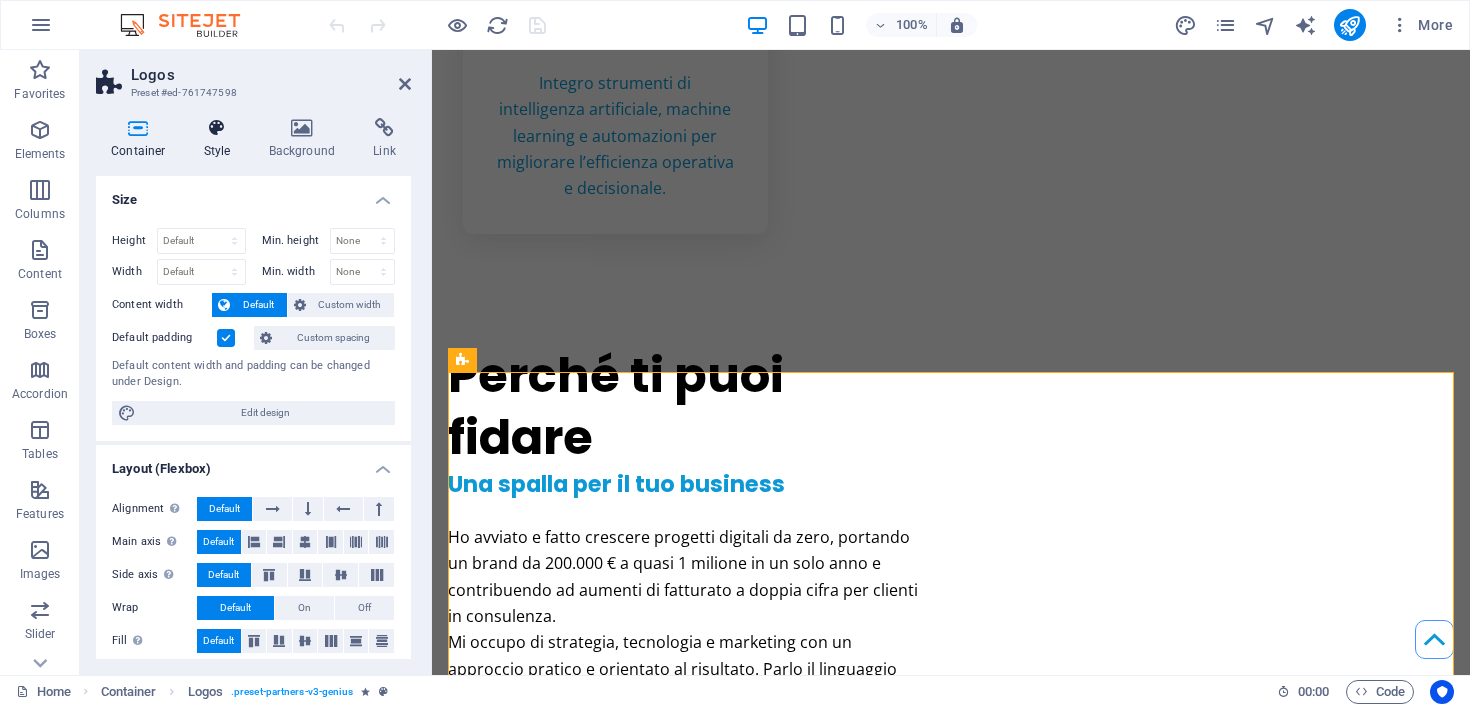 click at bounding box center (217, 128) 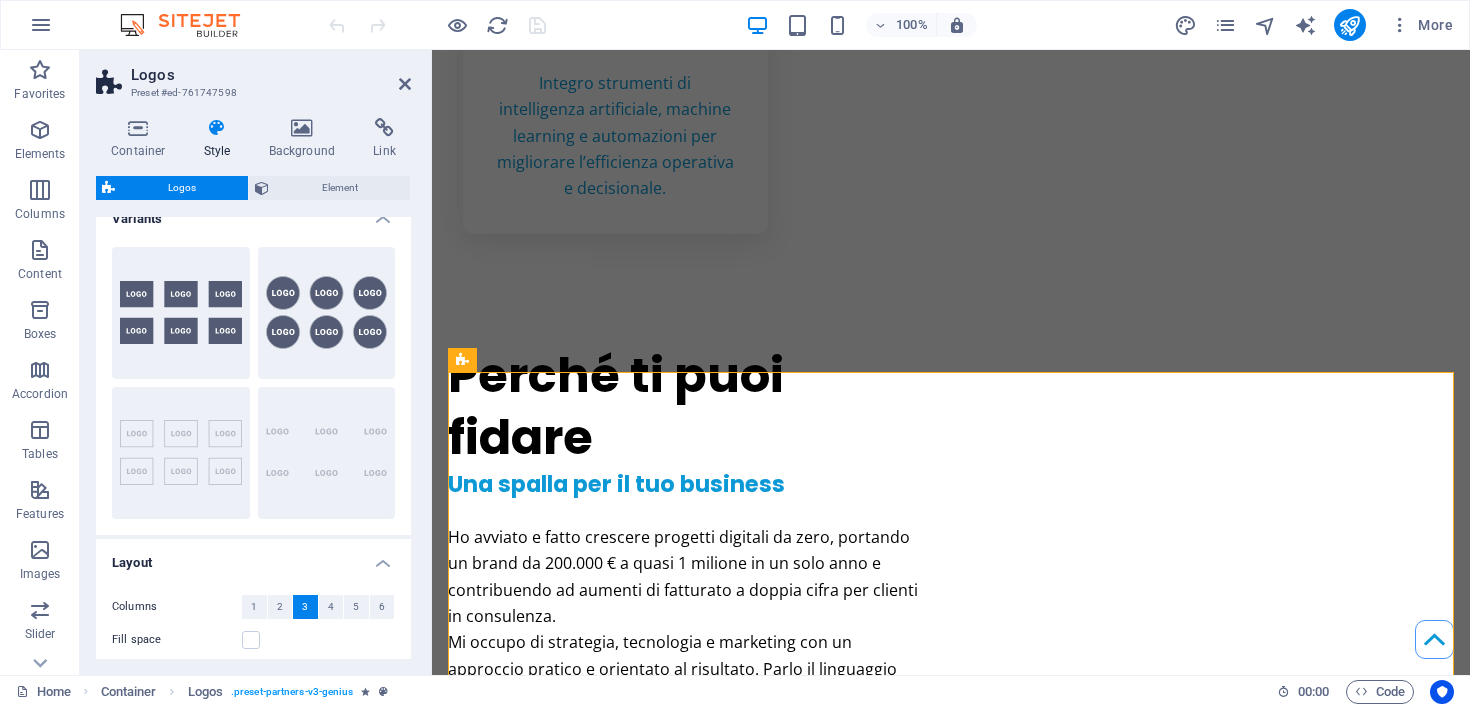 scroll, scrollTop: 115, scrollLeft: 0, axis: vertical 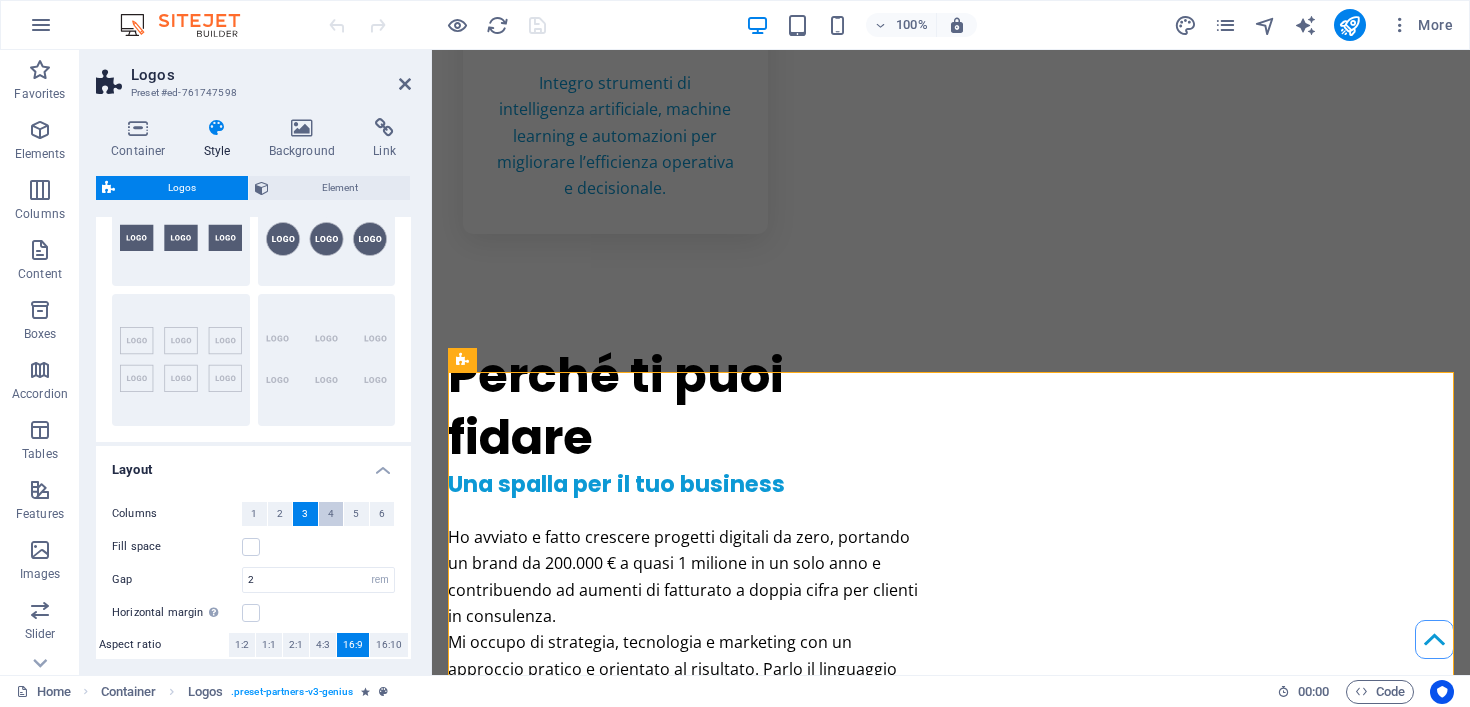 click on "4" at bounding box center [331, 514] 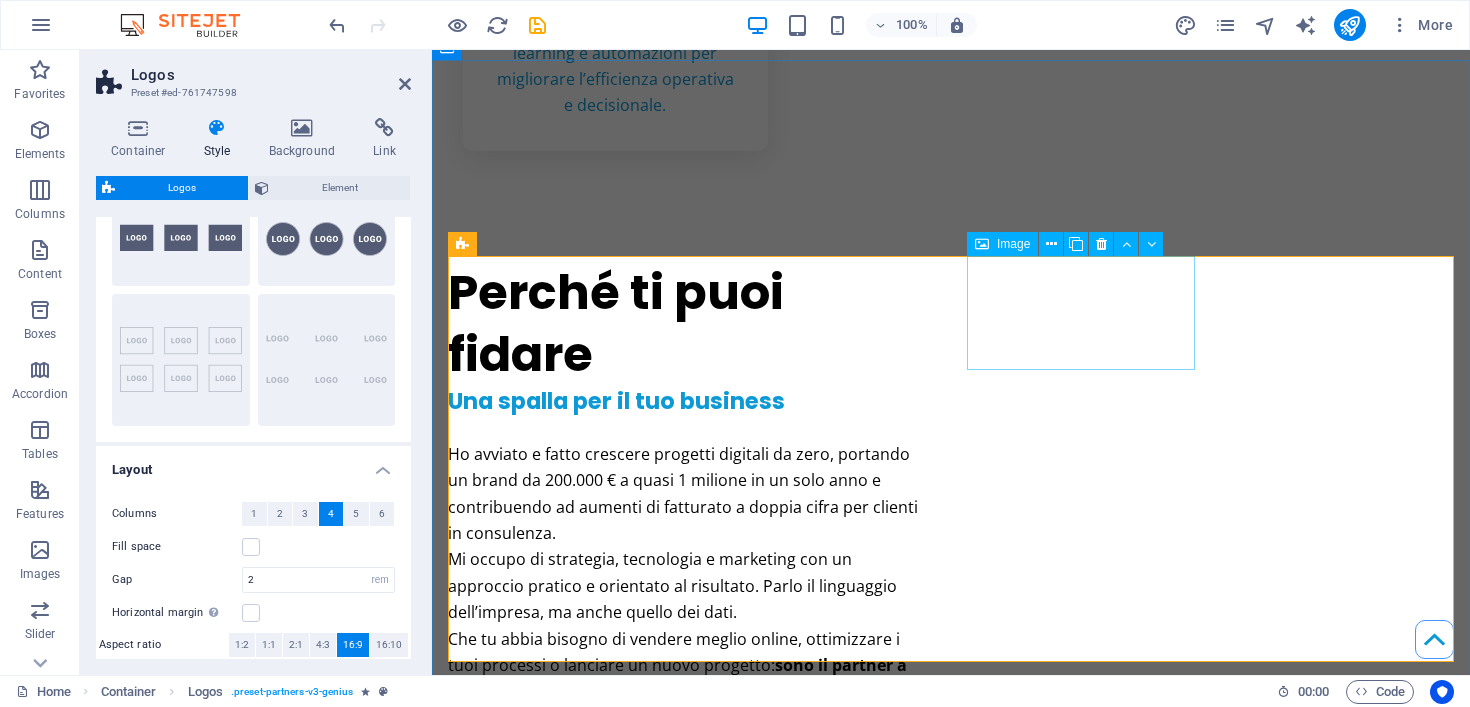 scroll, scrollTop: 1535, scrollLeft: 0, axis: vertical 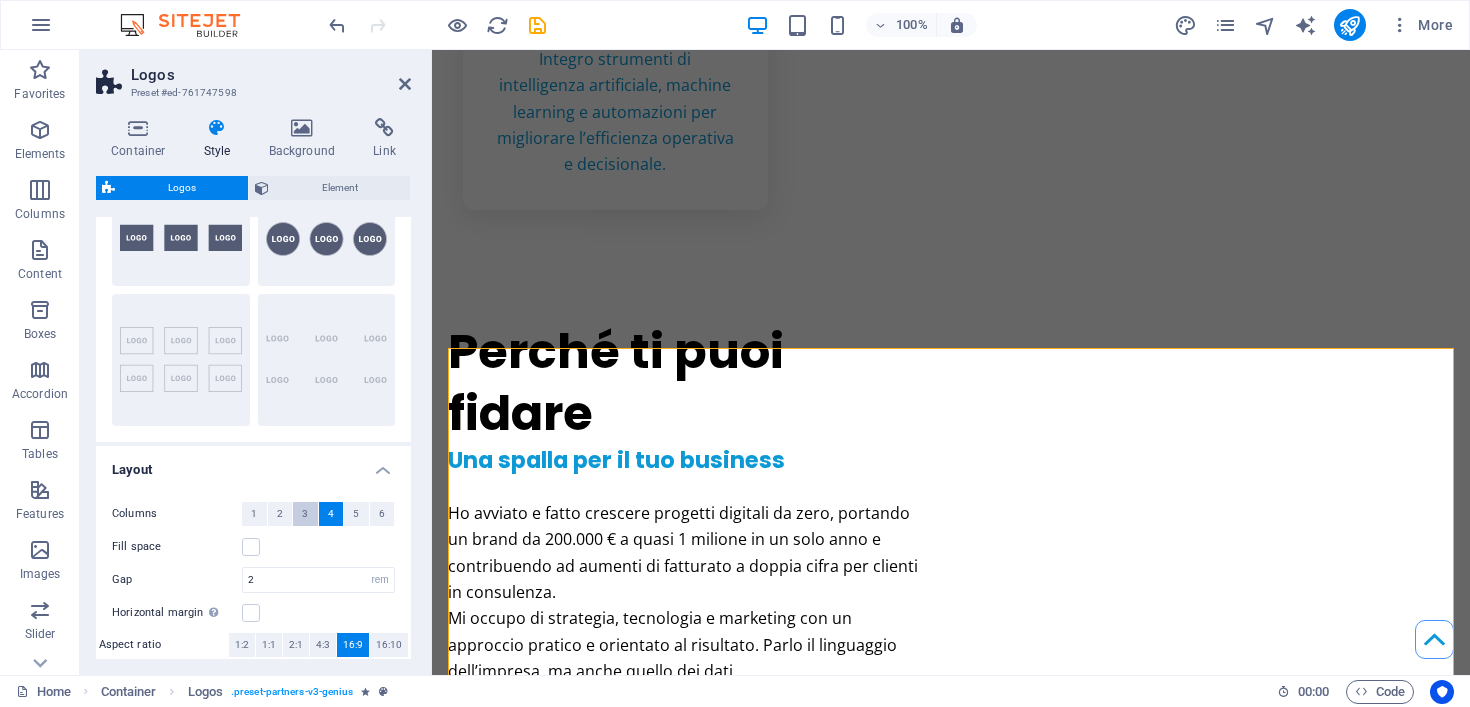 click on "3" at bounding box center (305, 514) 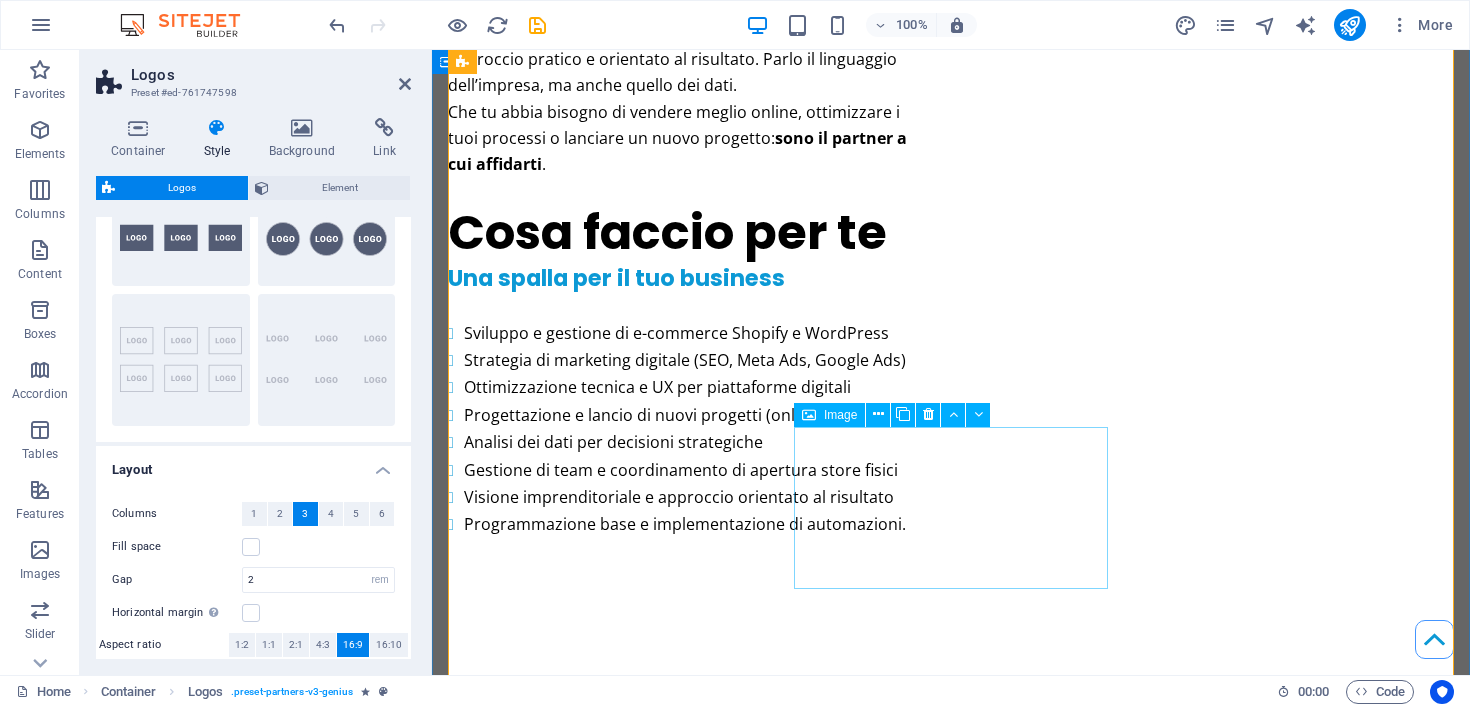 scroll, scrollTop: 2396, scrollLeft: 0, axis: vertical 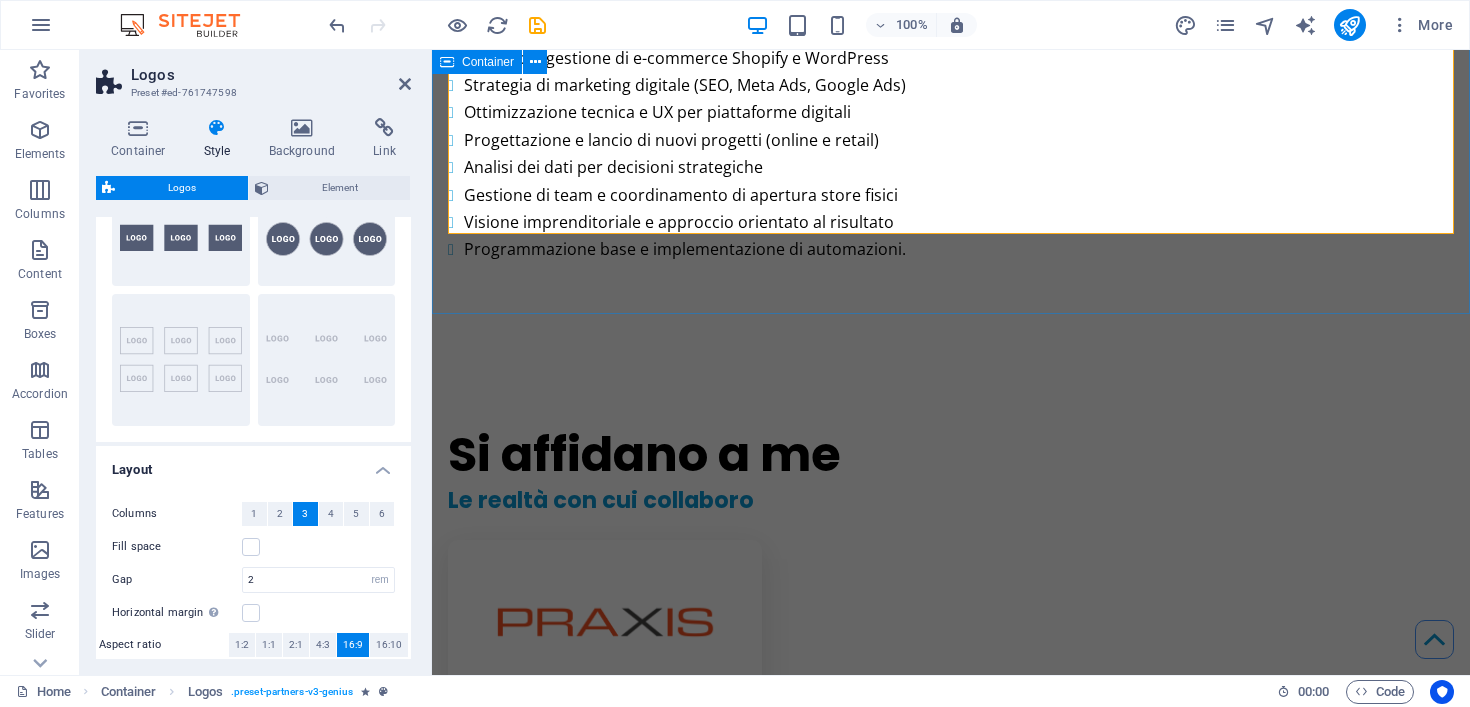 click on "Si affidano a me Le realtà con cui collaboro" at bounding box center (951, 1546) 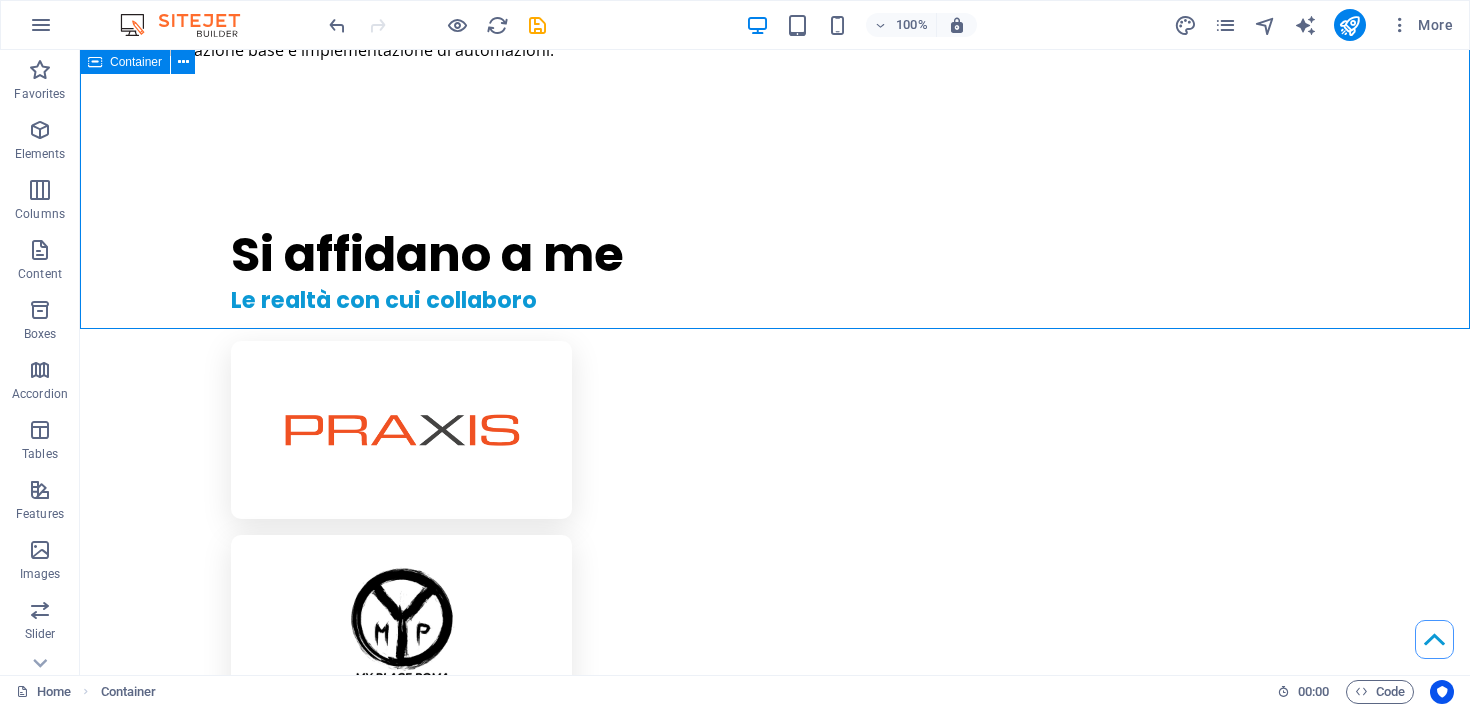 scroll, scrollTop: 2098, scrollLeft: 0, axis: vertical 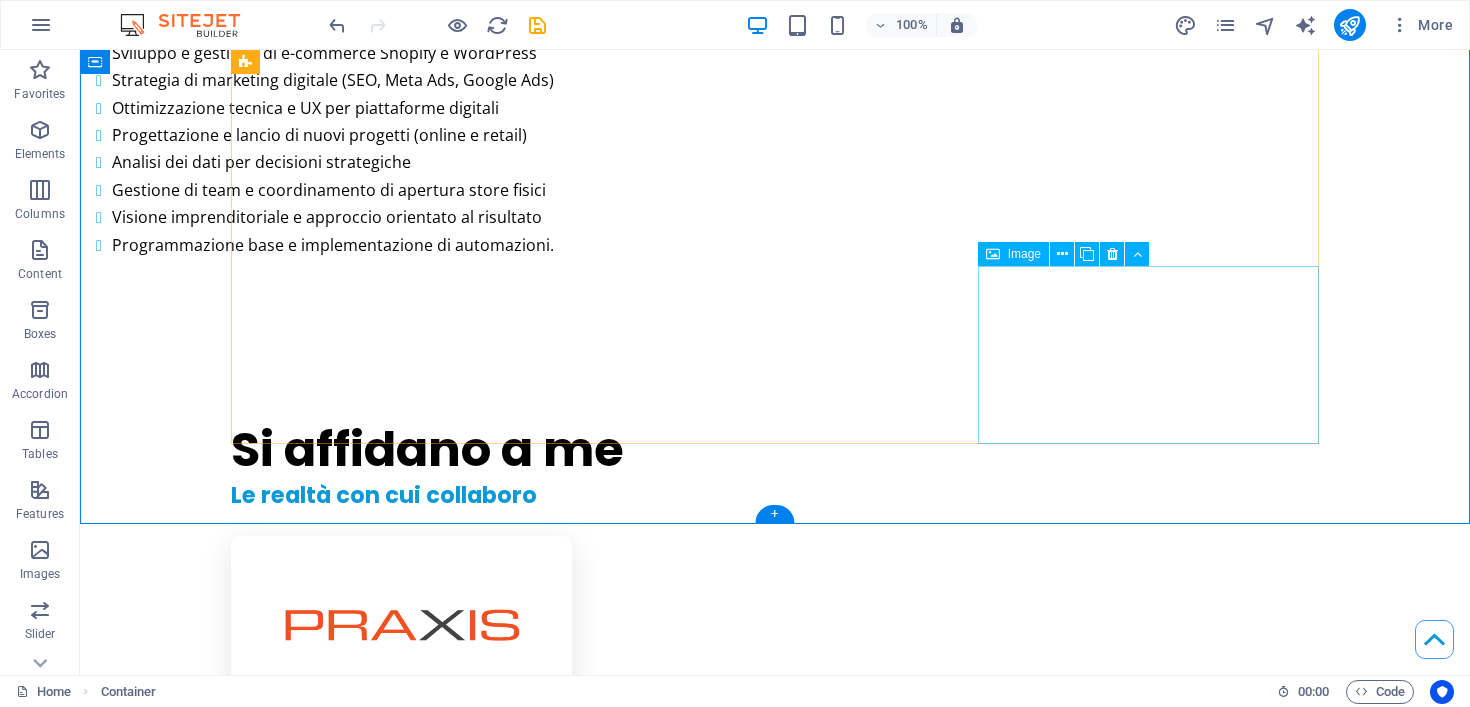 click at bounding box center [401, 2759] 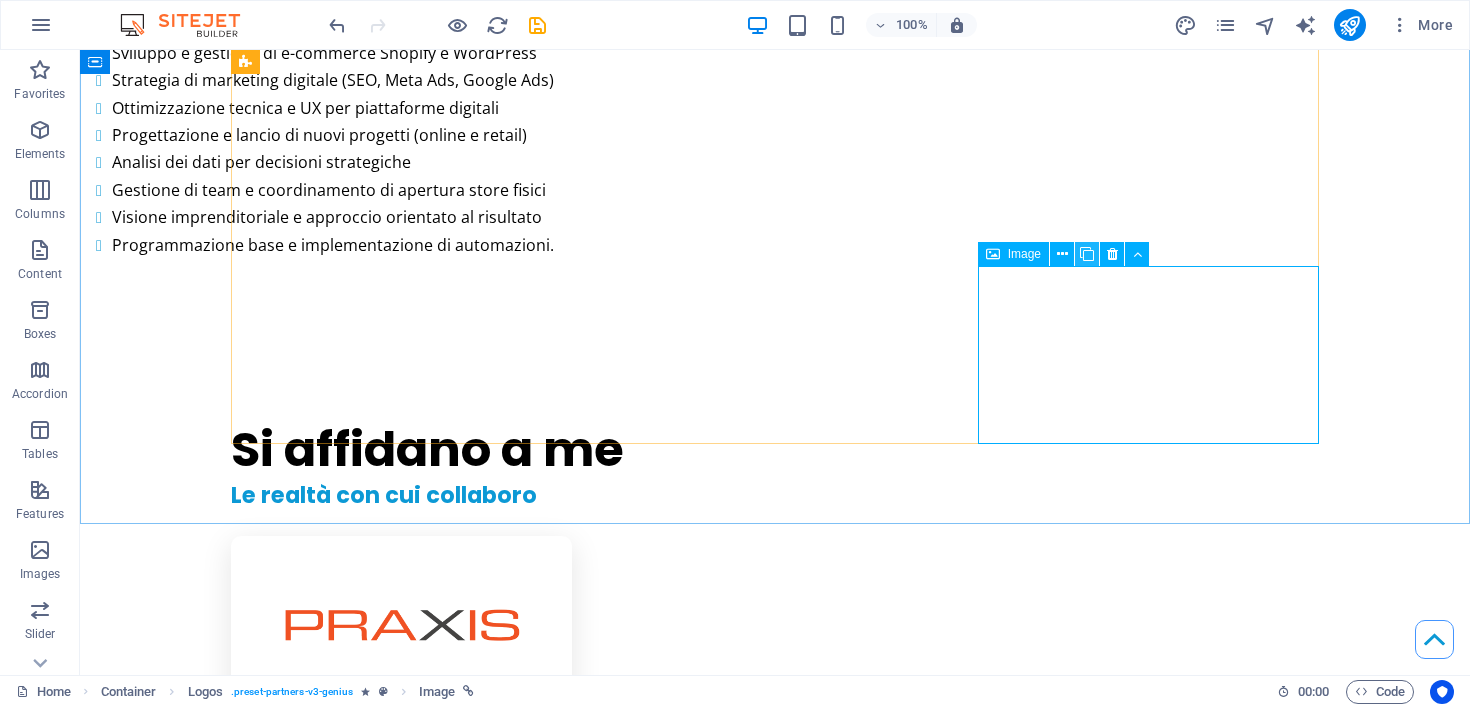 click at bounding box center [1087, 254] 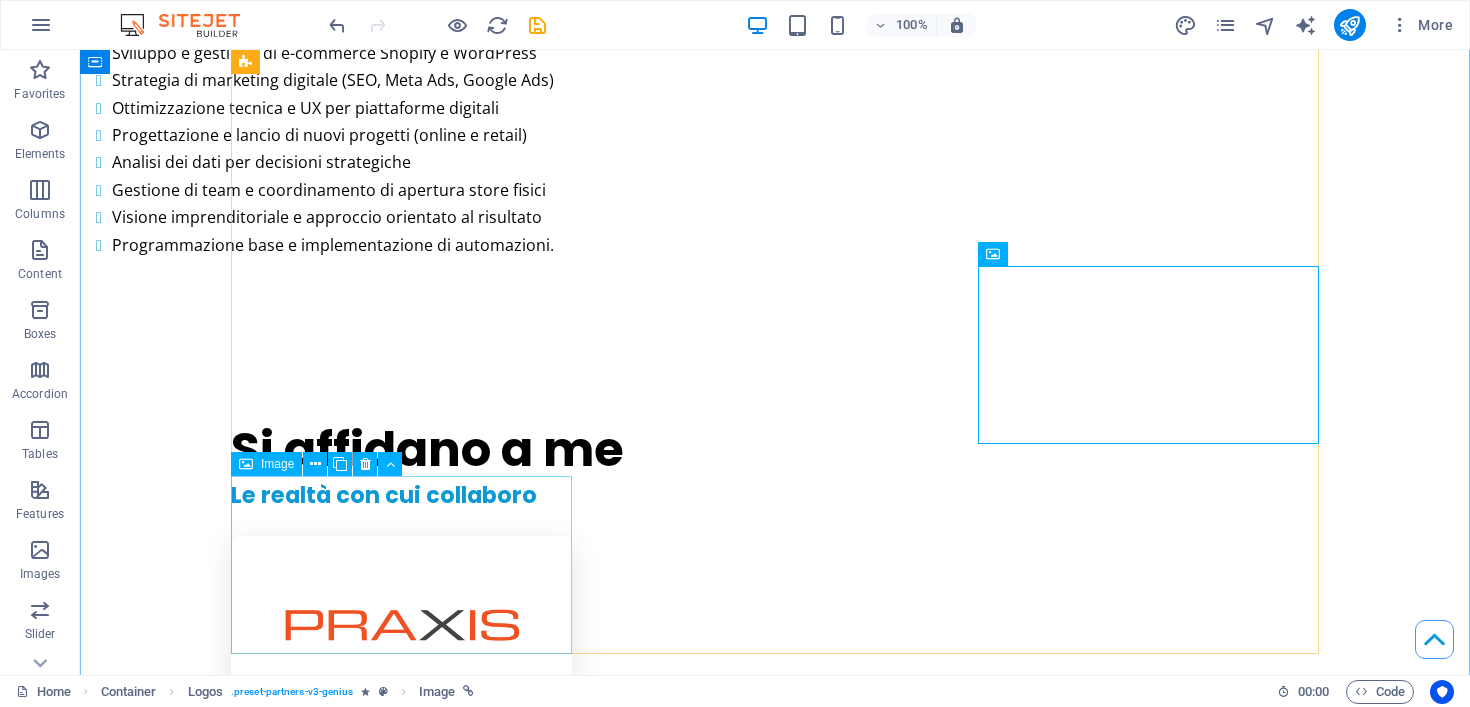 click at bounding box center (401, 2953) 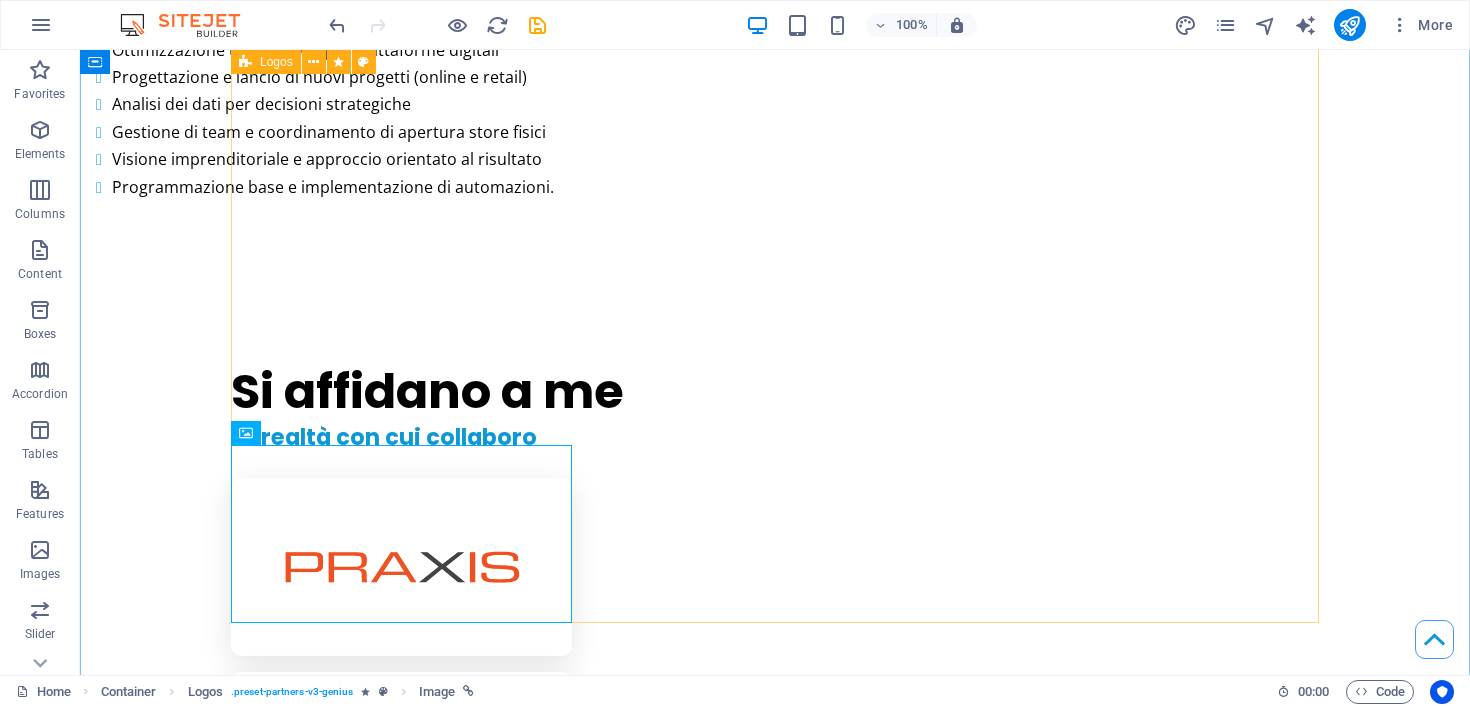 scroll, scrollTop: 2231, scrollLeft: 0, axis: vertical 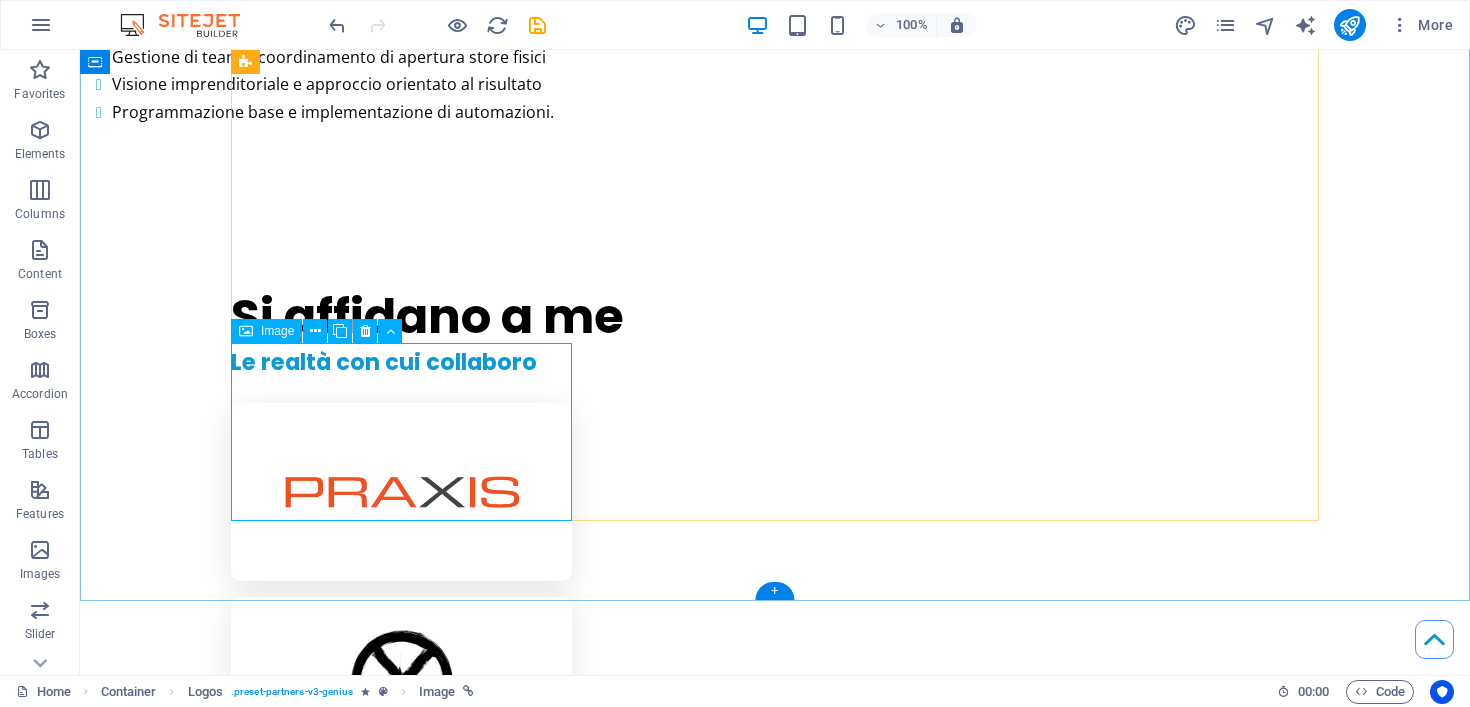 click at bounding box center [401, 2820] 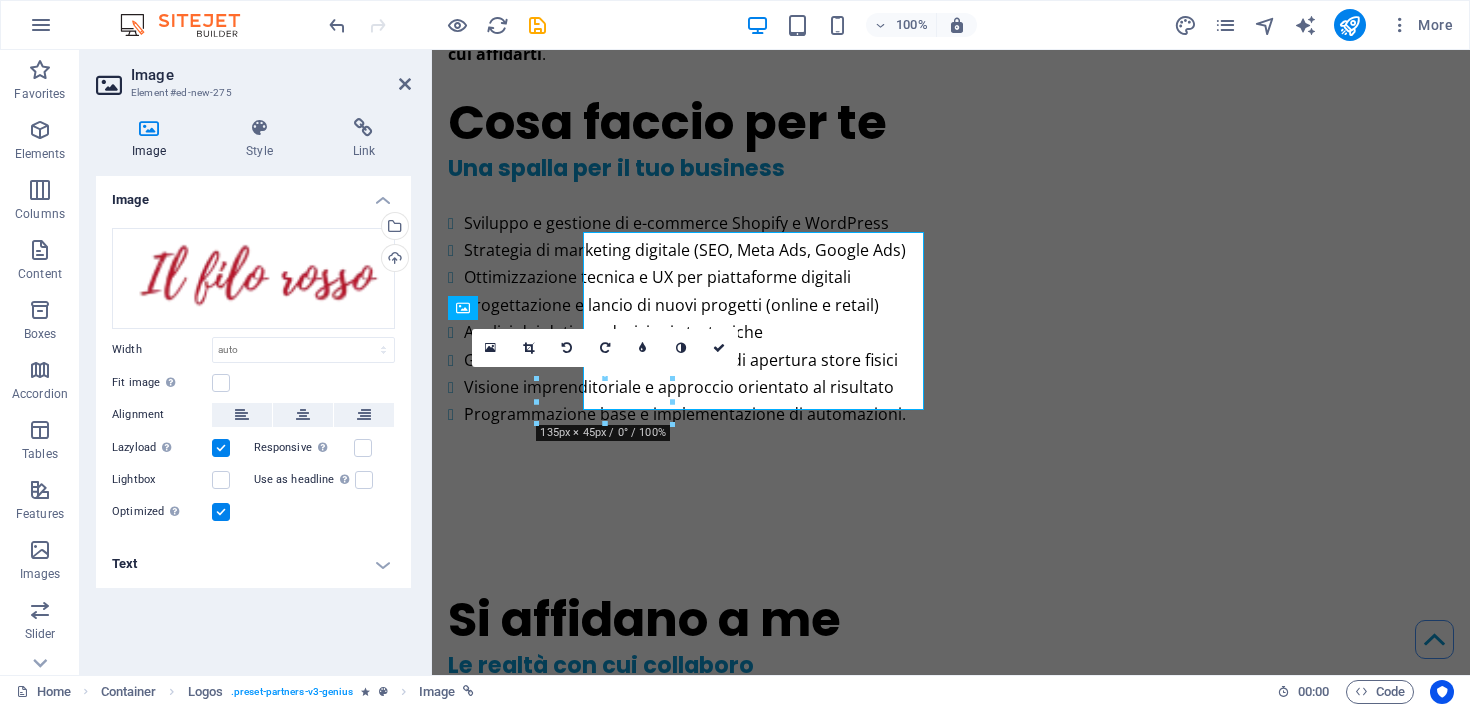 scroll, scrollTop: 2342, scrollLeft: 0, axis: vertical 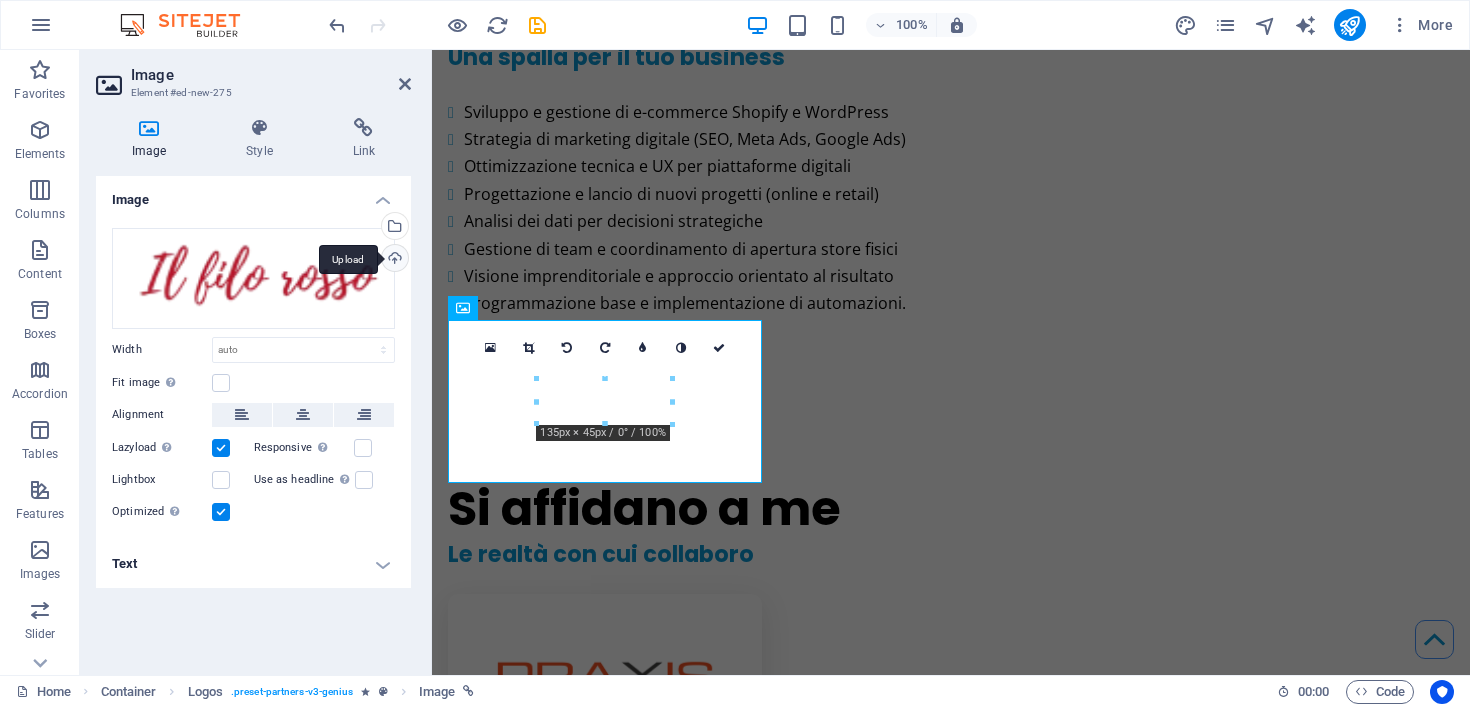 click on "Upload" at bounding box center (393, 260) 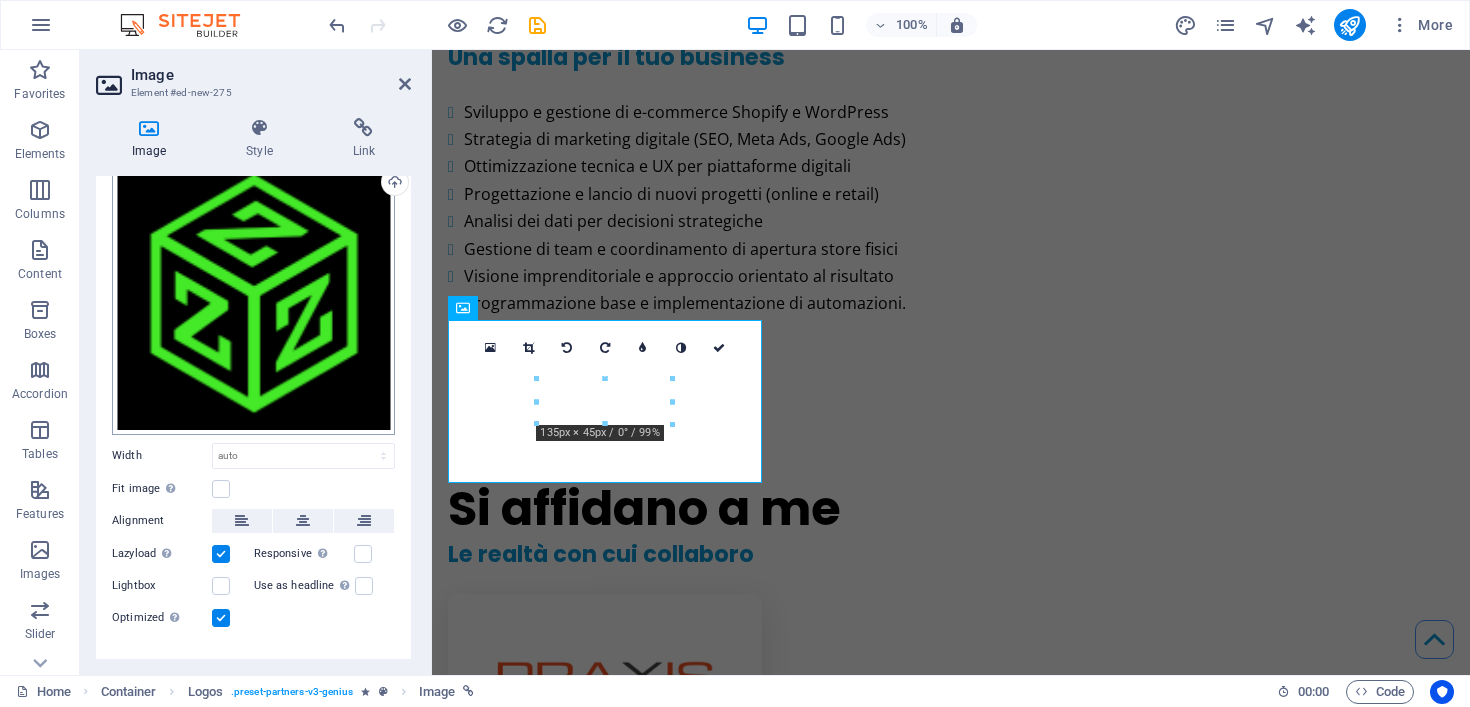 scroll, scrollTop: 106, scrollLeft: 0, axis: vertical 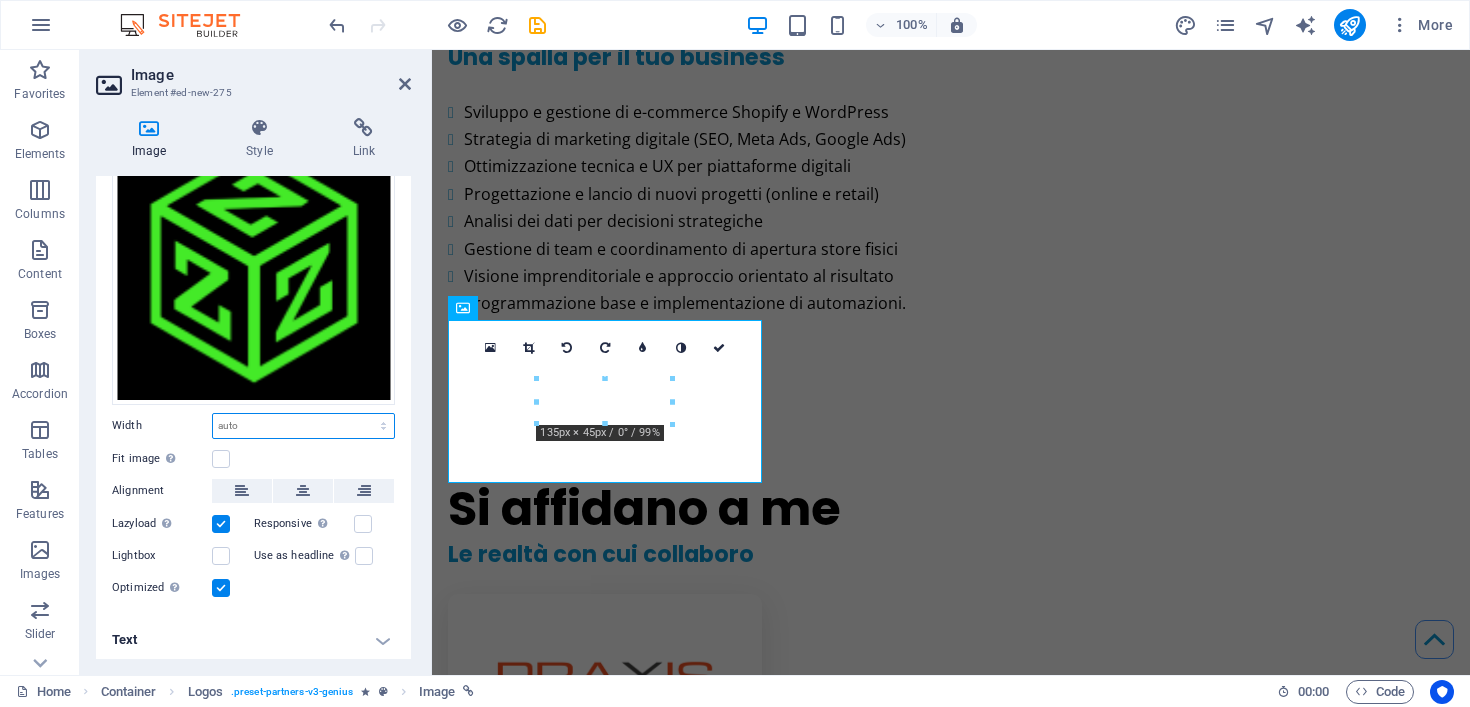 click on "Default auto px rem % em vh vw" at bounding box center (303, 426) 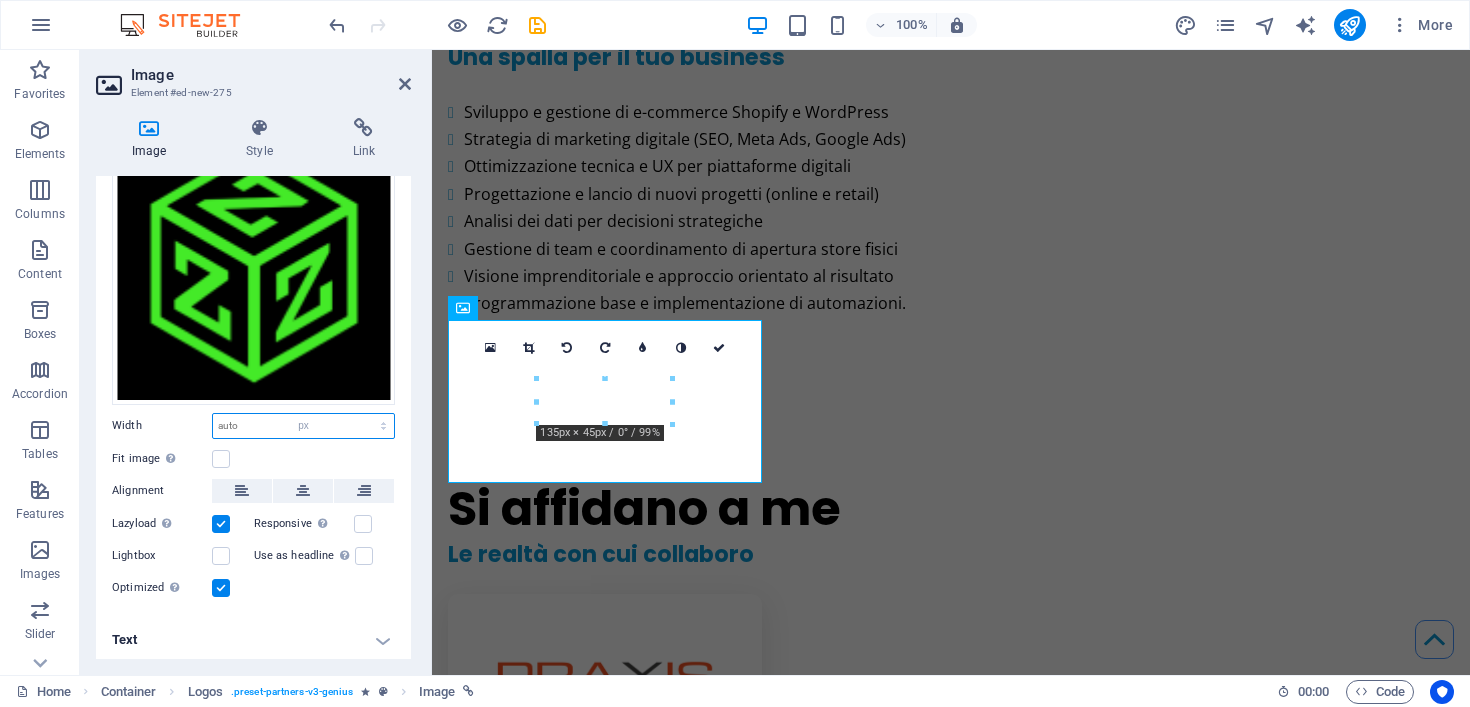 type on "114" 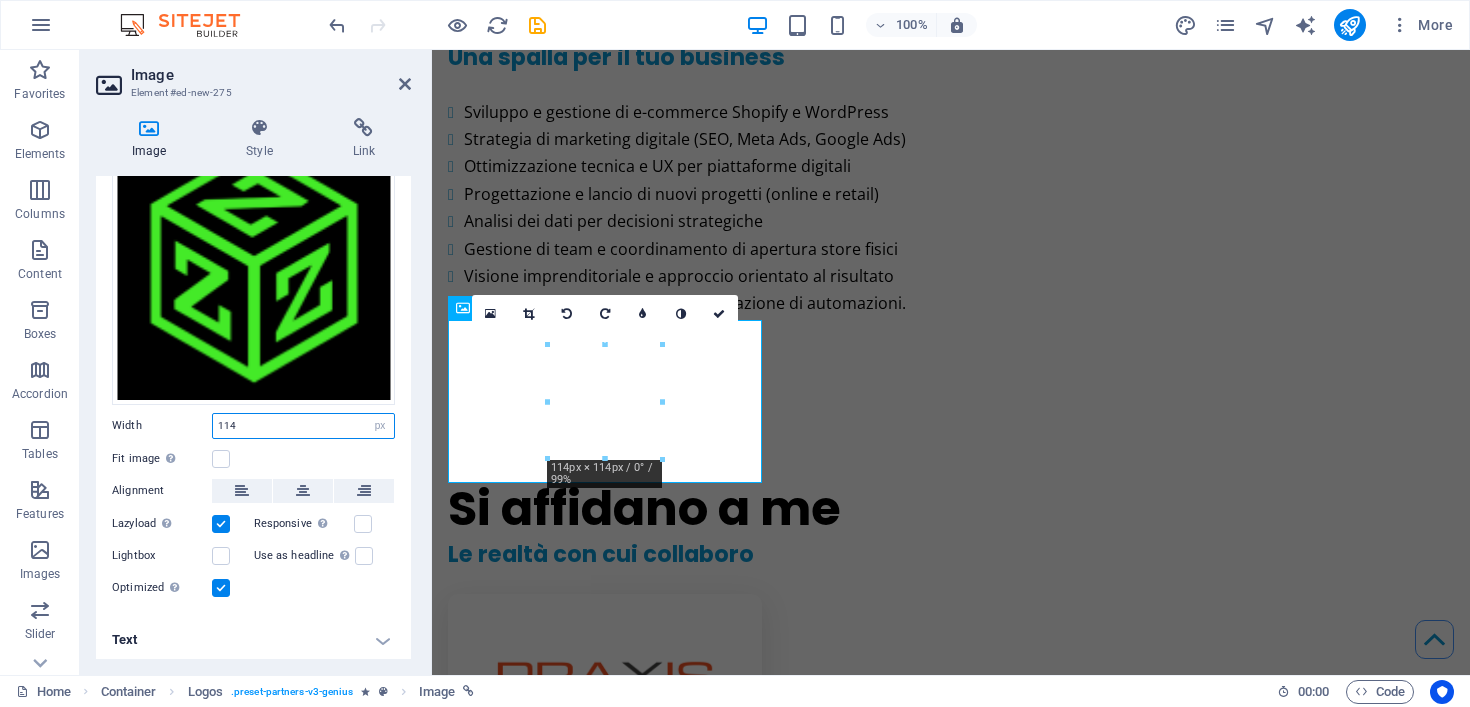 click on "114" at bounding box center (303, 426) 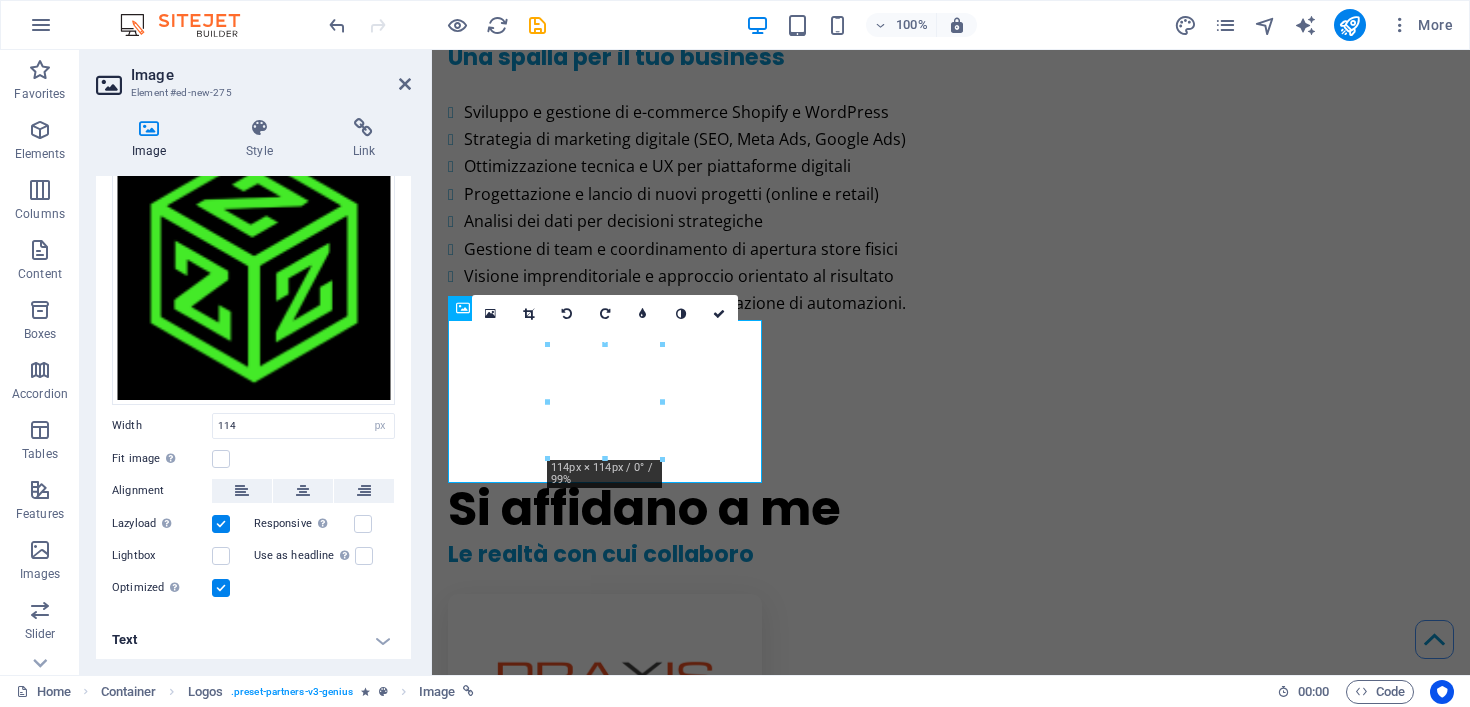 click on "Fit image Automatically fit image to a fixed width and height" at bounding box center (253, 459) 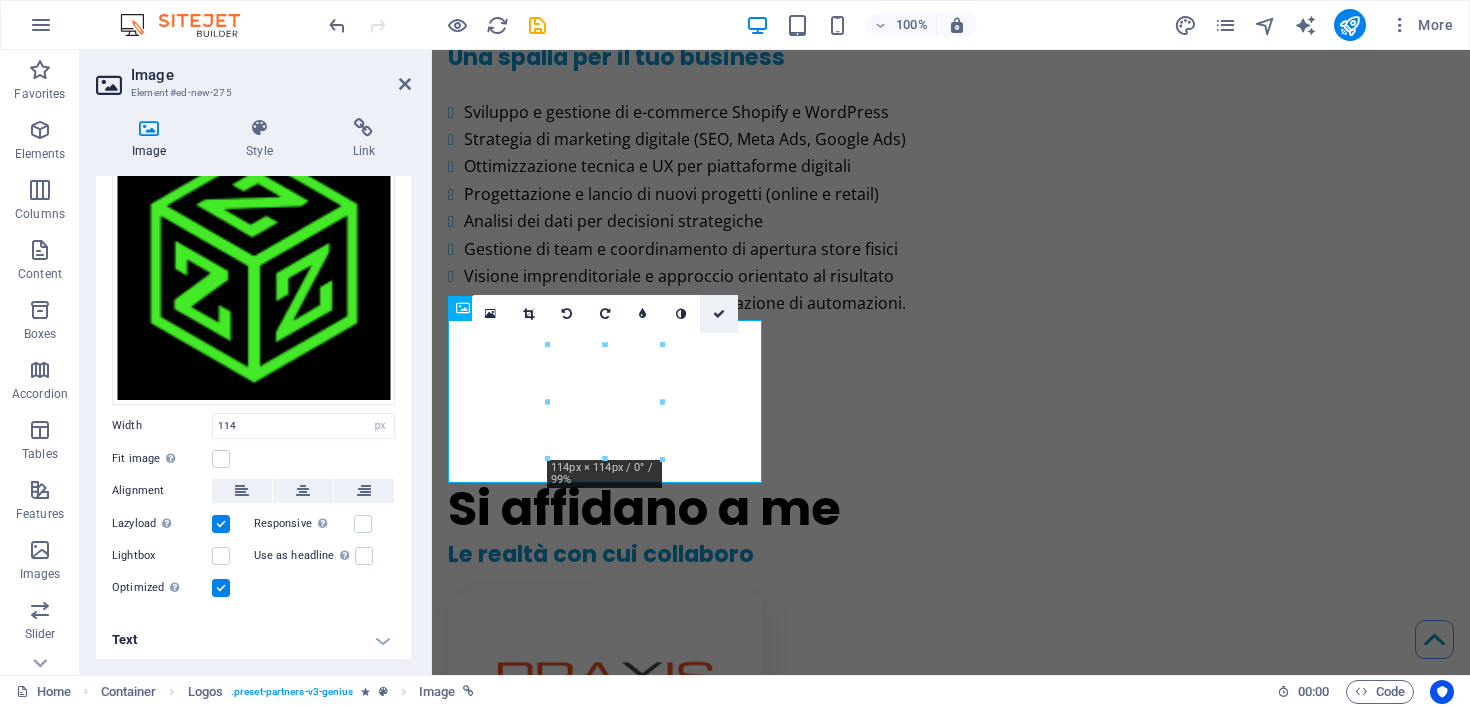 click at bounding box center (719, 314) 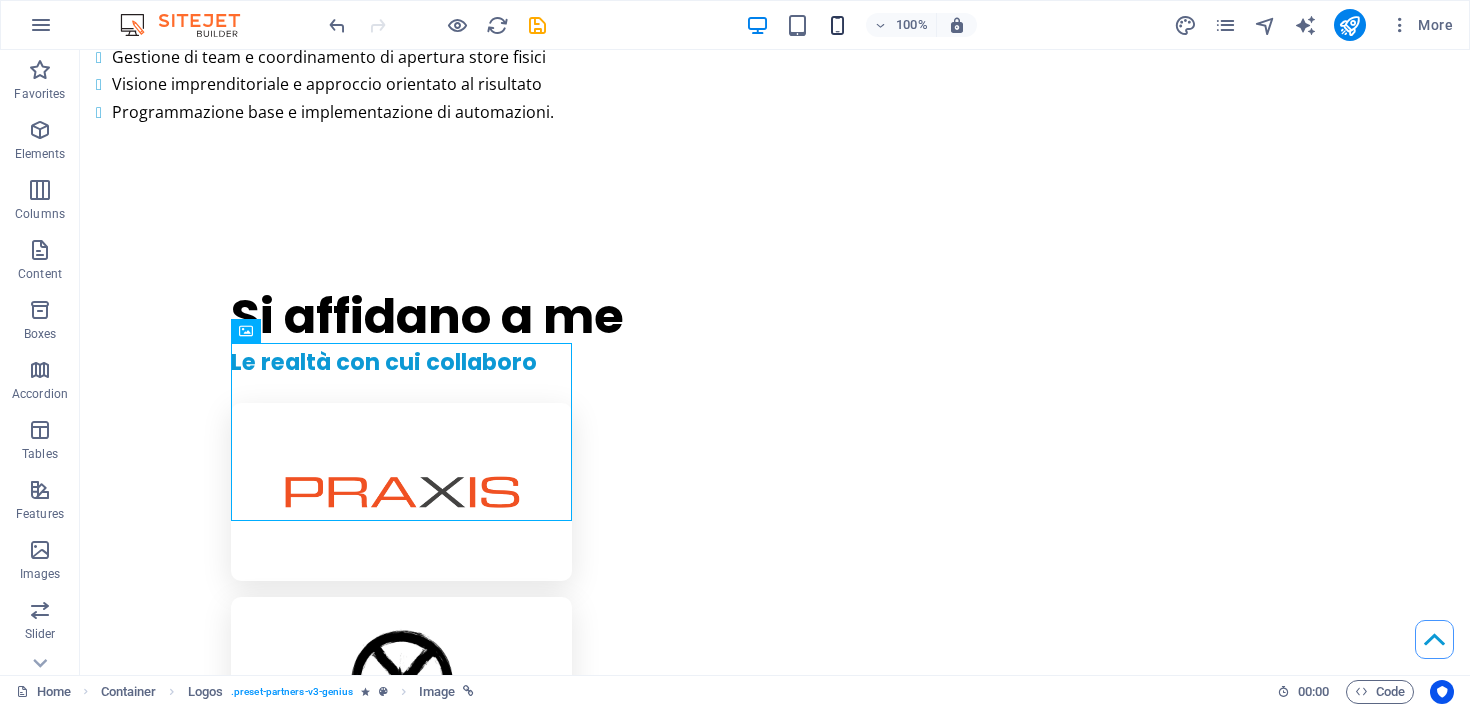 click at bounding box center [837, 25] 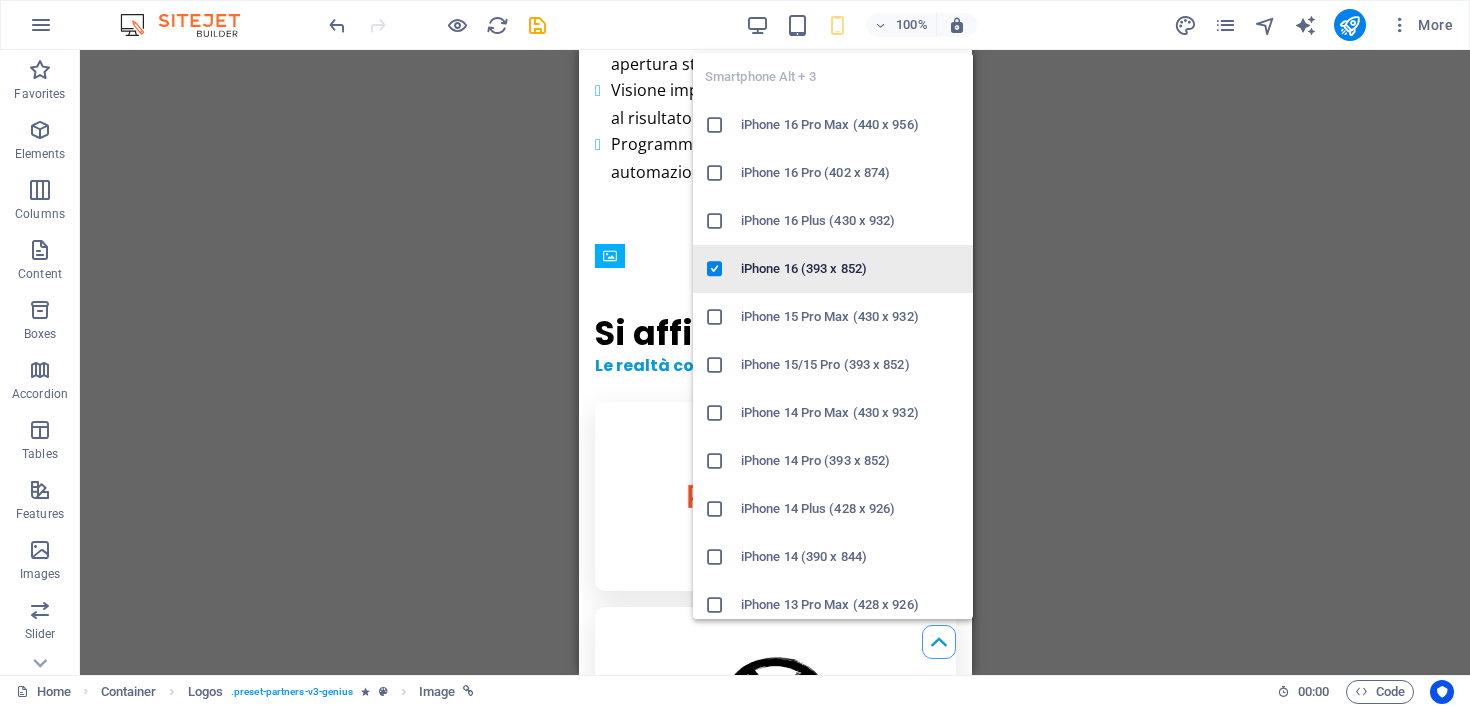 scroll, scrollTop: 5019, scrollLeft: 0, axis: vertical 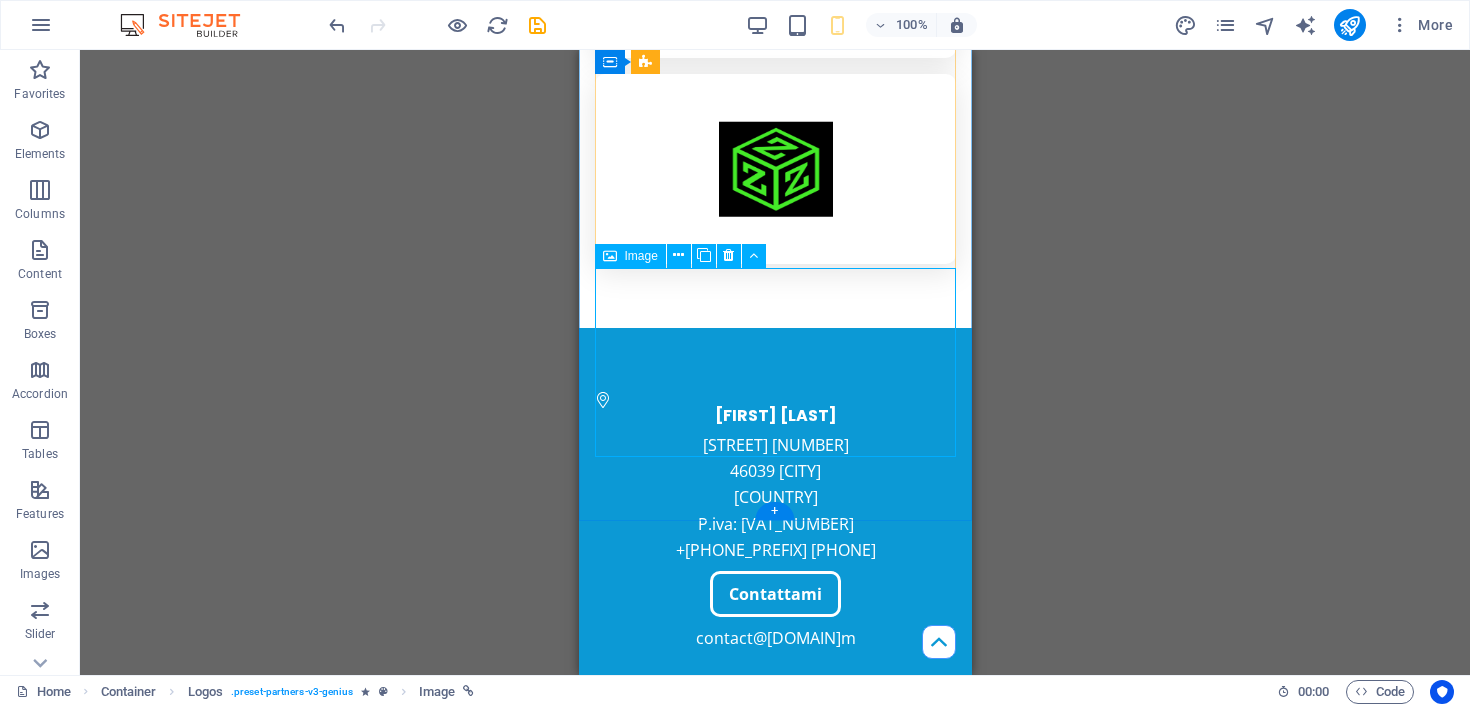 click at bounding box center [774, 168] 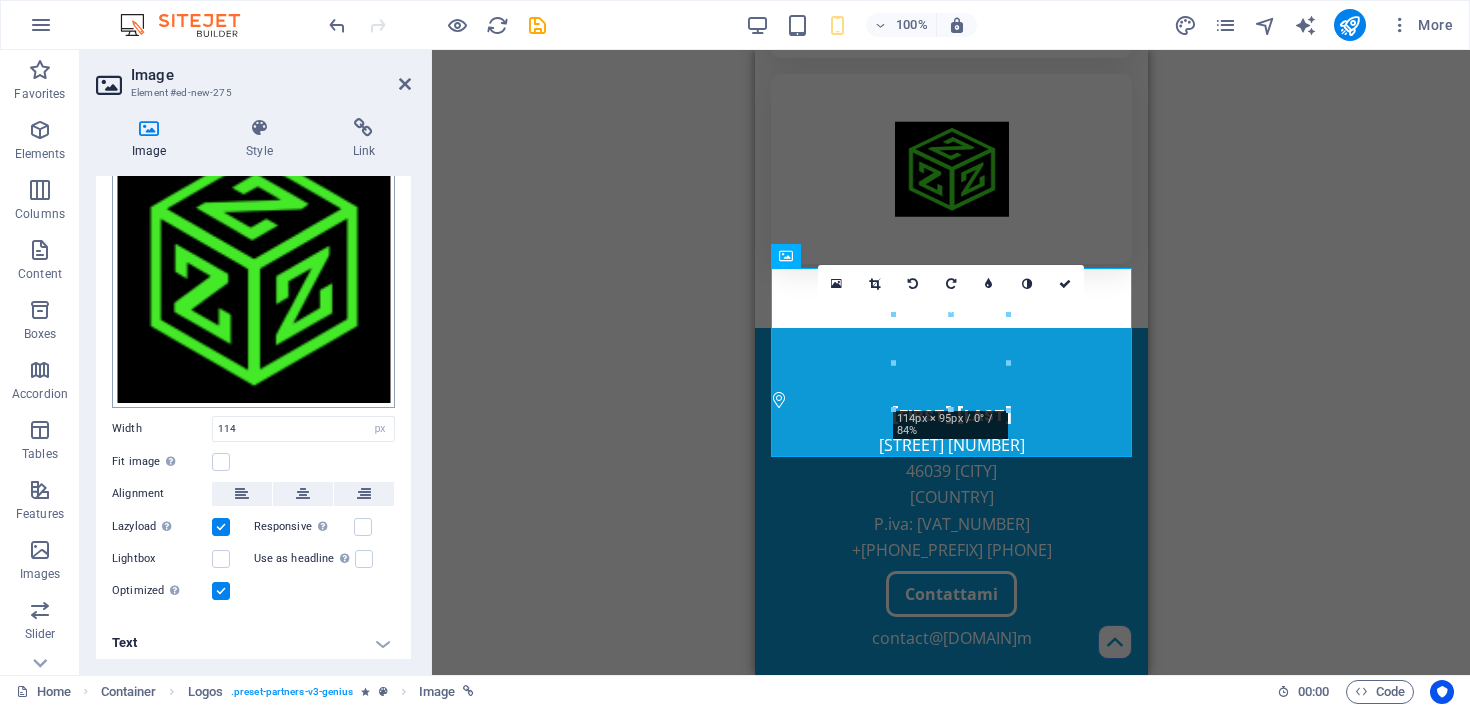 scroll, scrollTop: 106, scrollLeft: 0, axis: vertical 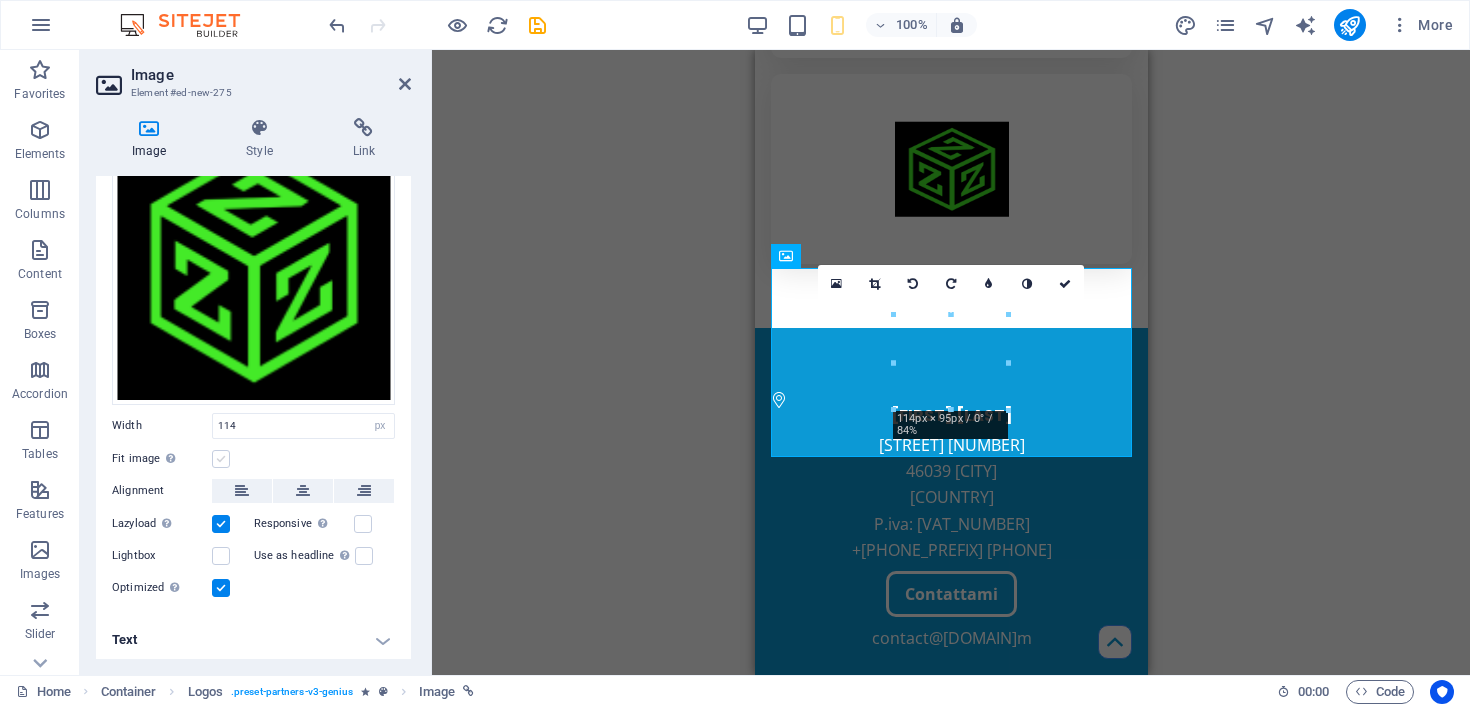 click at bounding box center (221, 459) 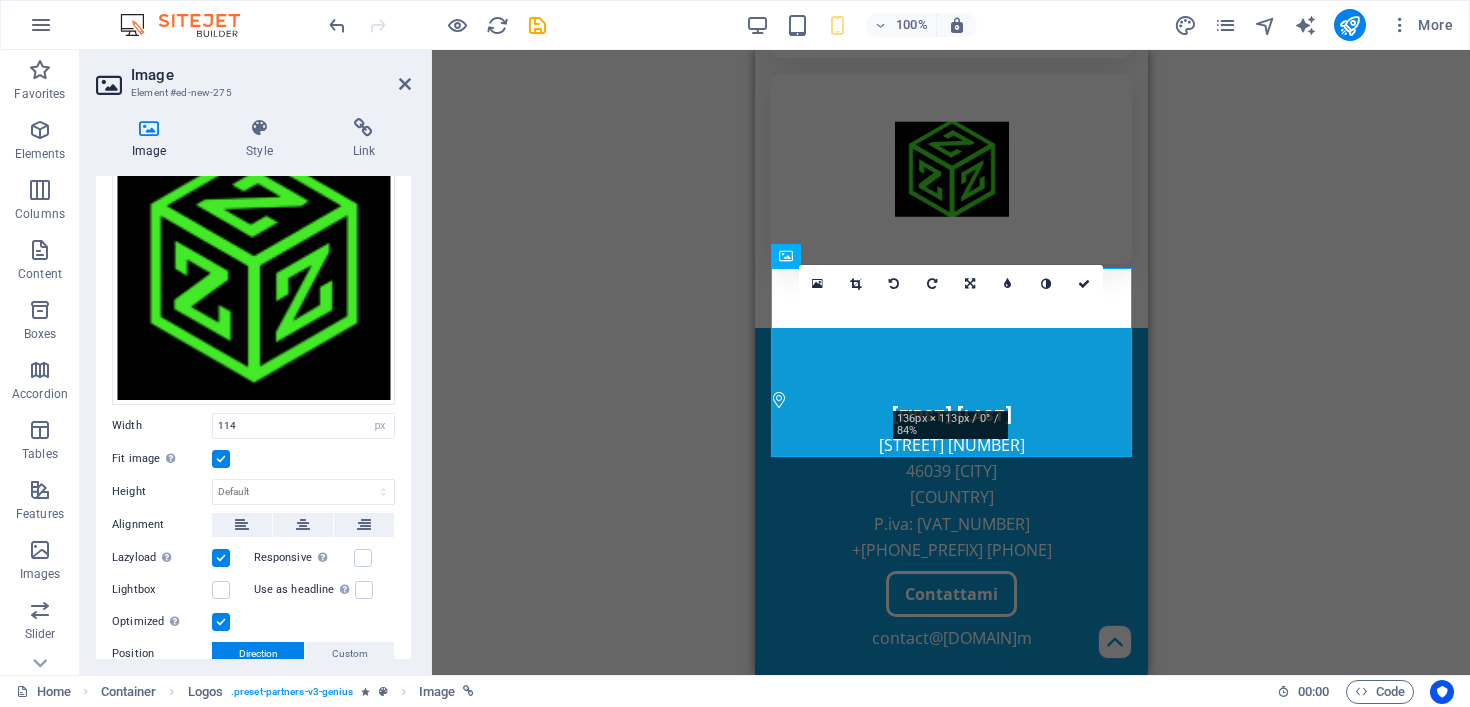 click on "H1   Banner   Banner   Container   2 columns   Container   Container   Image   Container   Menu   Menu Bar   Boxes   Text   Container   Container   2 columns   Container   Spacer   Image   Image 180 170 160 150 140 130 120 110 100 90 80 70 60 50 40 30 20 10 0 -10 -20 -30 -40 -50 -60 -70 -80 -90 -100 -110 -120 -130 -140 -150 -160 -170 136px × 113px / 0° / 84% 16:10 16:9 4:3 1:1 1:2 0" at bounding box center [951, 362] 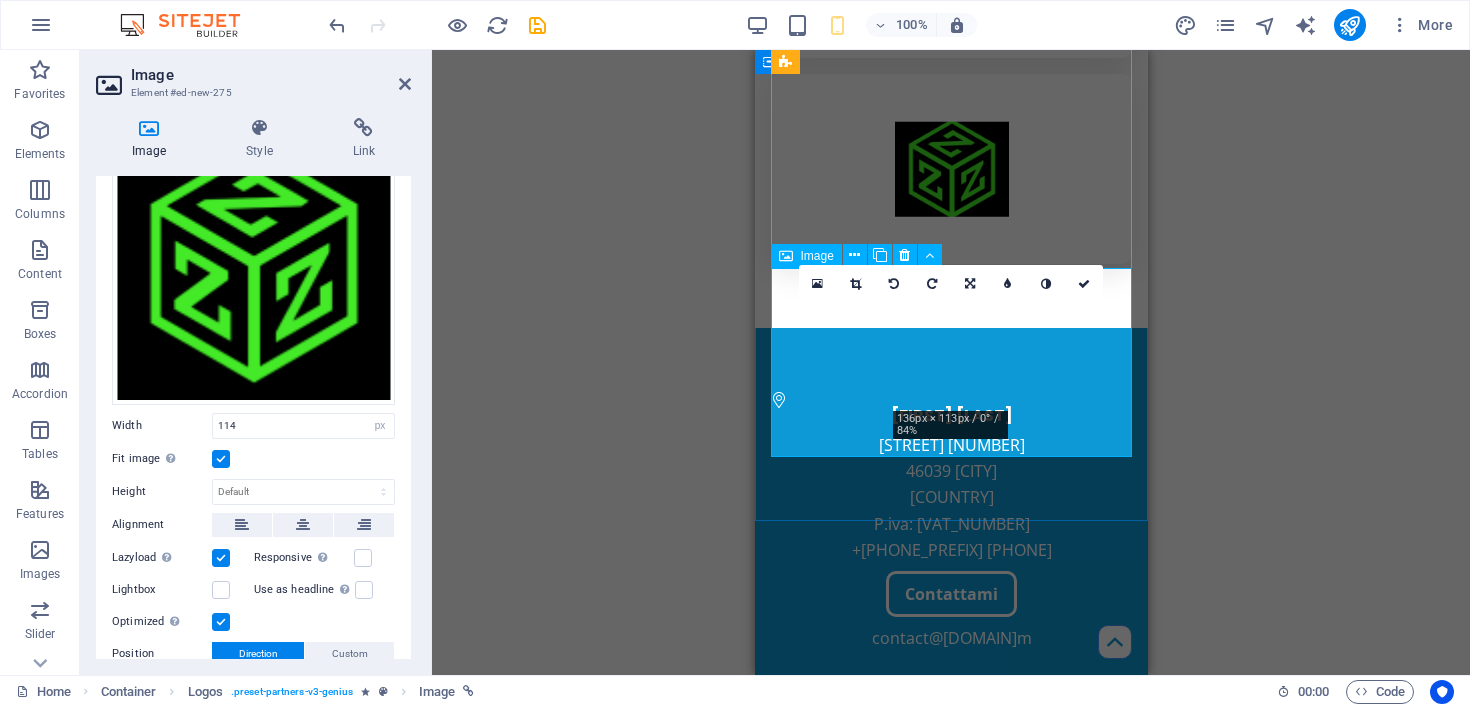 click at bounding box center [950, 168] 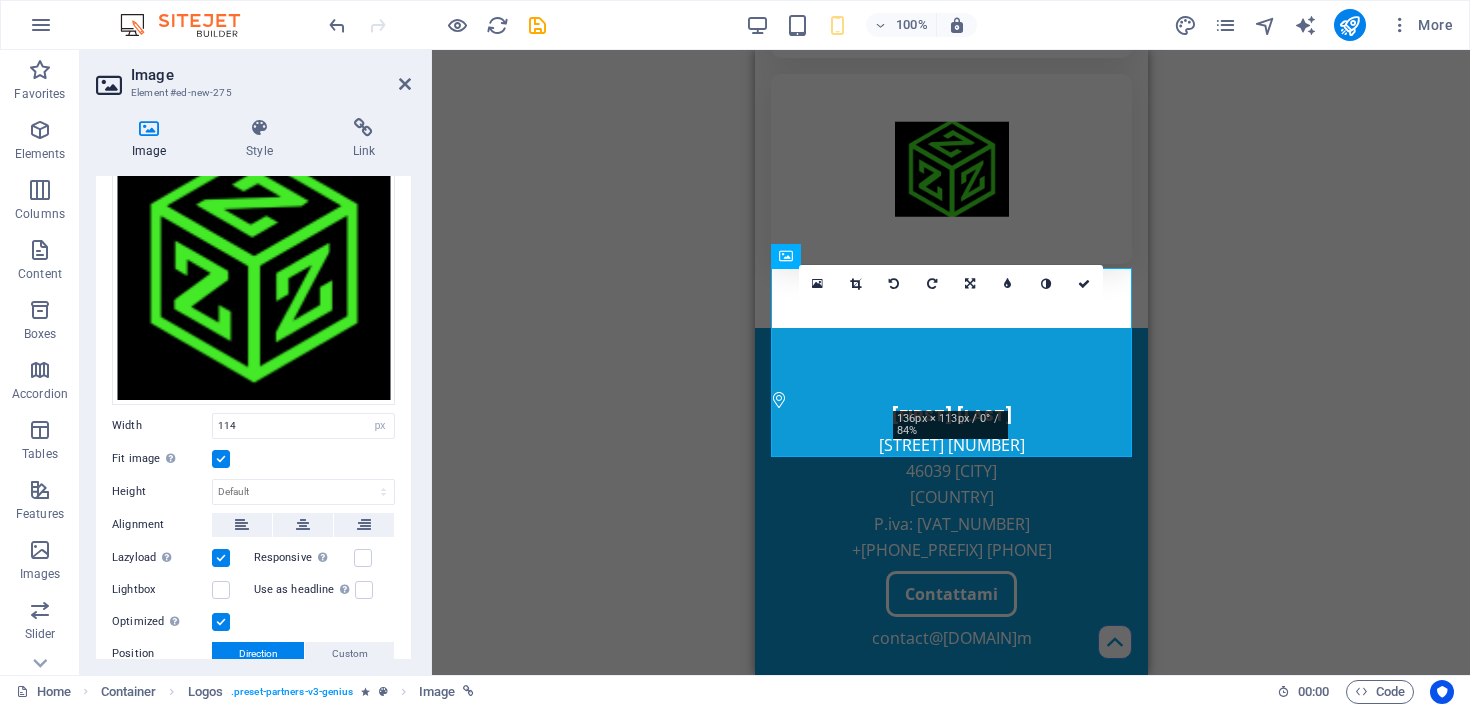 click on "H1   Banner   Banner   Container   2 columns   Container   Container   Image   Container   Menu   Menu Bar   Boxes   Text   Container   Container   2 columns   Container   Spacer   Image   Logos   Image   Image   Image   Image   Footer Heimdall   Container   Footer Heimdall   Image   Image   Image   H2   Text   Container   H3   Image   Image   Container   Button   Container   Text   Image   Image 180 170 160 150 140 130 120 110 100 90 80 70 60 50 40 30 20 10 0 -10 -20 -30 -40 -50 -60 -70 -80 -90 -100 -110 -120 -130 -140 -150 -160 -170 136px × 113px / 0° / 84% 16:10 16:9 4:3 1:1 1:2 0" at bounding box center [951, 362] 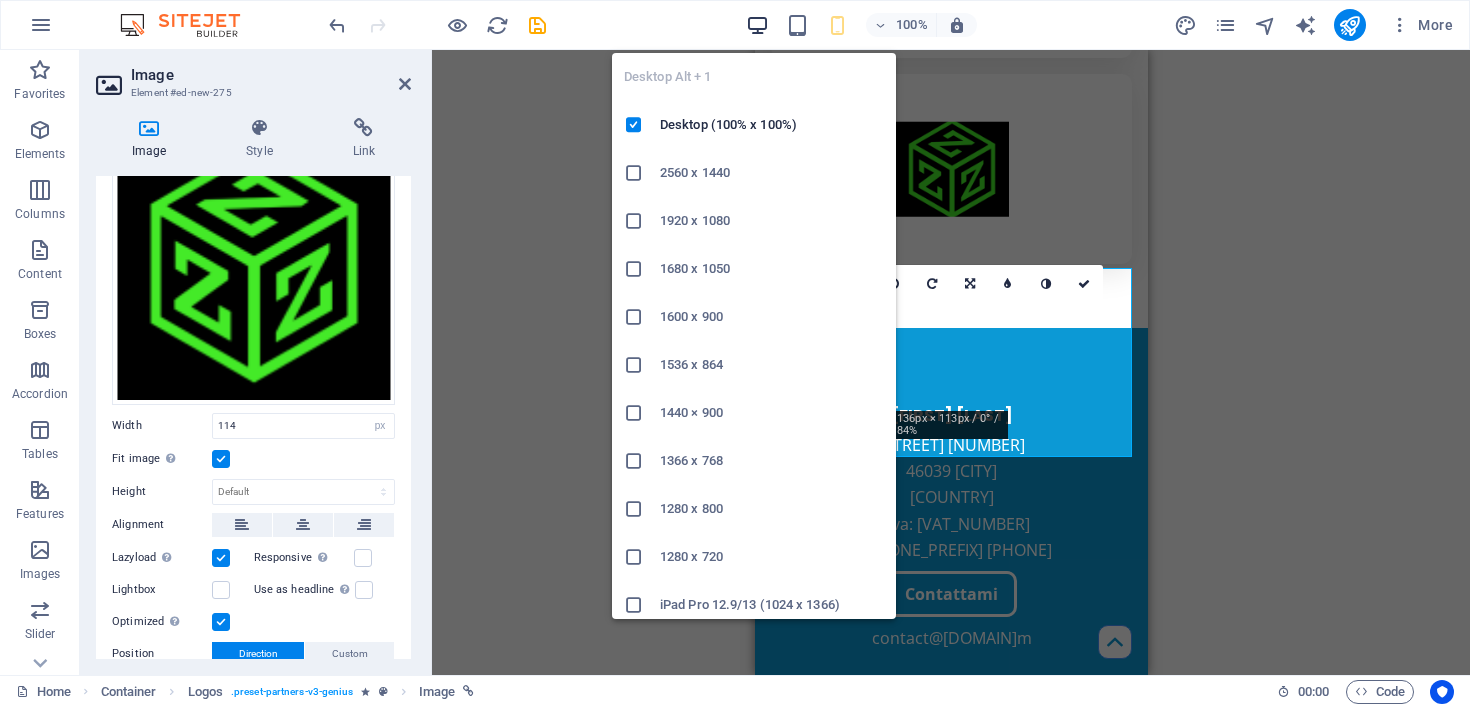 click at bounding box center [757, 25] 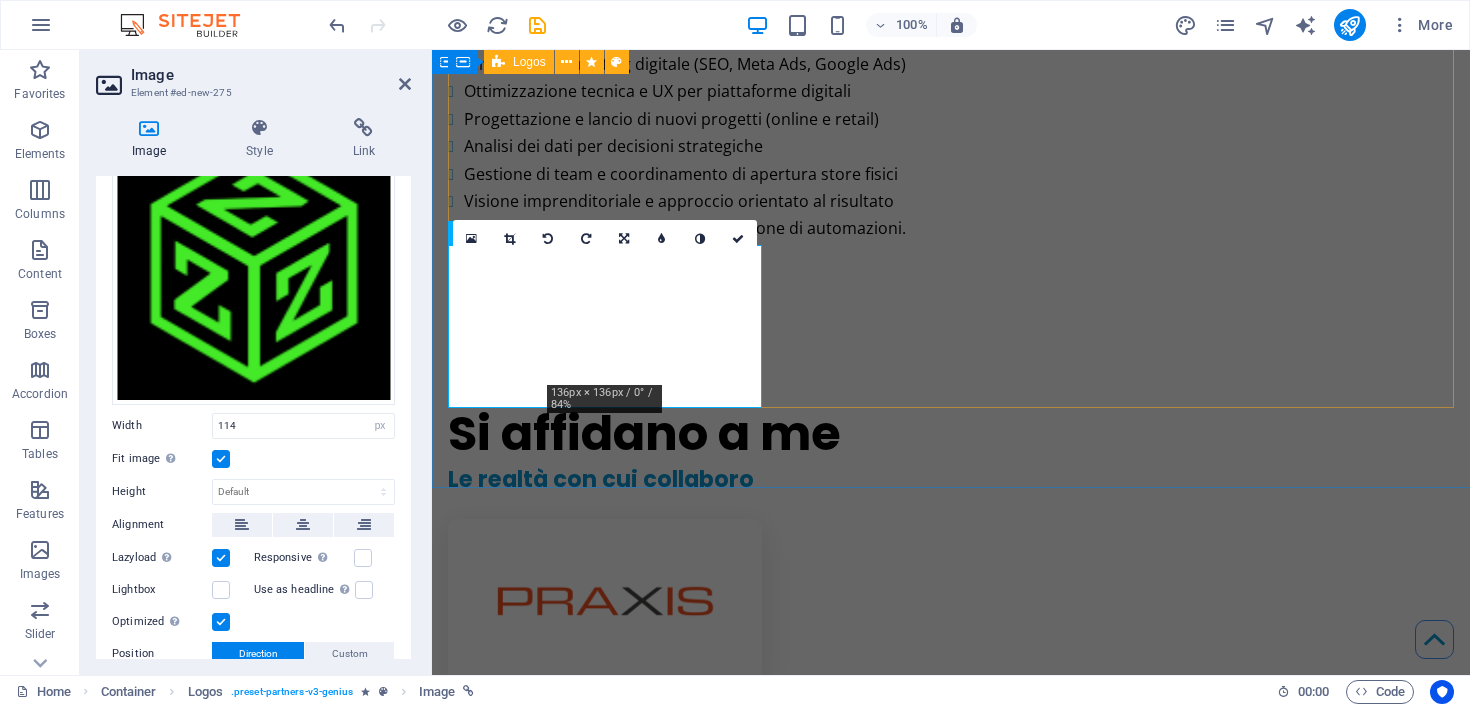 click at bounding box center (951, 1672) 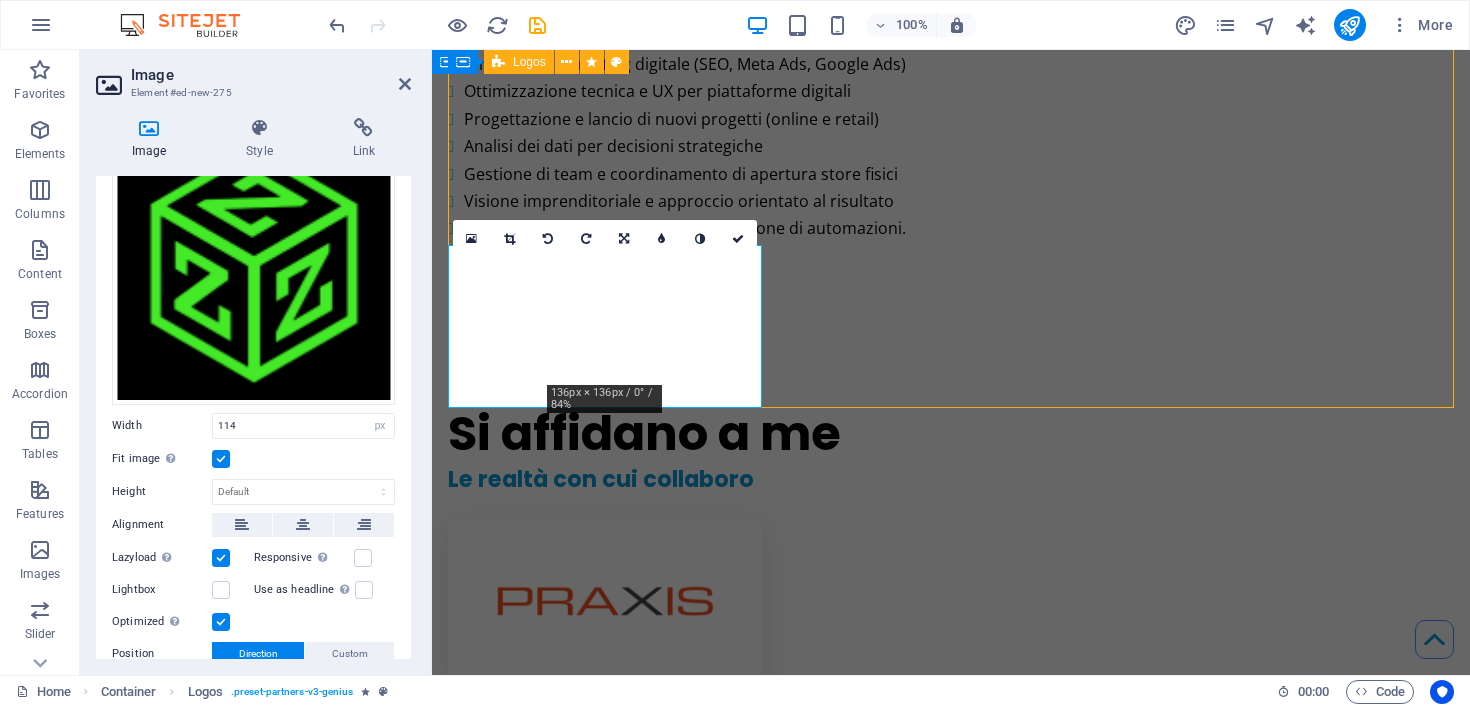 scroll, scrollTop: 2313, scrollLeft: 0, axis: vertical 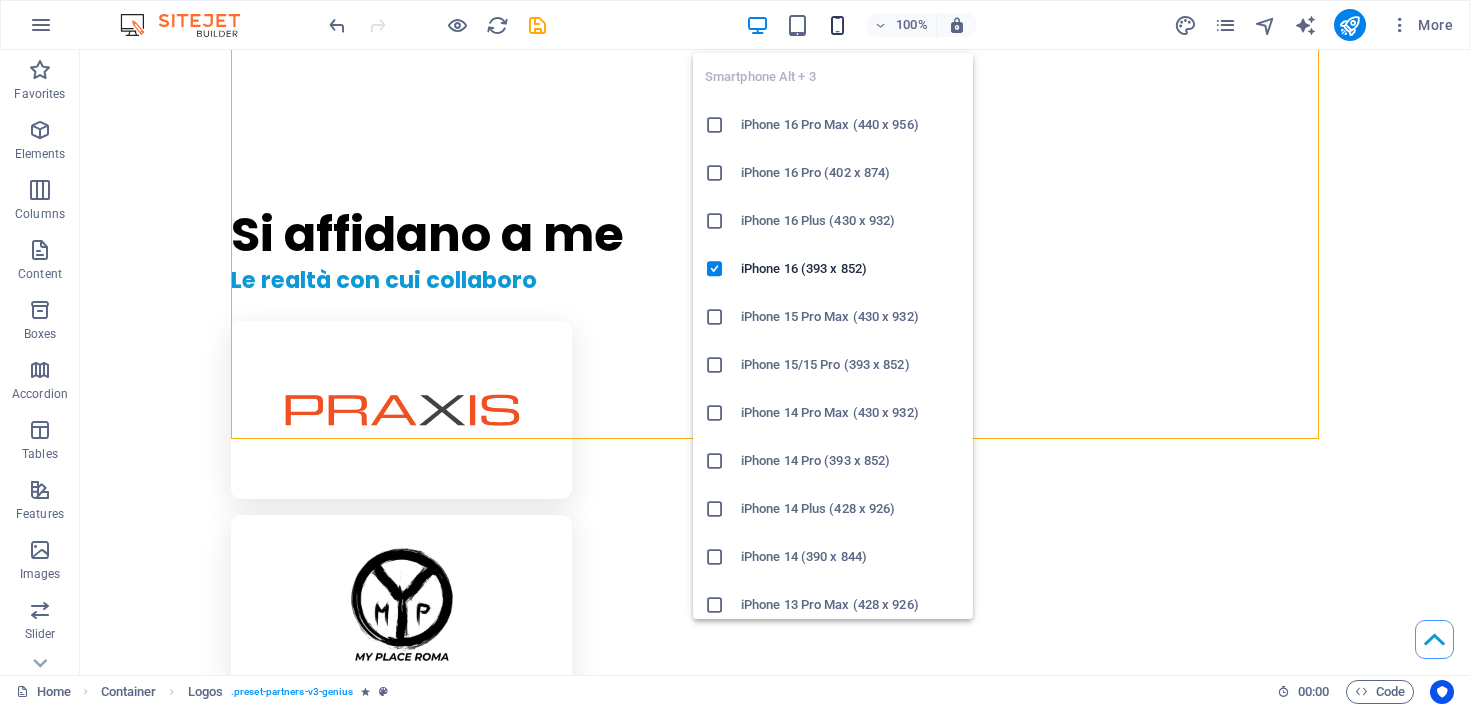 click at bounding box center (837, 25) 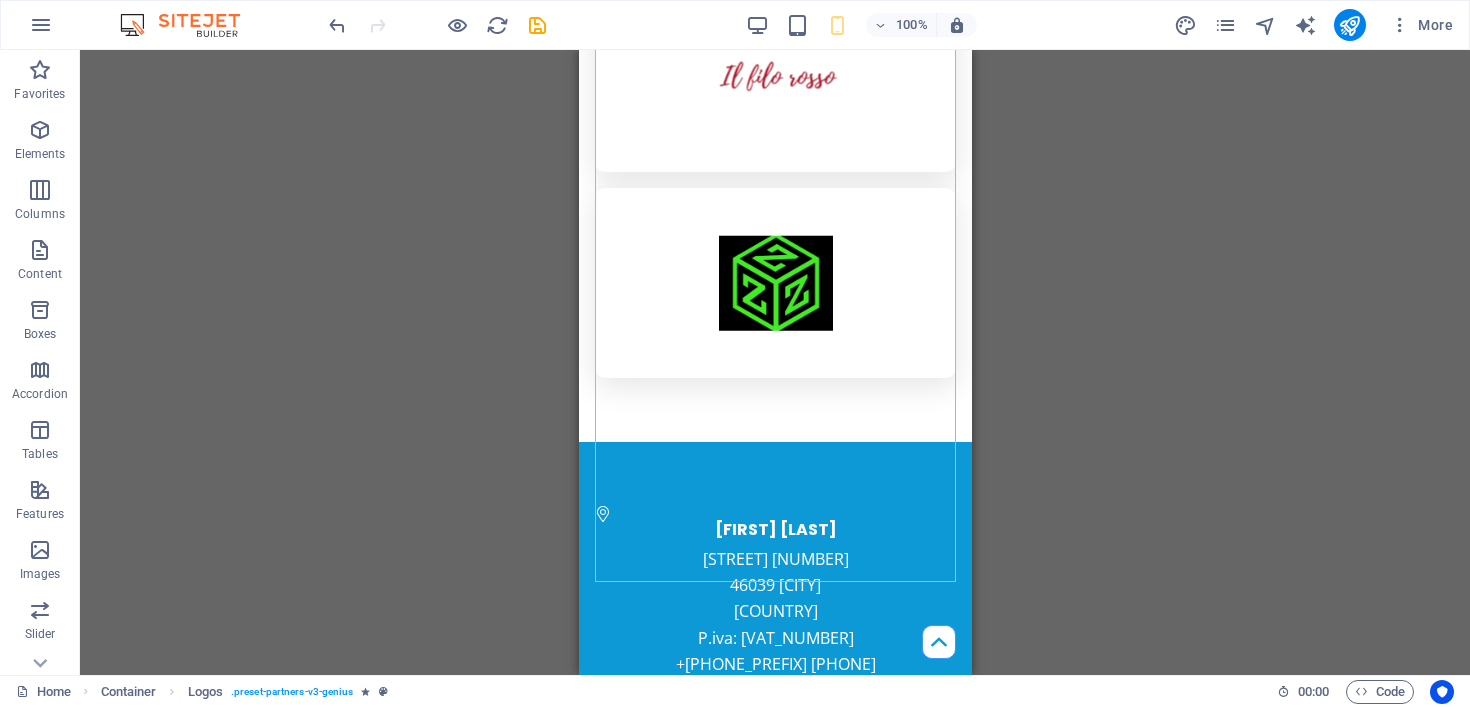 scroll, scrollTop: 4904, scrollLeft: 0, axis: vertical 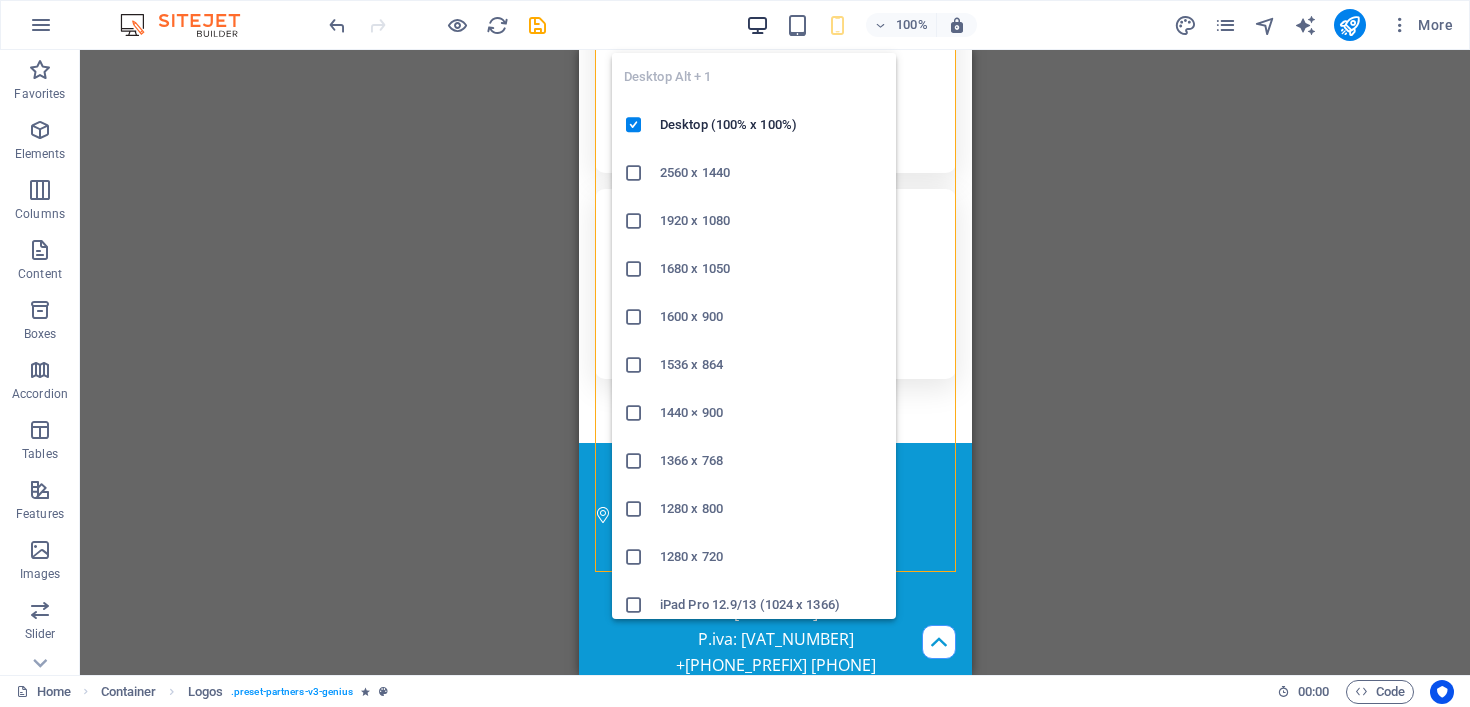 click at bounding box center [757, 25] 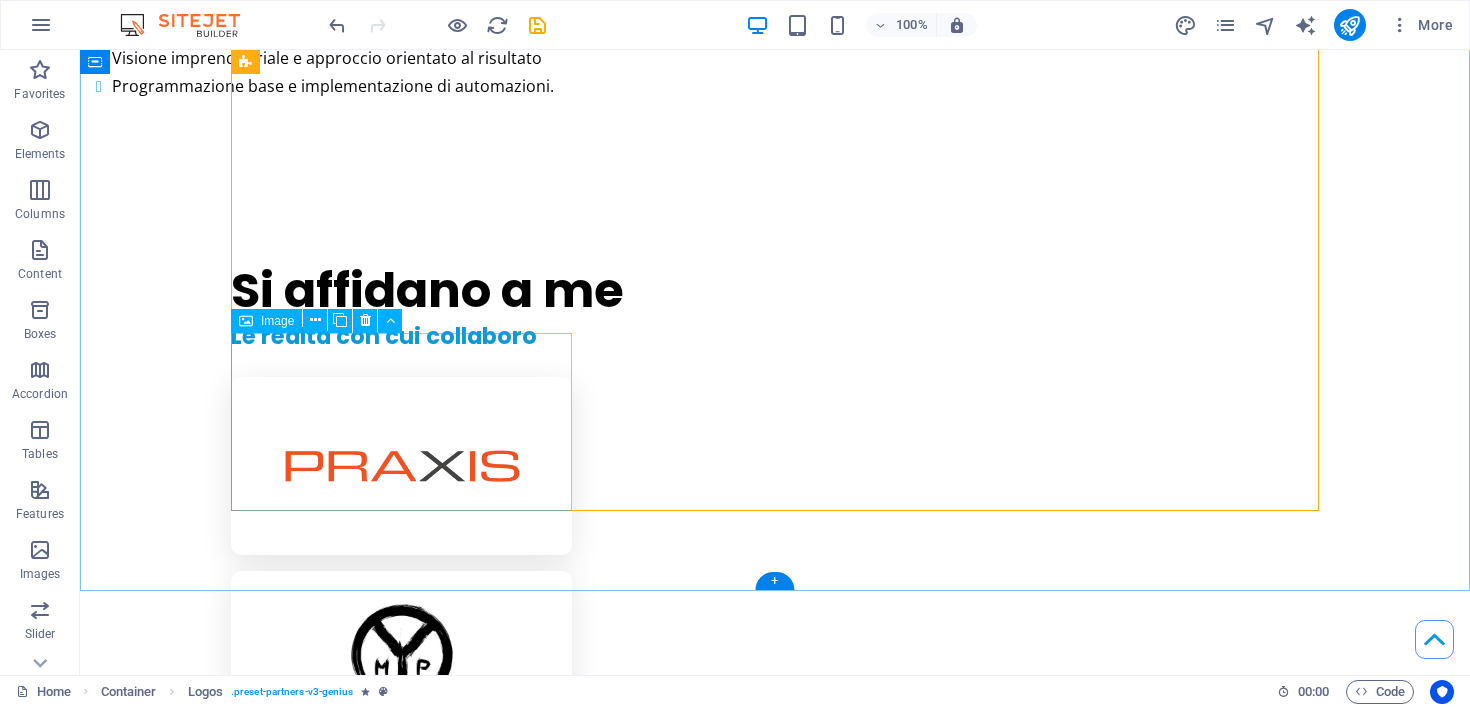 scroll, scrollTop: 2309, scrollLeft: 0, axis: vertical 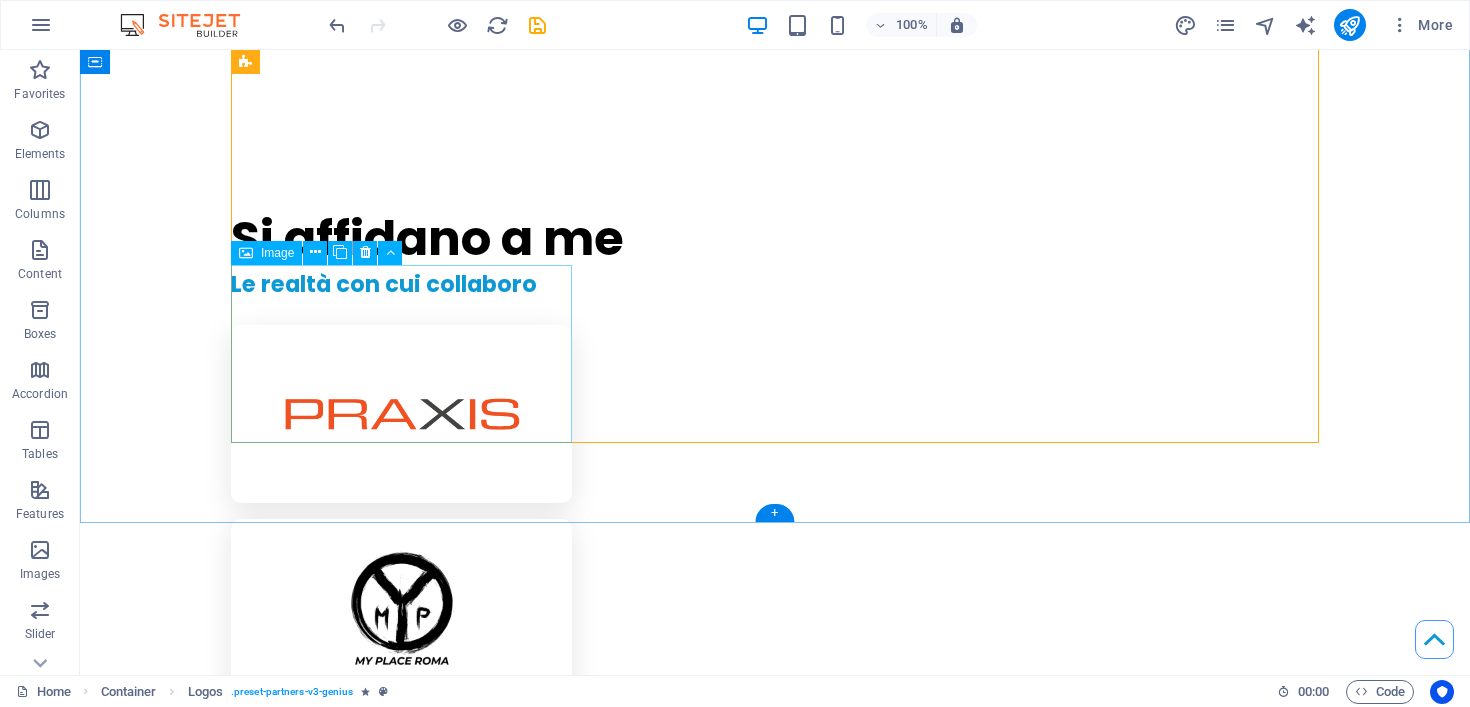 click at bounding box center [401, 2742] 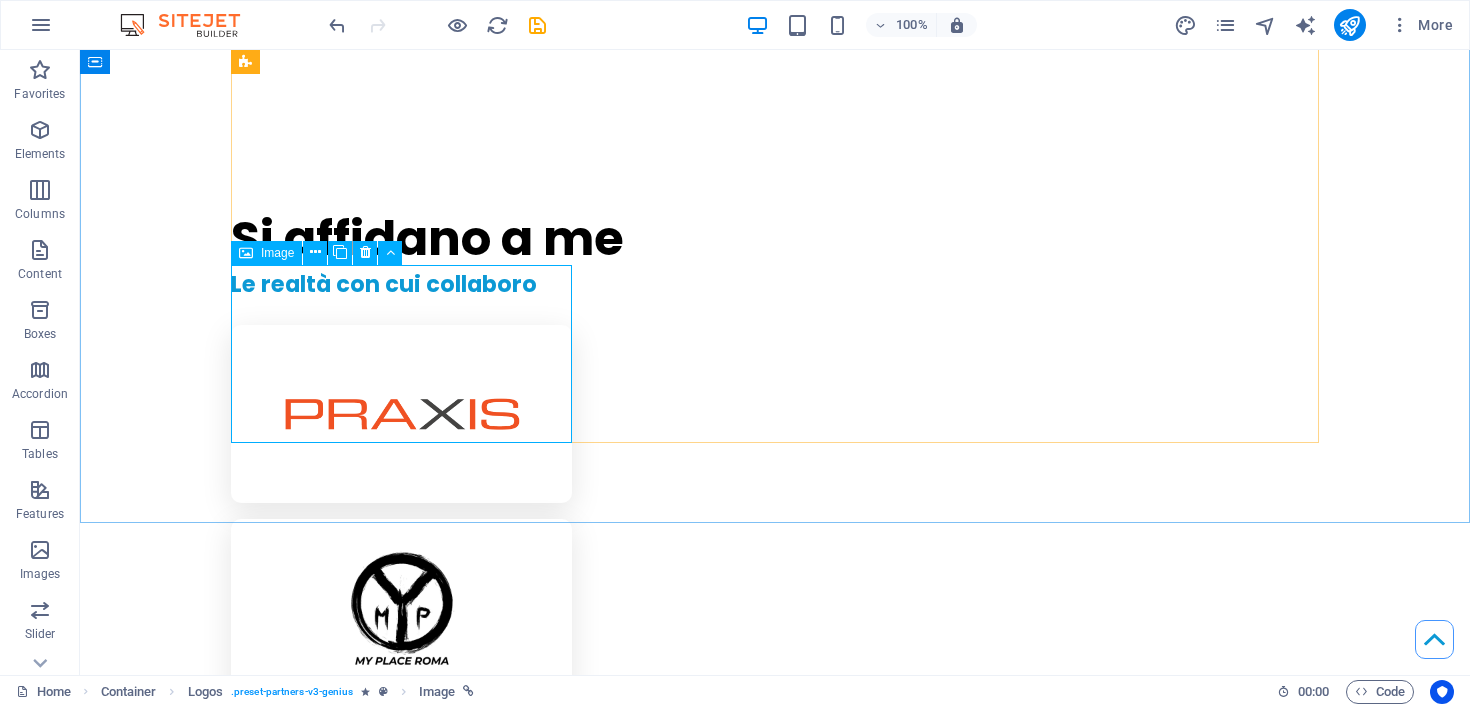 click on "Image" at bounding box center (277, 253) 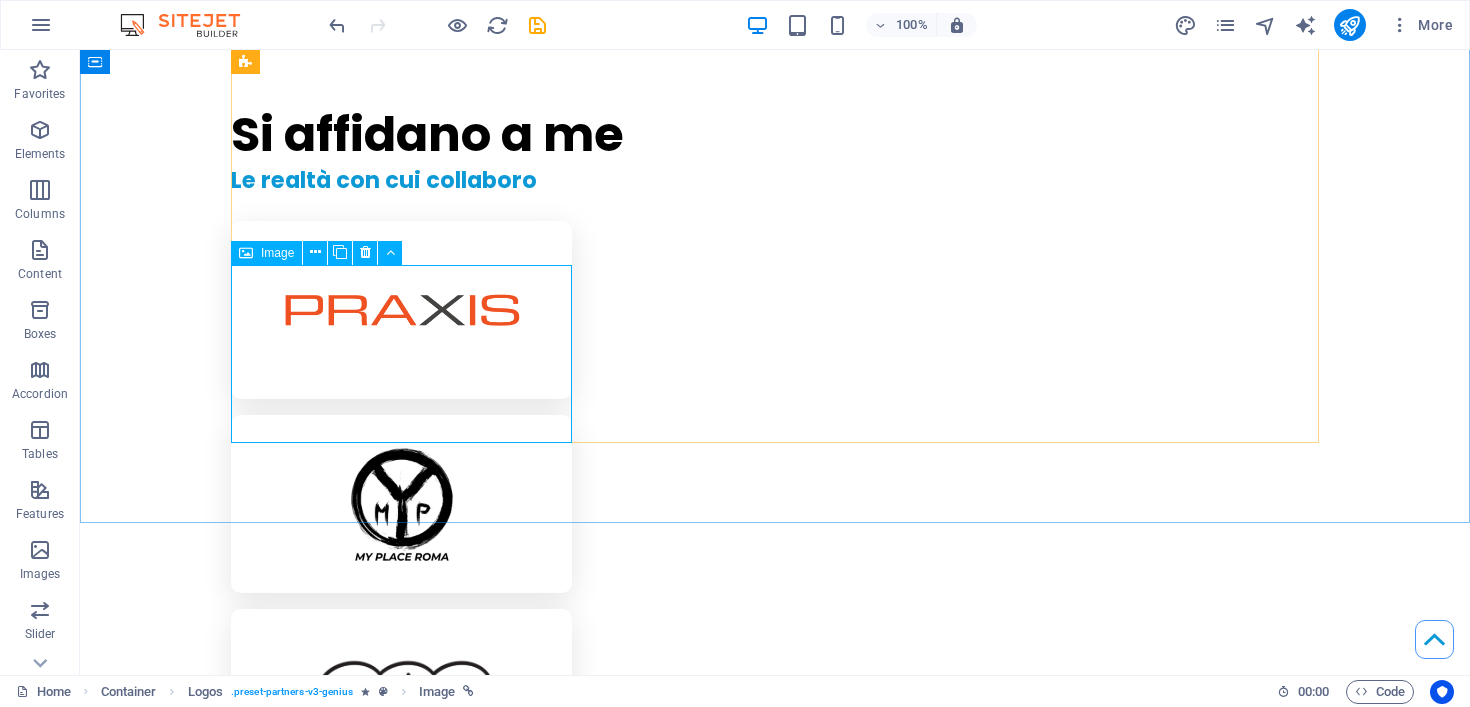 select on "px" 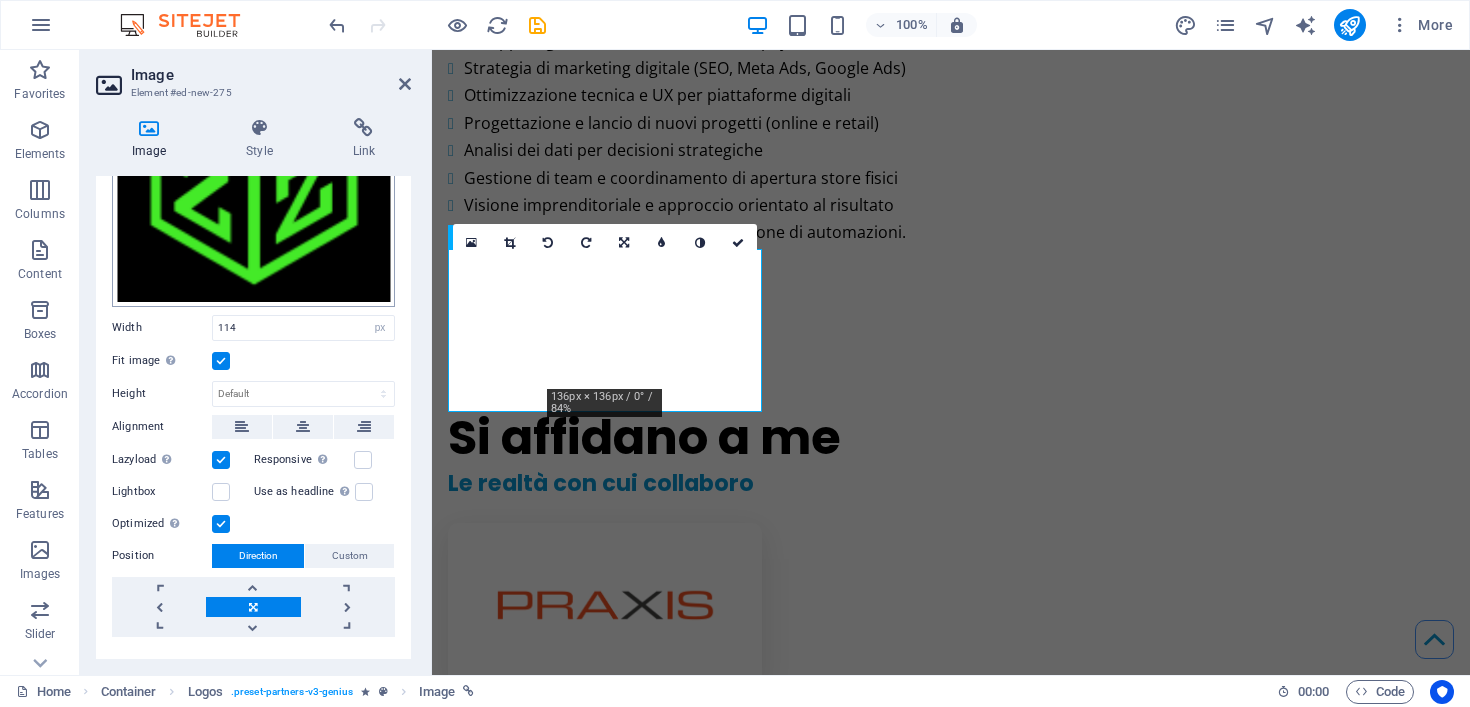 scroll, scrollTop: 216, scrollLeft: 0, axis: vertical 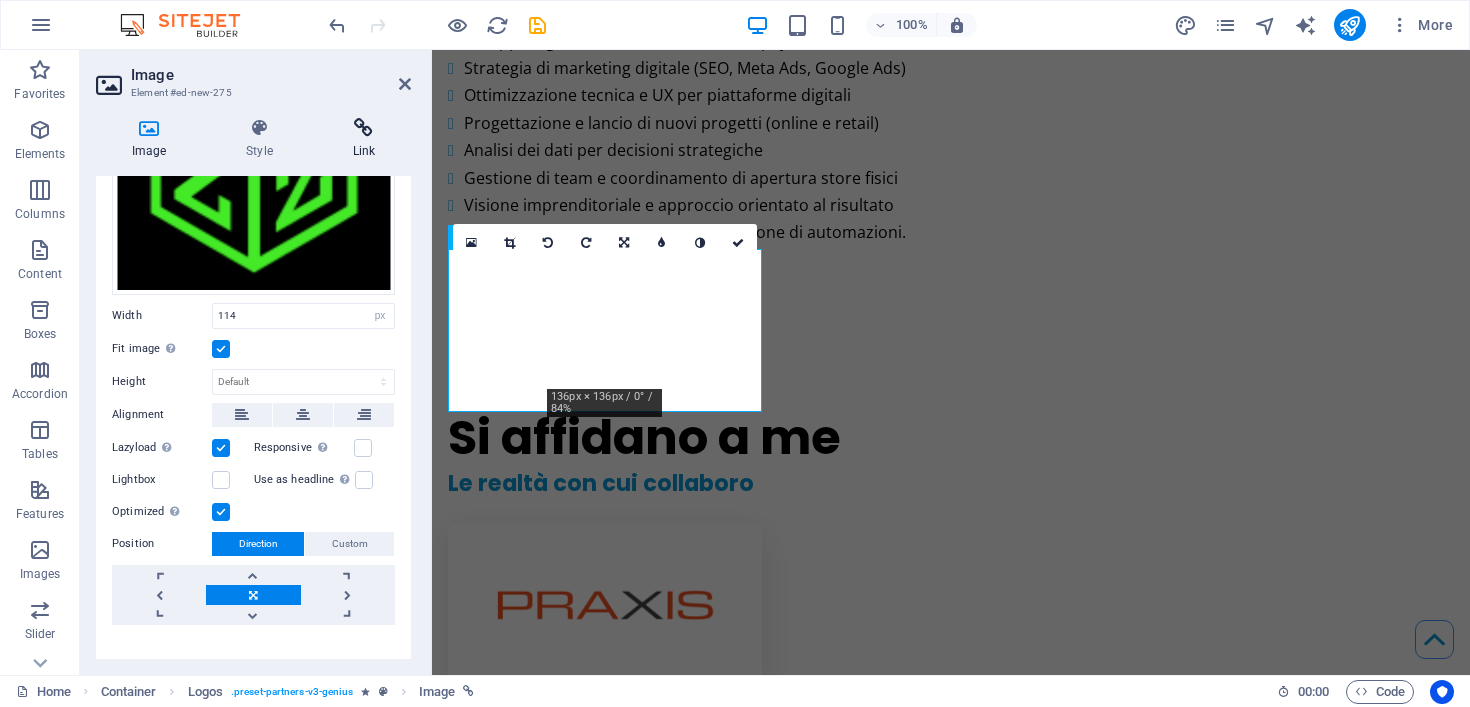 click at bounding box center (364, 128) 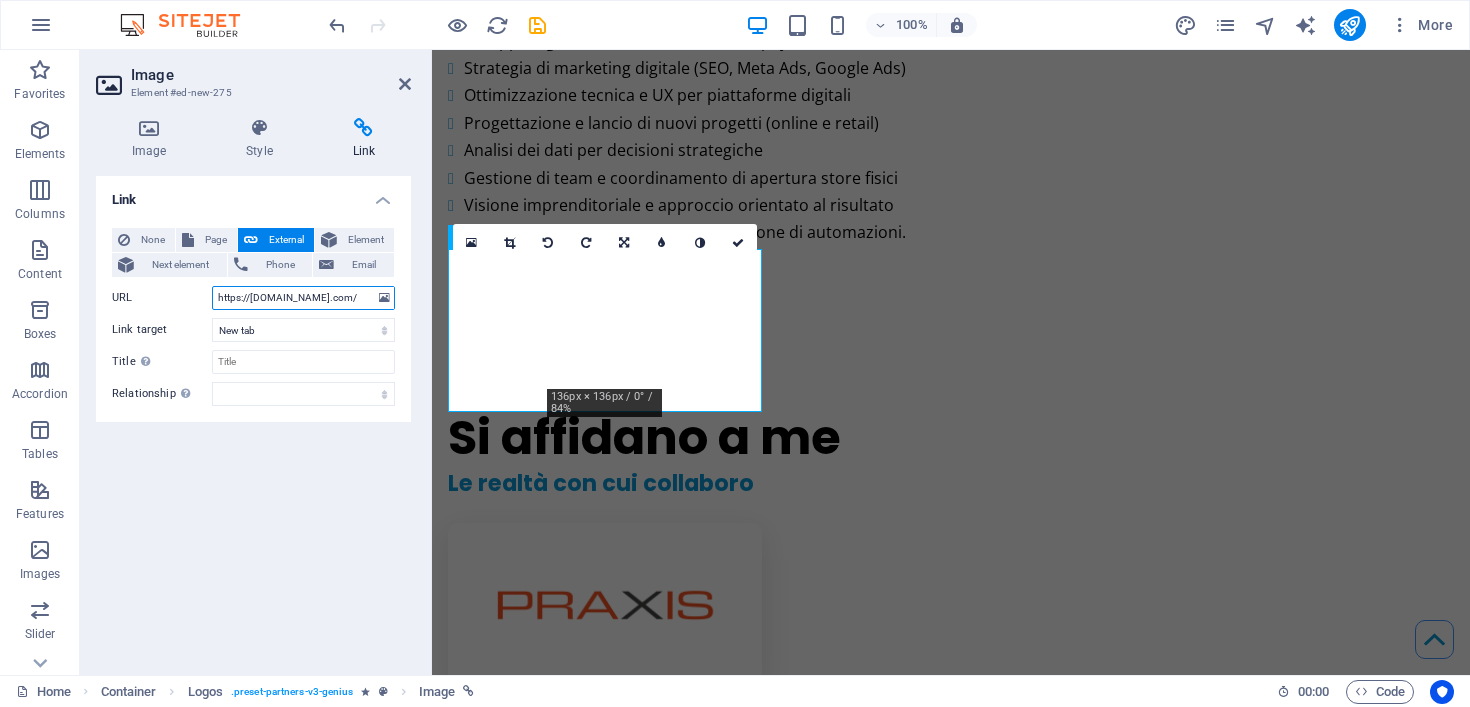 click on "https://[DOMAIN_NAME].com/" at bounding box center [303, 298] 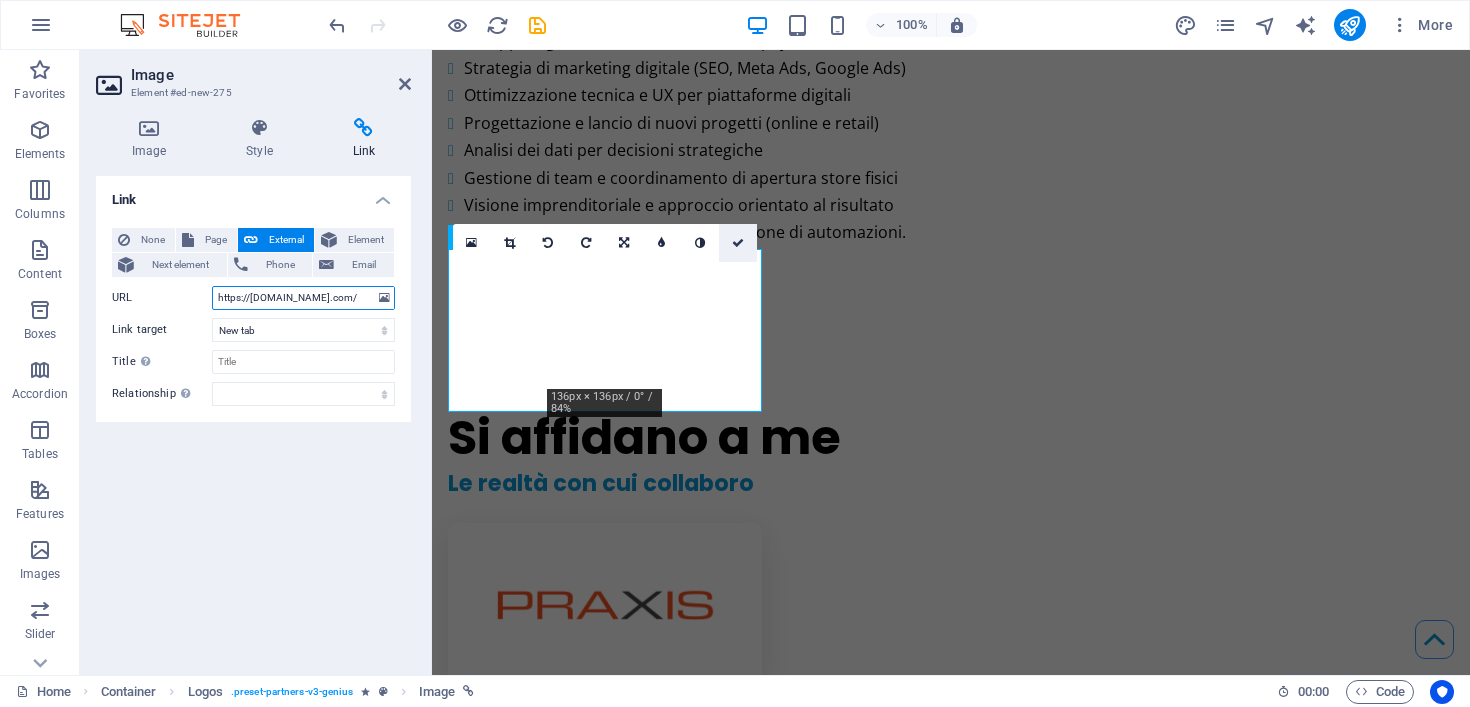 type on "https://[DOMAIN_NAME].com/" 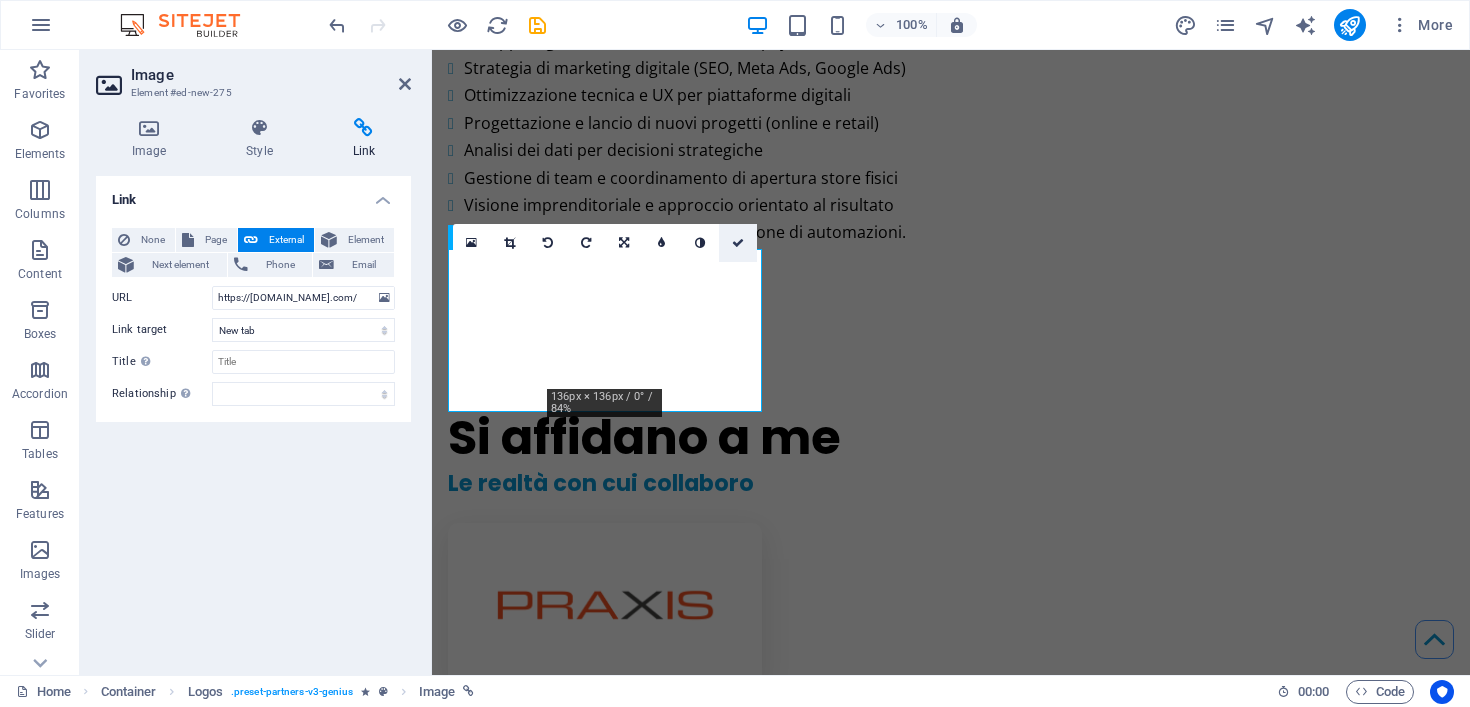 click at bounding box center (738, 243) 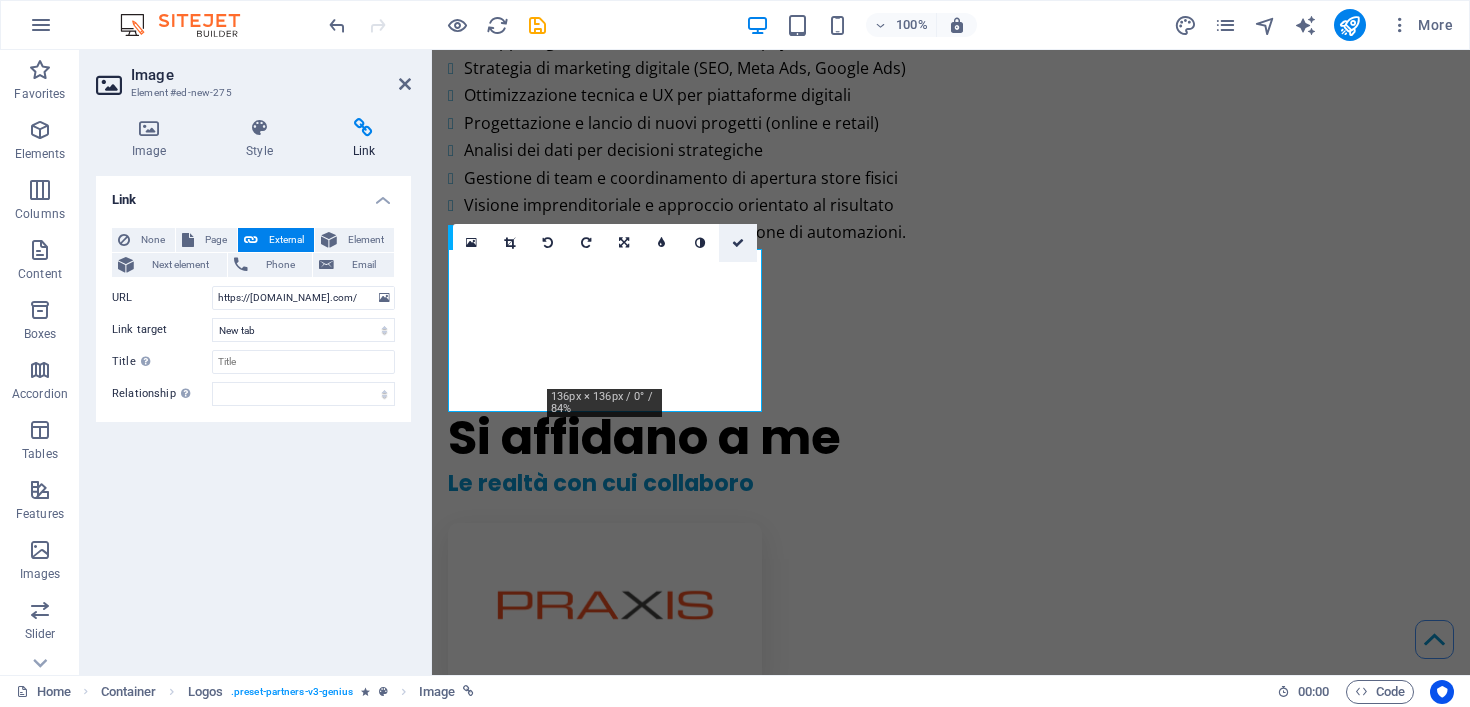 scroll, scrollTop: 2309, scrollLeft: 0, axis: vertical 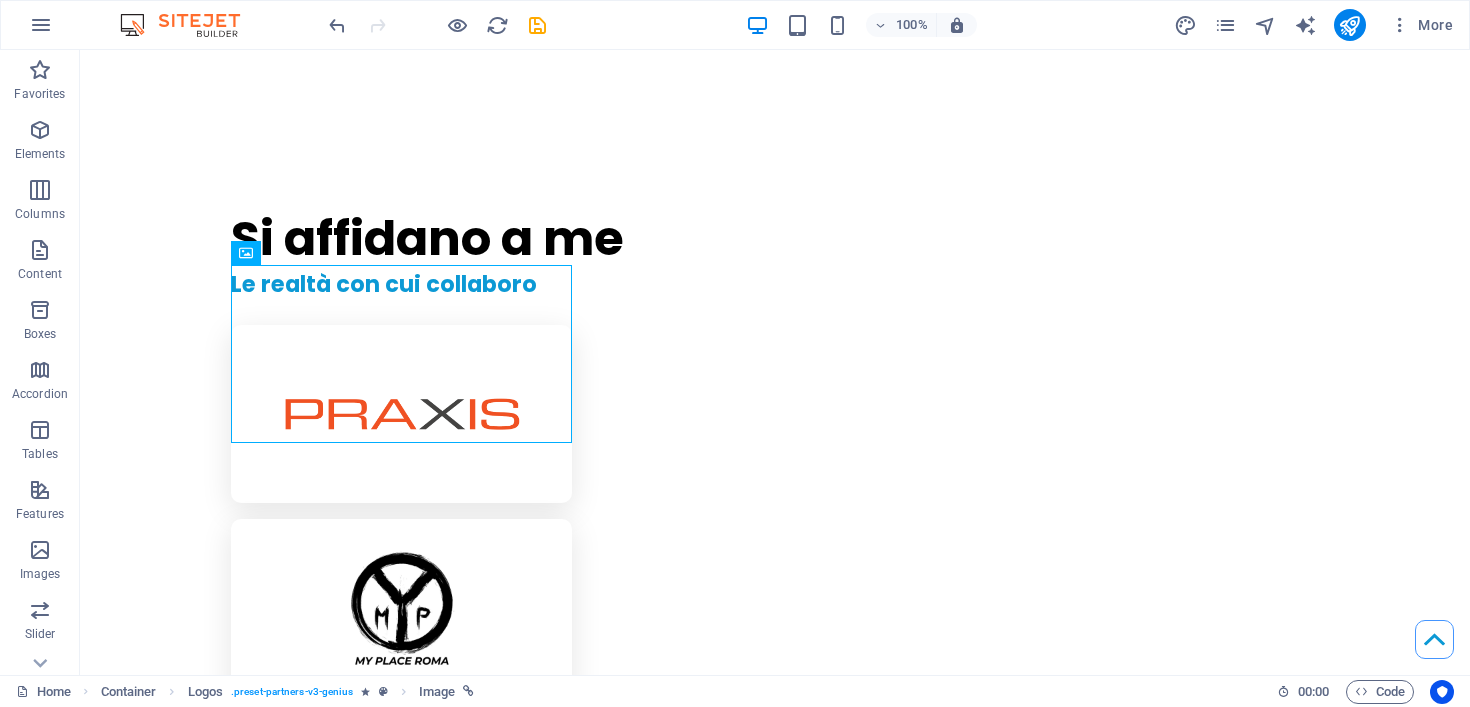 click at bounding box center (437, 25) 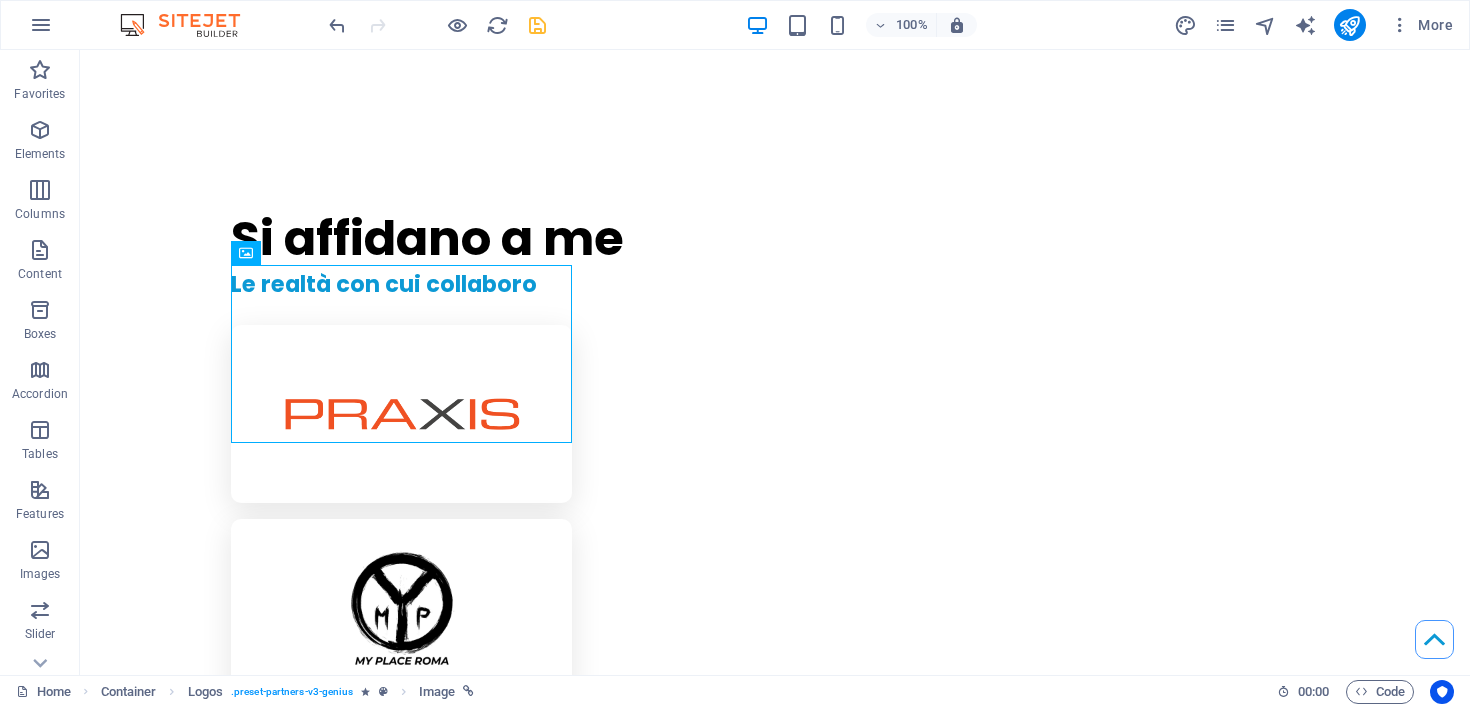 click at bounding box center [537, 25] 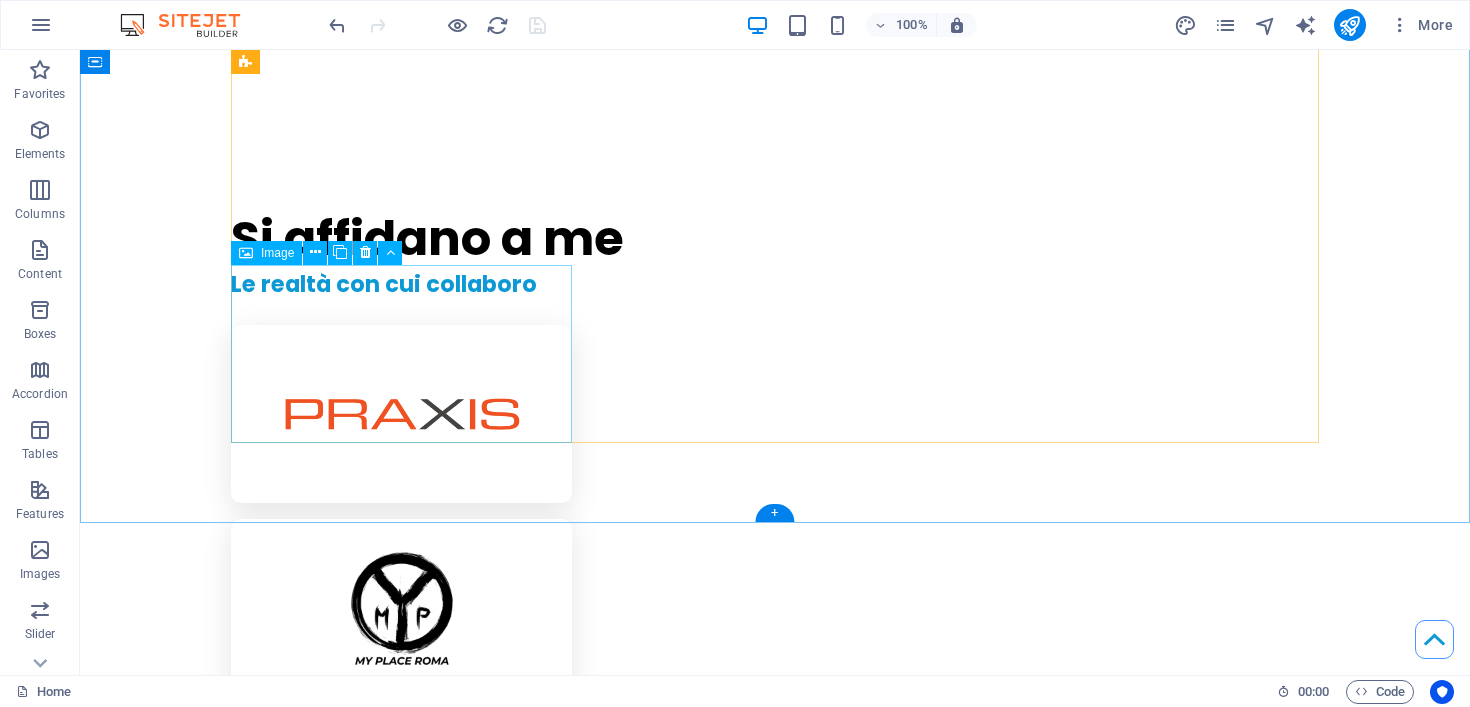 click at bounding box center (401, 2742) 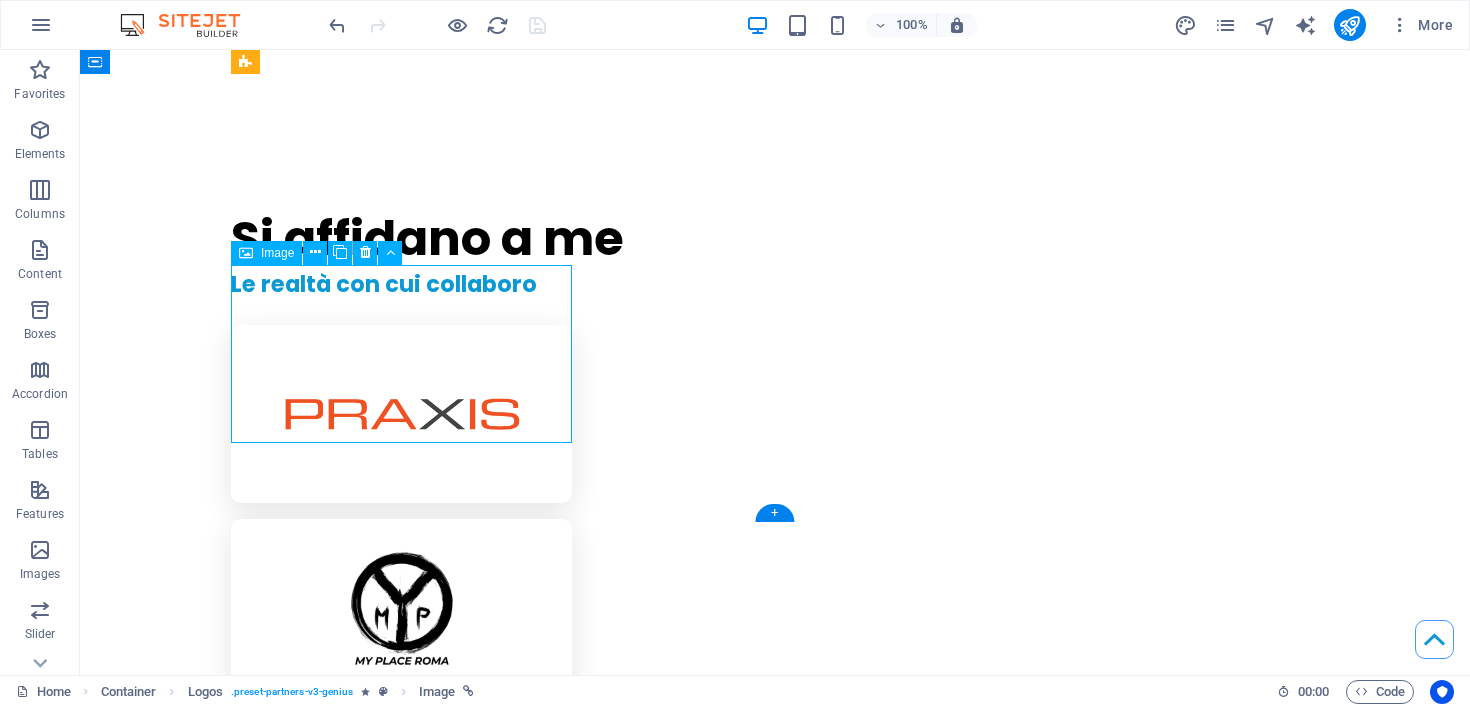 click at bounding box center (401, 2742) 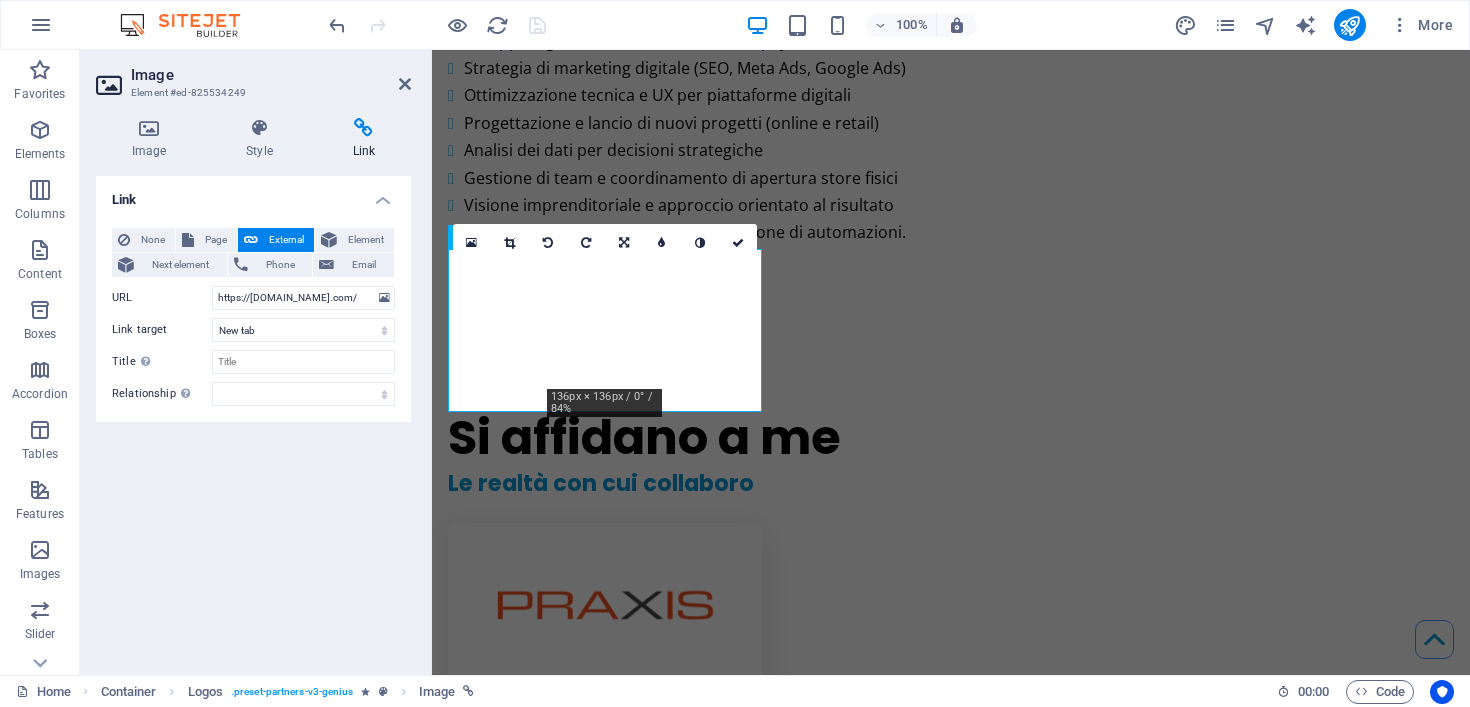 click on "Image Element #ed-825534249 Image Style Link Image Drag files here, click to choose files or select files from Files or our free stock photos & videos Select files from the file manager, stock photos, or upload file(s) Upload Width 114 Default auto px rem % em vh vw Fit image Automatically fit image to a fixed width and height Height Default auto px Alignment Lazyload Loading images after the page loads improves page speed. Responsive Automatically load retina image and smartphone optimized sizes. Lightbox Use as headline The image will be wrapped in an H1 headline tag. Useful for giving alternative text the weight of an H1 headline, e.g. for the logo. Leave unchecked if uncertain. Optimized Images are compressed to improve page speed. Position Direction Custom X offset 50 px rem % vh vw Y offset 50 px rem % vh vw Text Float No float Image left Image right Determine how text should behave around the image. Text Alternative text Image caption Paragraph Format Normal Heading 1 Heading 2 Heading 3 Heading 4 Code" at bounding box center (256, 362) 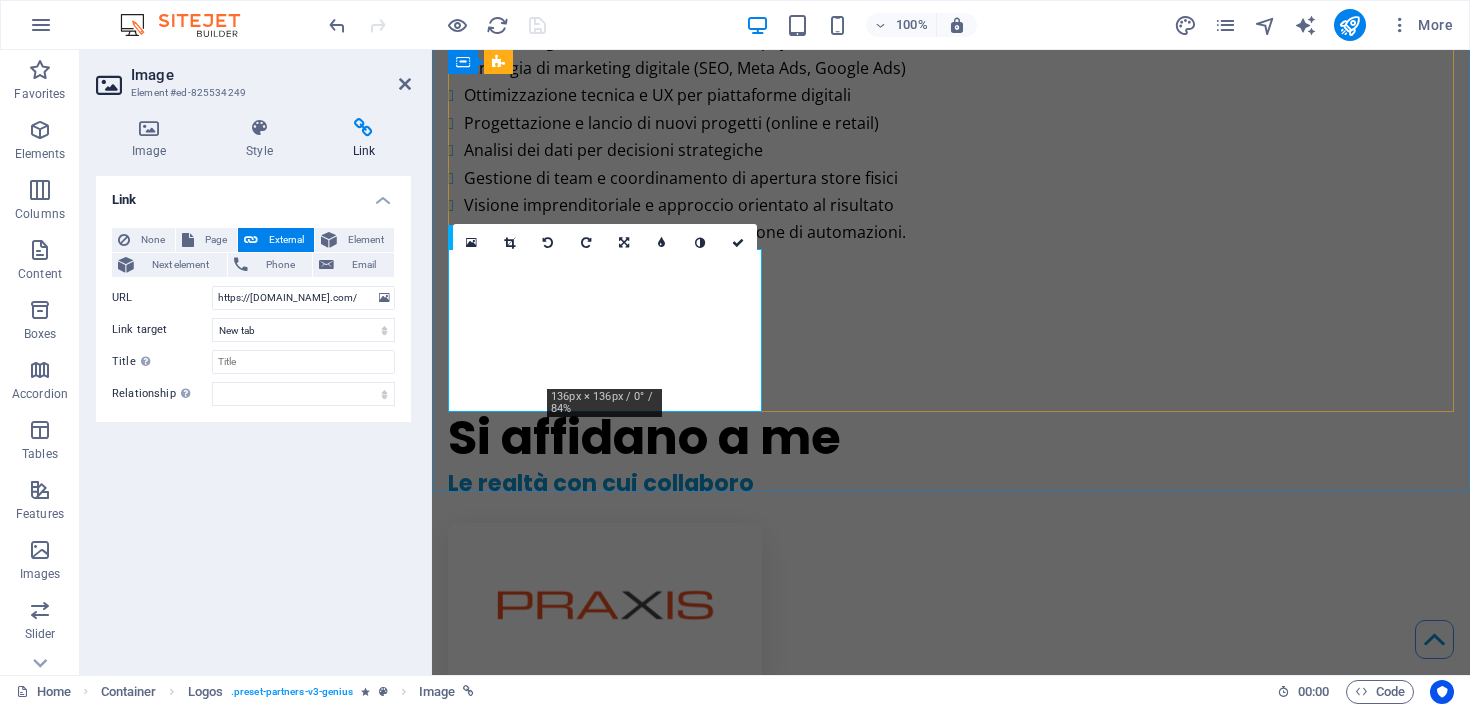 click at bounding box center (605, 2748) 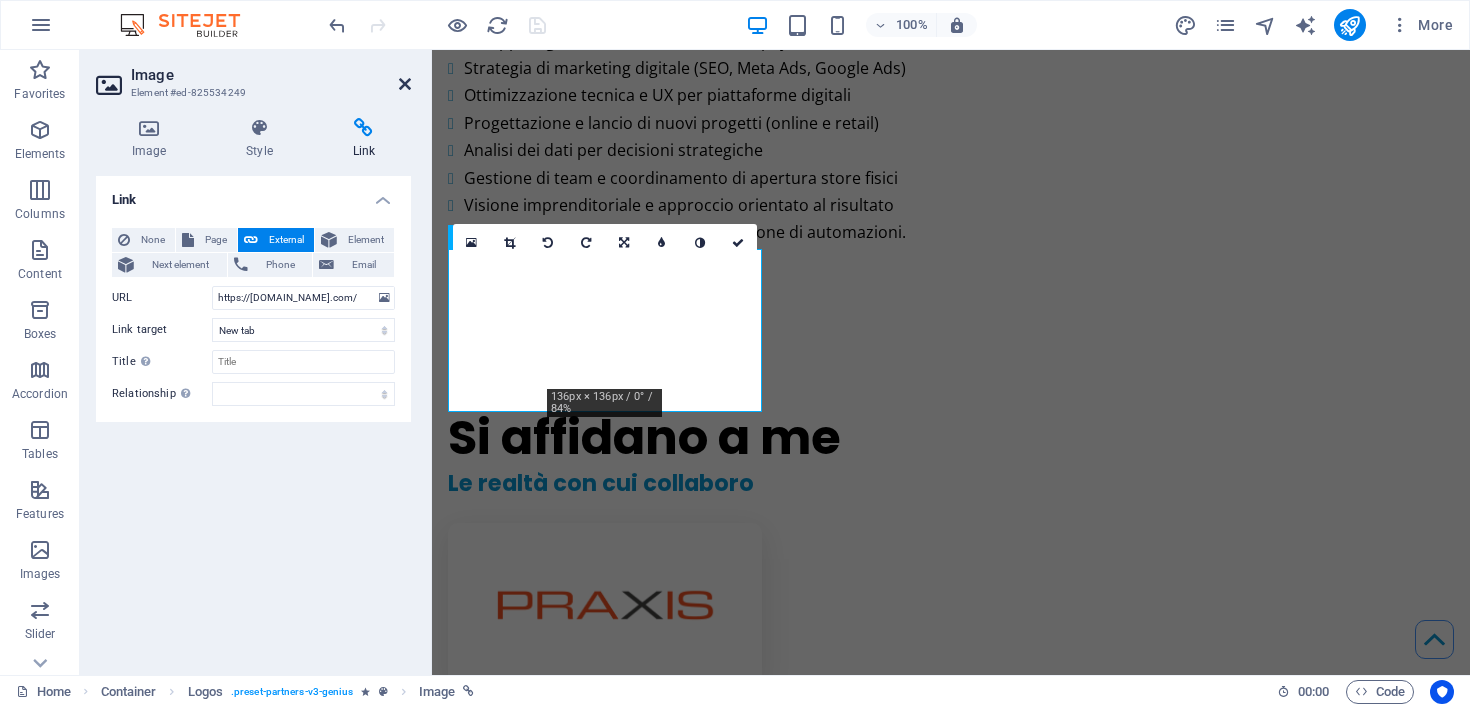 click at bounding box center [405, 84] 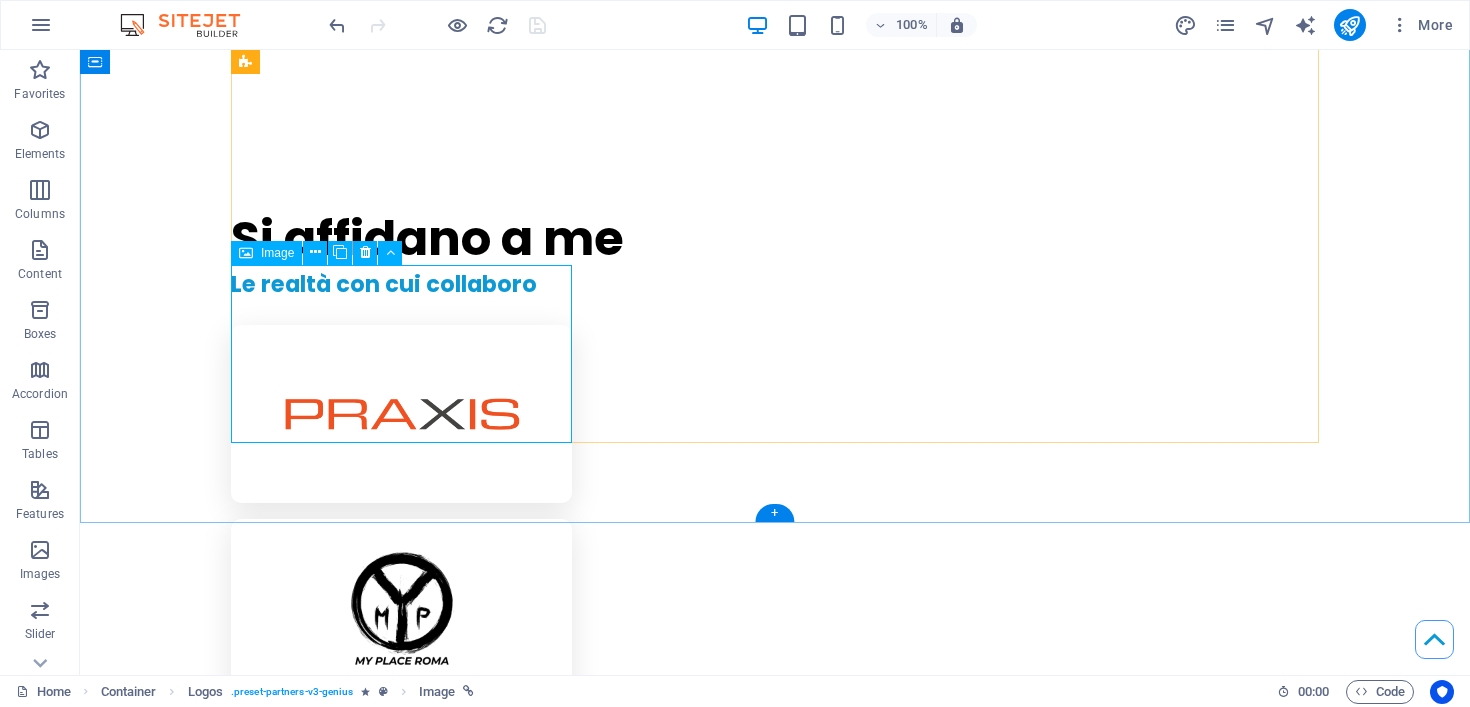 click at bounding box center (401, 2742) 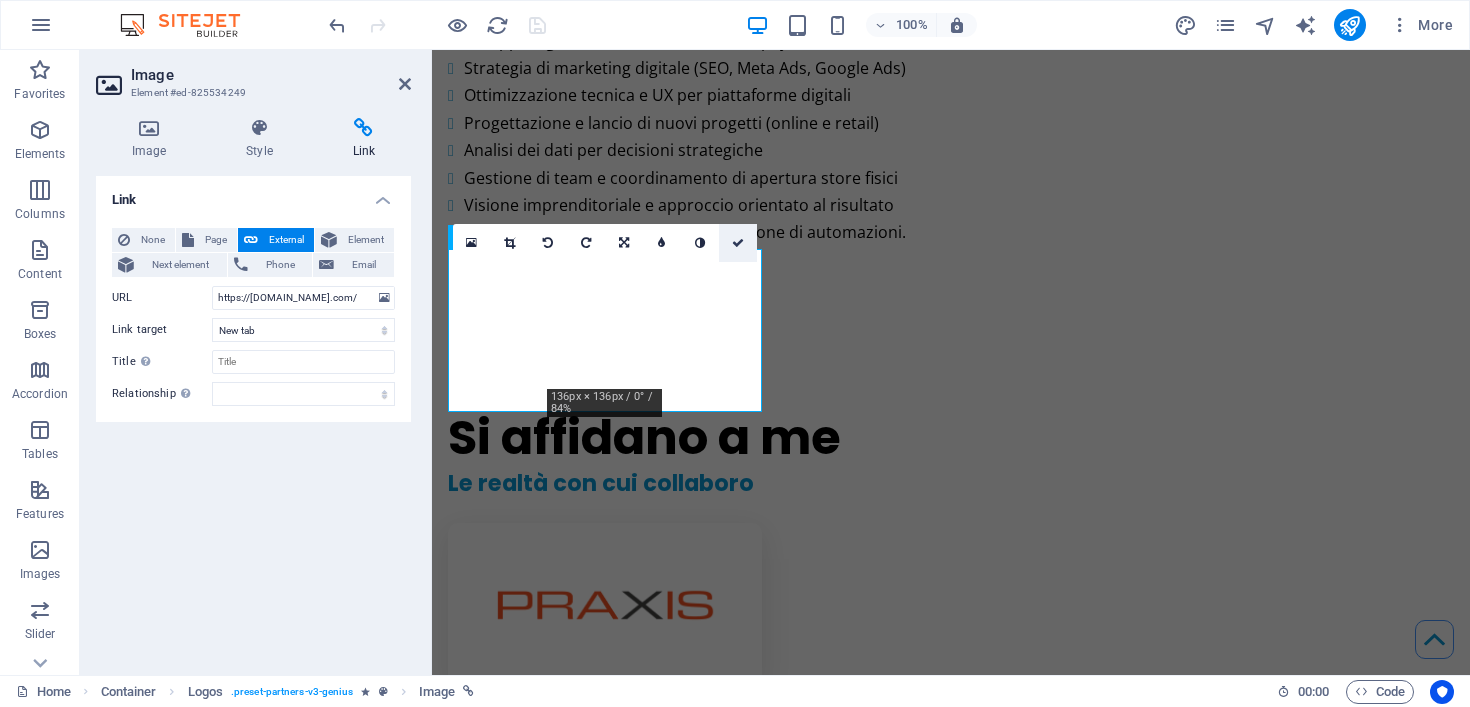 click at bounding box center [738, 243] 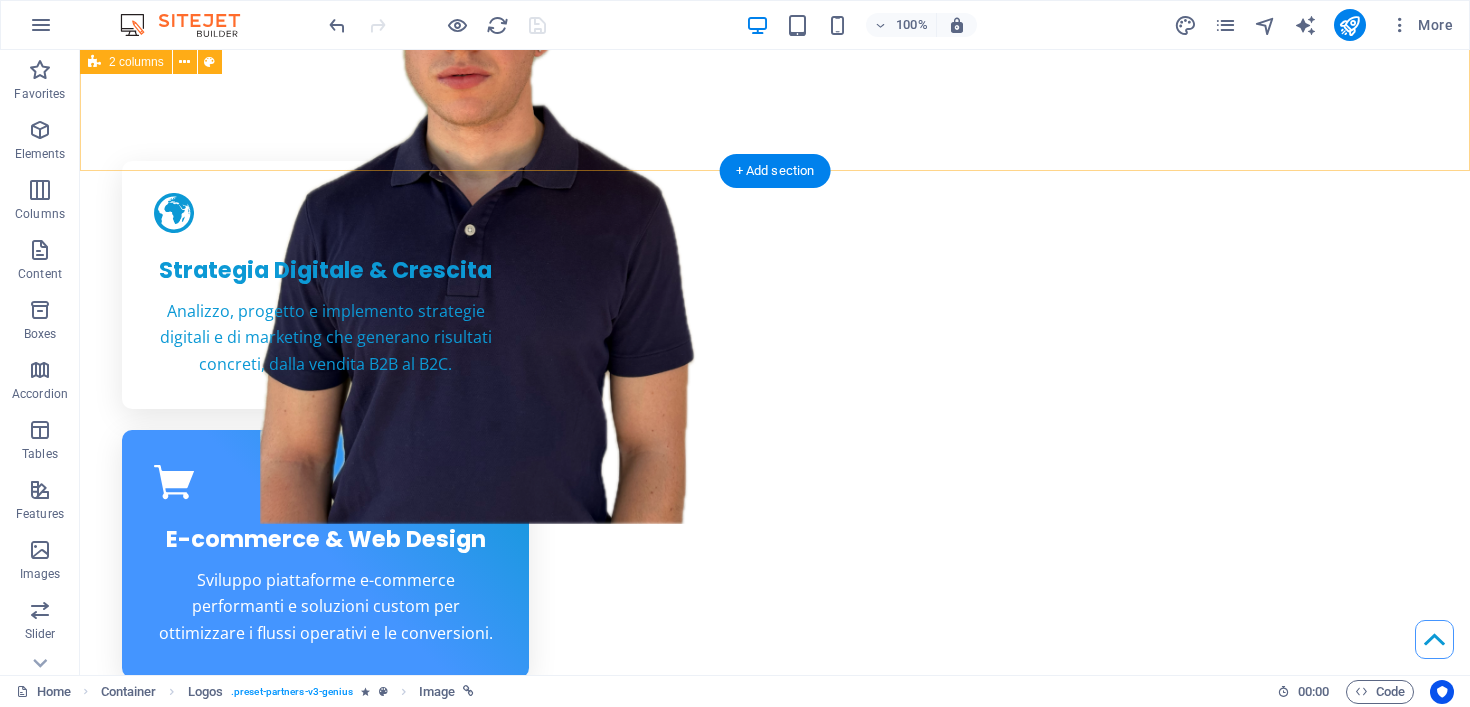 scroll, scrollTop: 0, scrollLeft: 0, axis: both 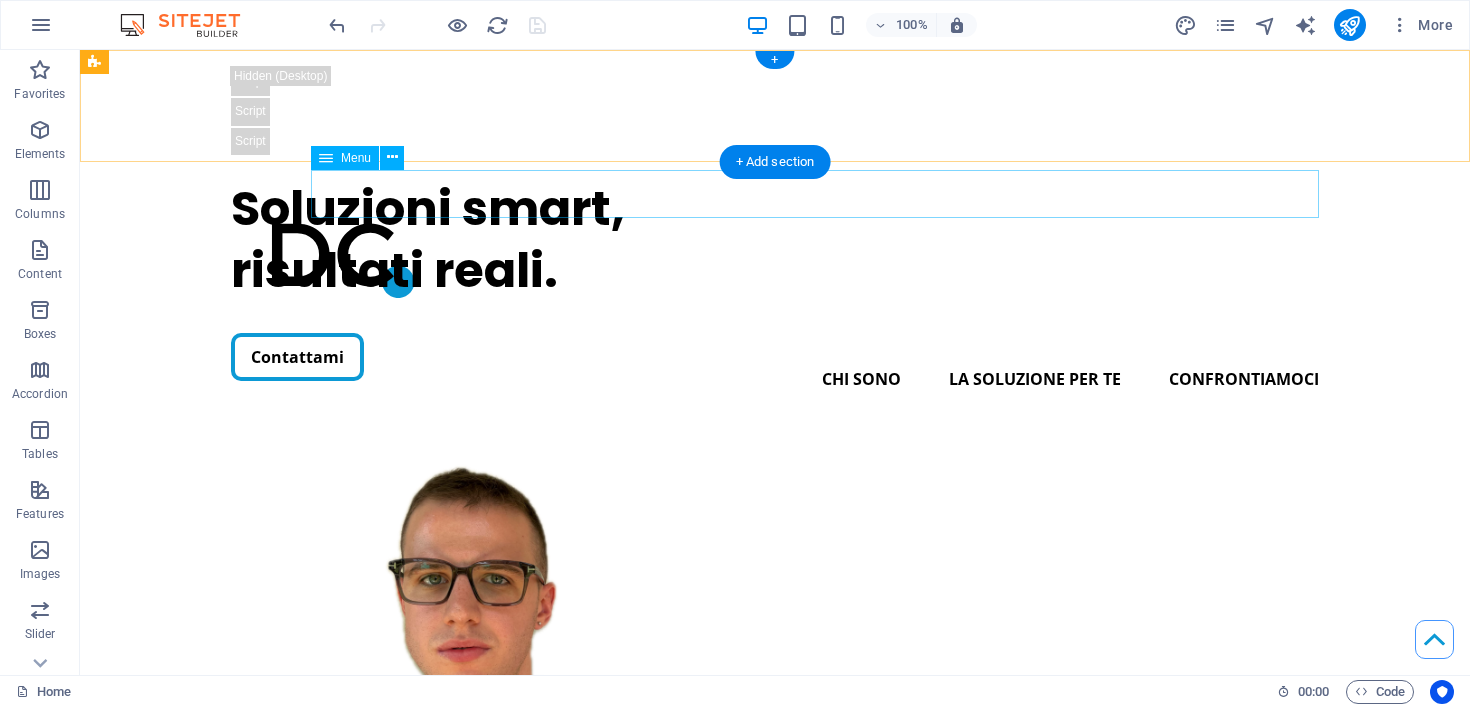 click on "Chi sono La soluzione per te Creazione sito web Pubblicità online Digitalizzazione e strategia Analisi del business e del mercato Sviluppo e avvio di progetti Creazione strutture digitali Confrontiamoci" at bounding box center [775, 379] 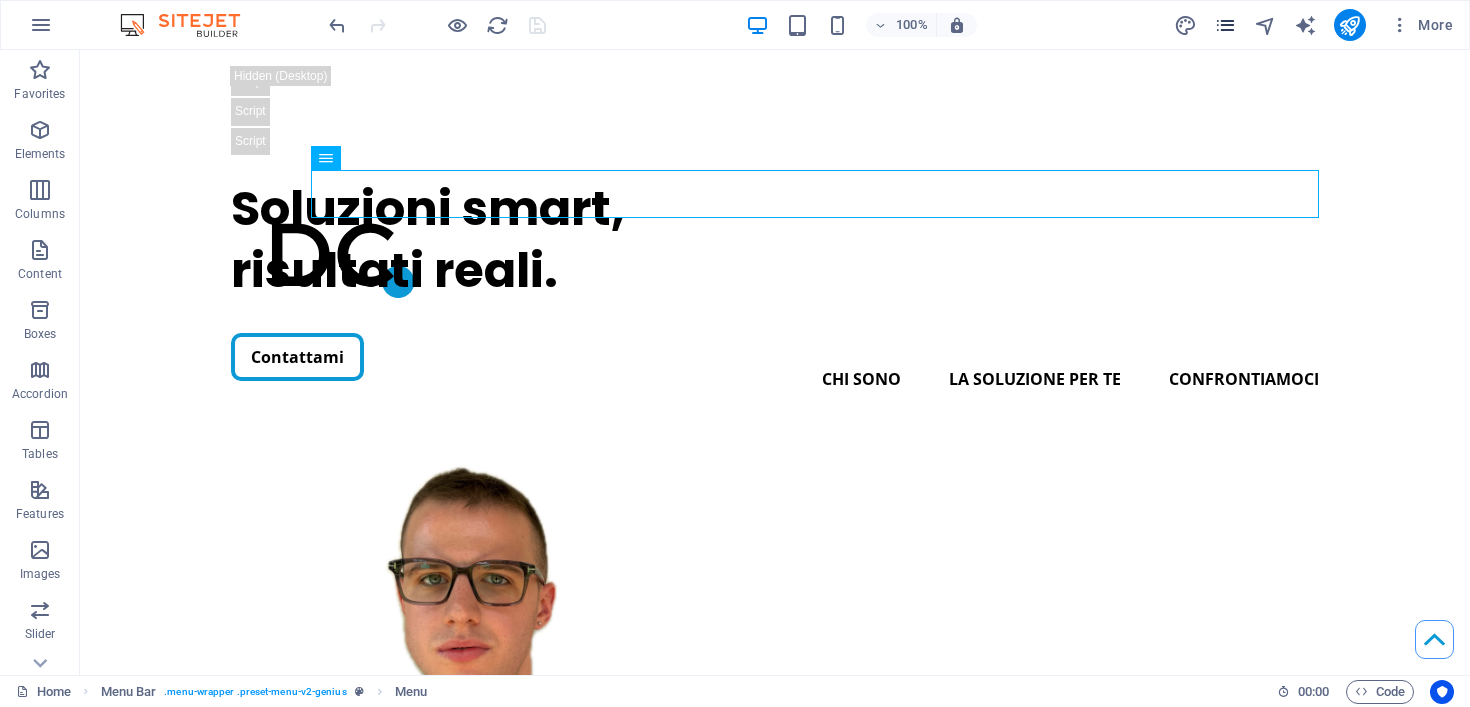 click at bounding box center (1225, 25) 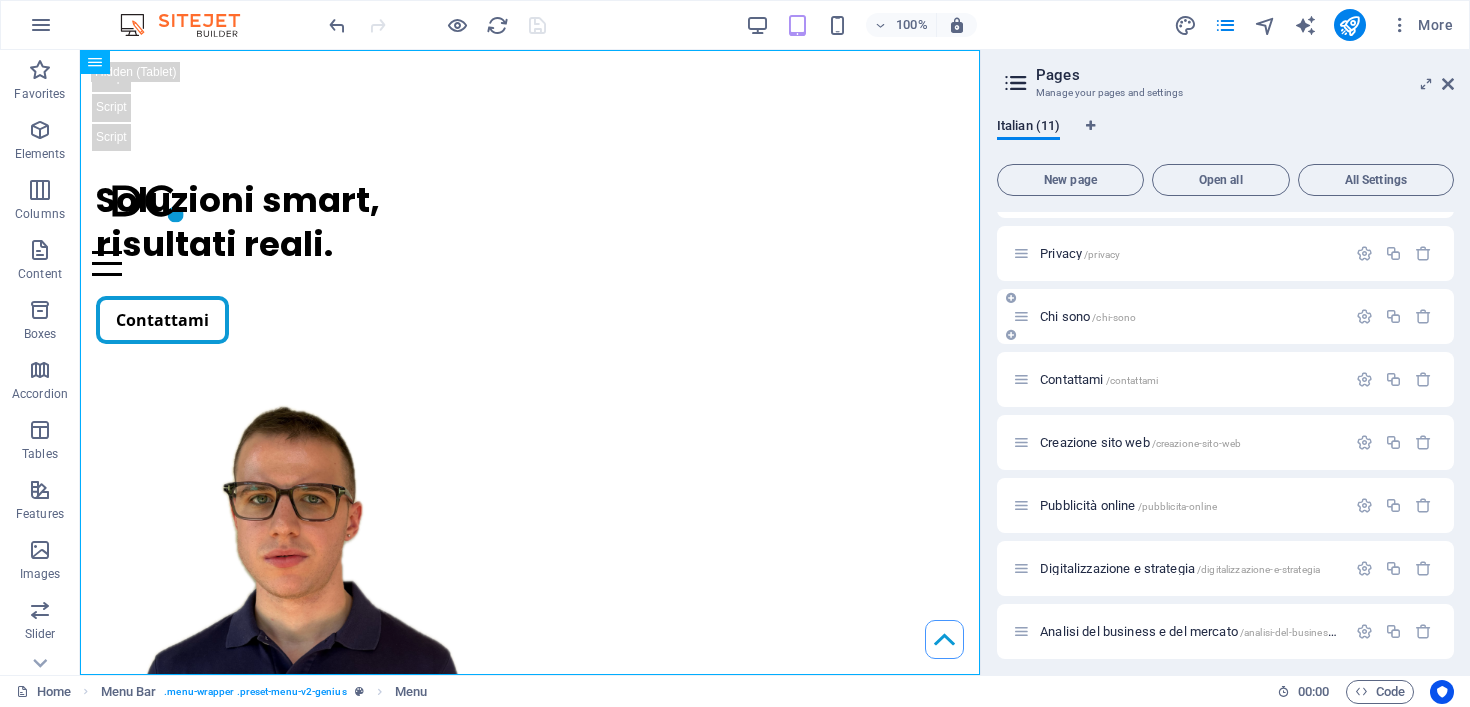scroll, scrollTop: 0, scrollLeft: 0, axis: both 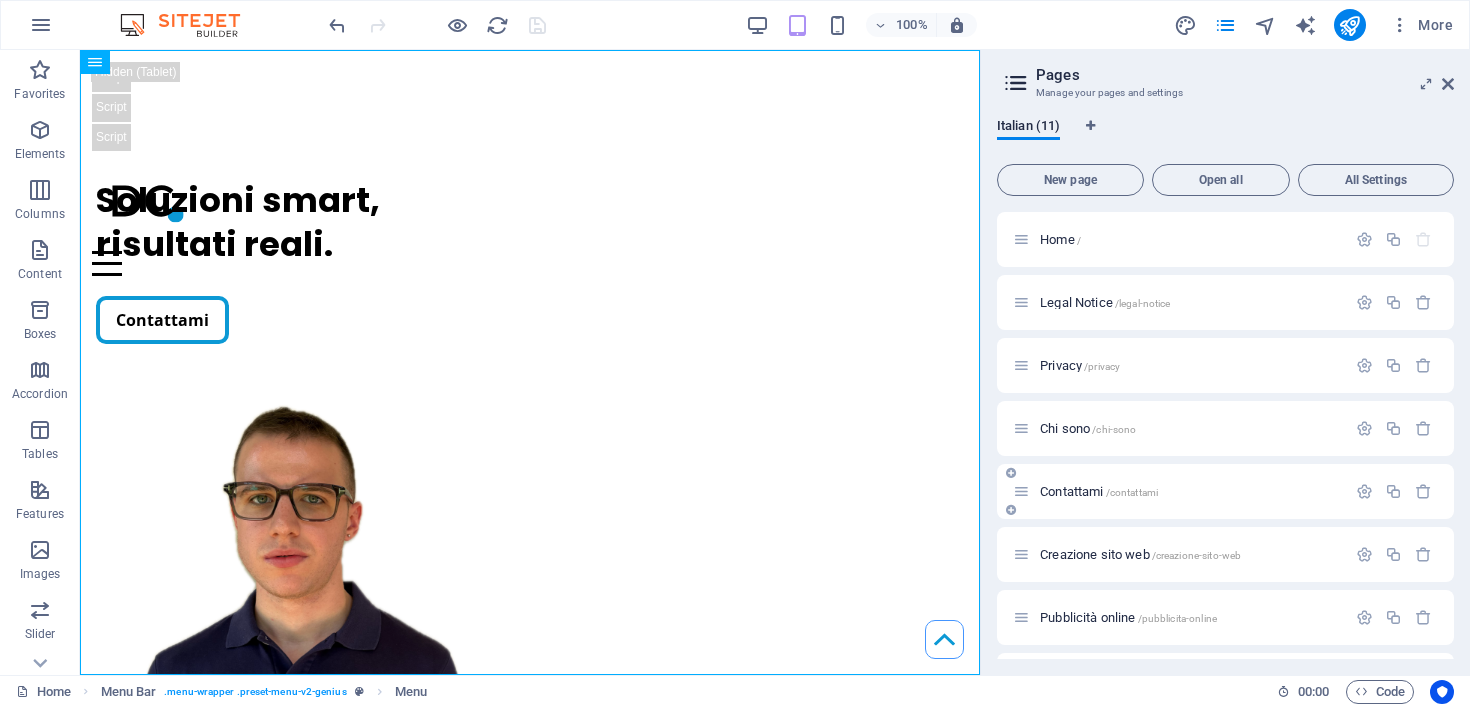 click on "Contattami /contattami" at bounding box center (1099, 491) 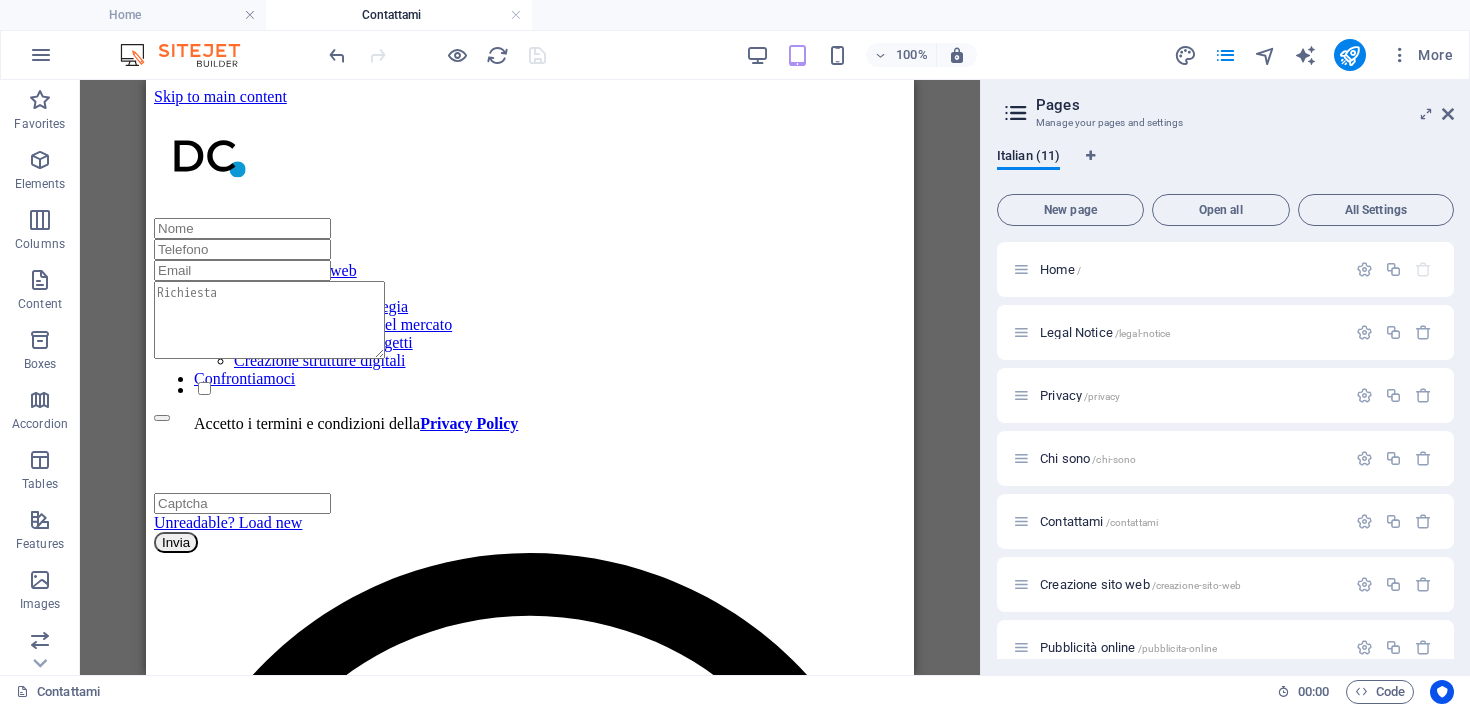 scroll, scrollTop: 0, scrollLeft: 0, axis: both 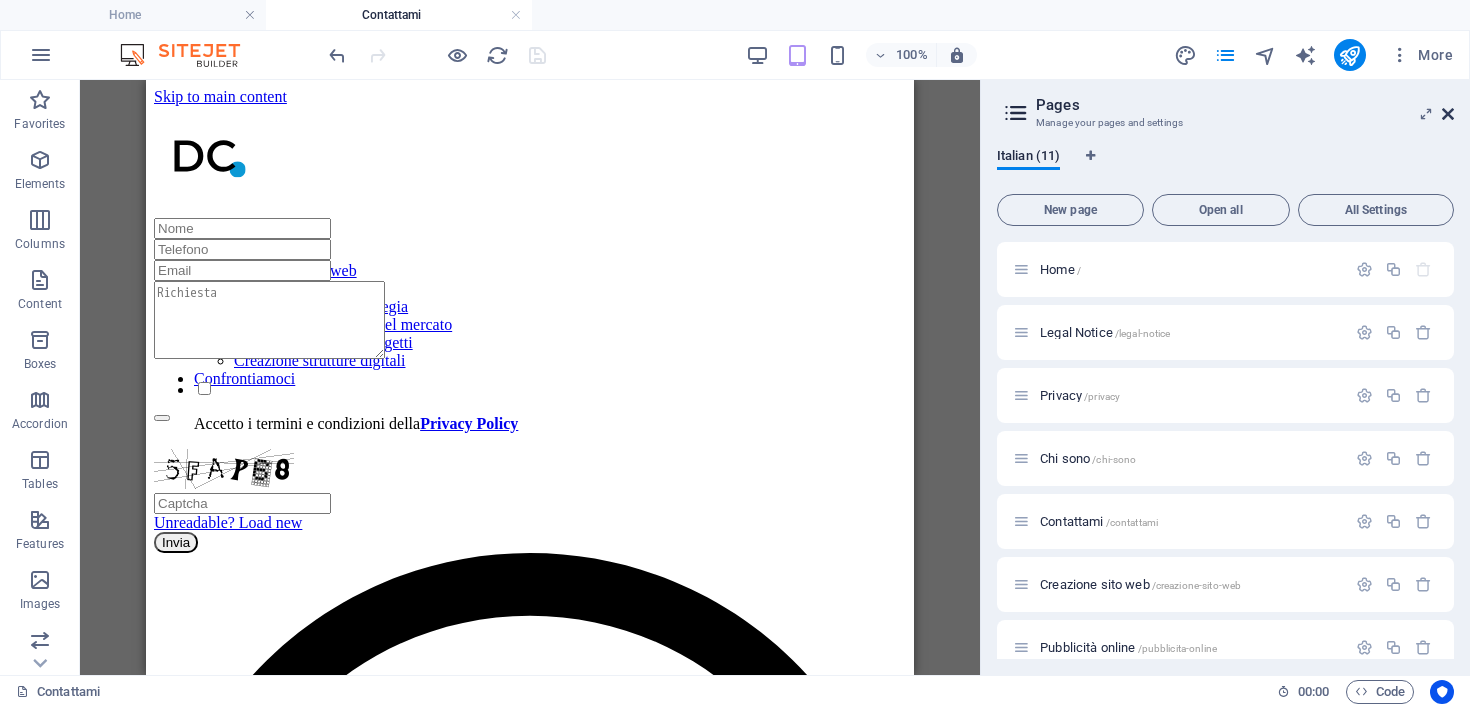 click at bounding box center (1448, 114) 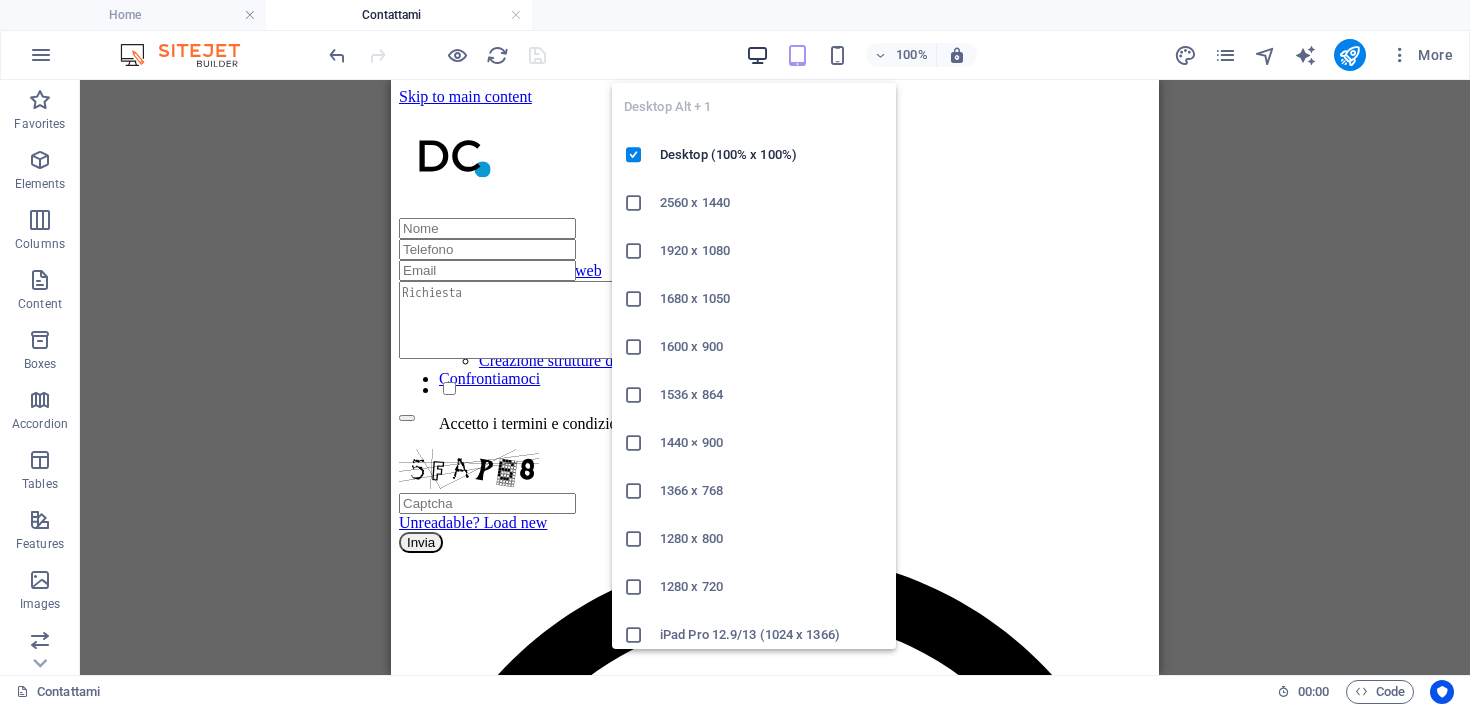click at bounding box center [757, 55] 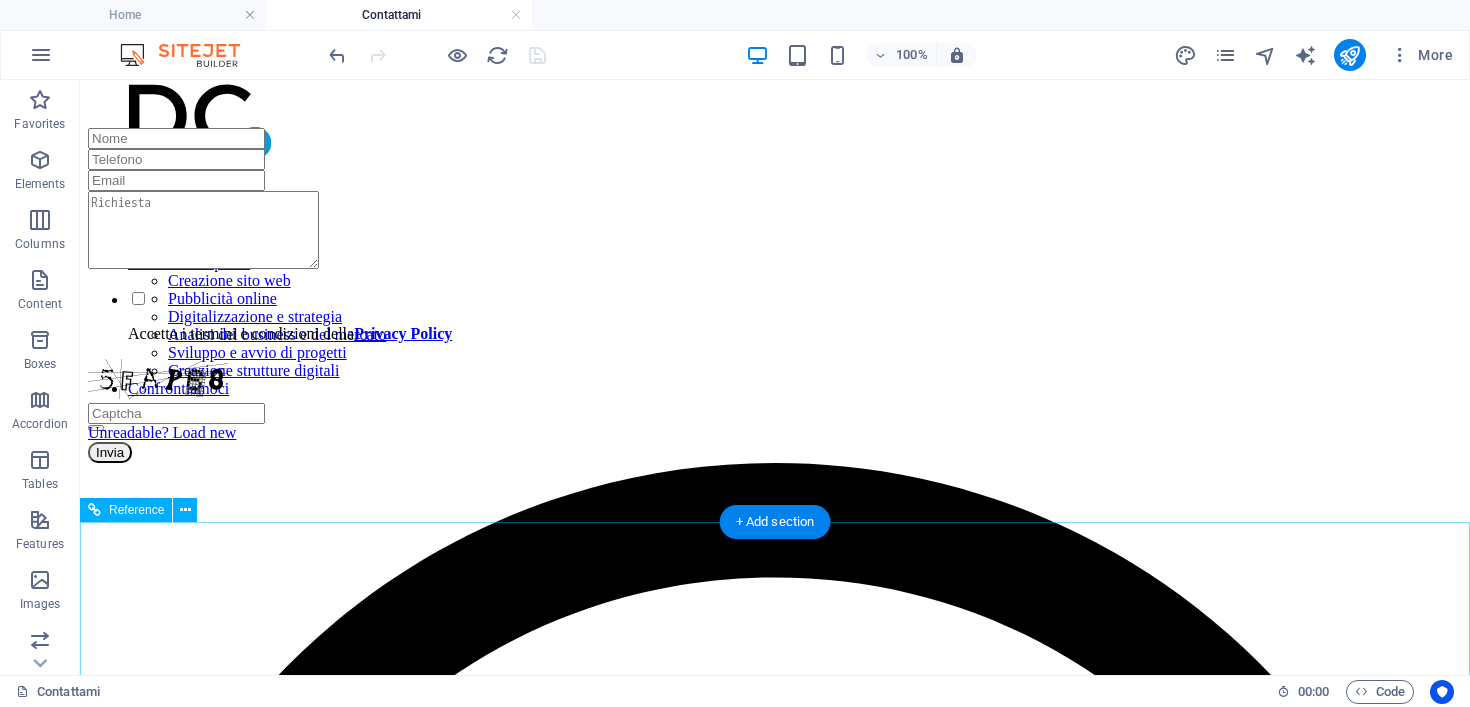 scroll, scrollTop: 116, scrollLeft: 0, axis: vertical 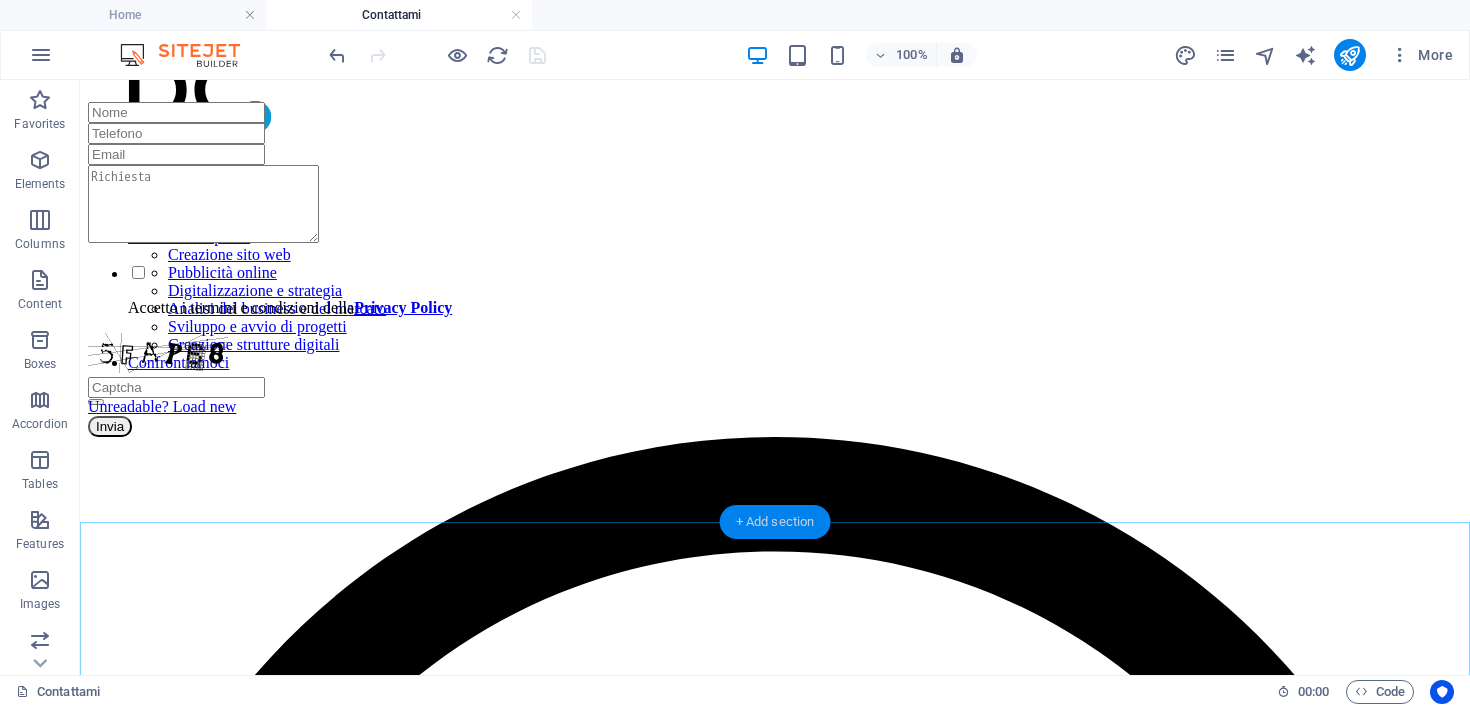 click on "+ Add section" at bounding box center [775, 522] 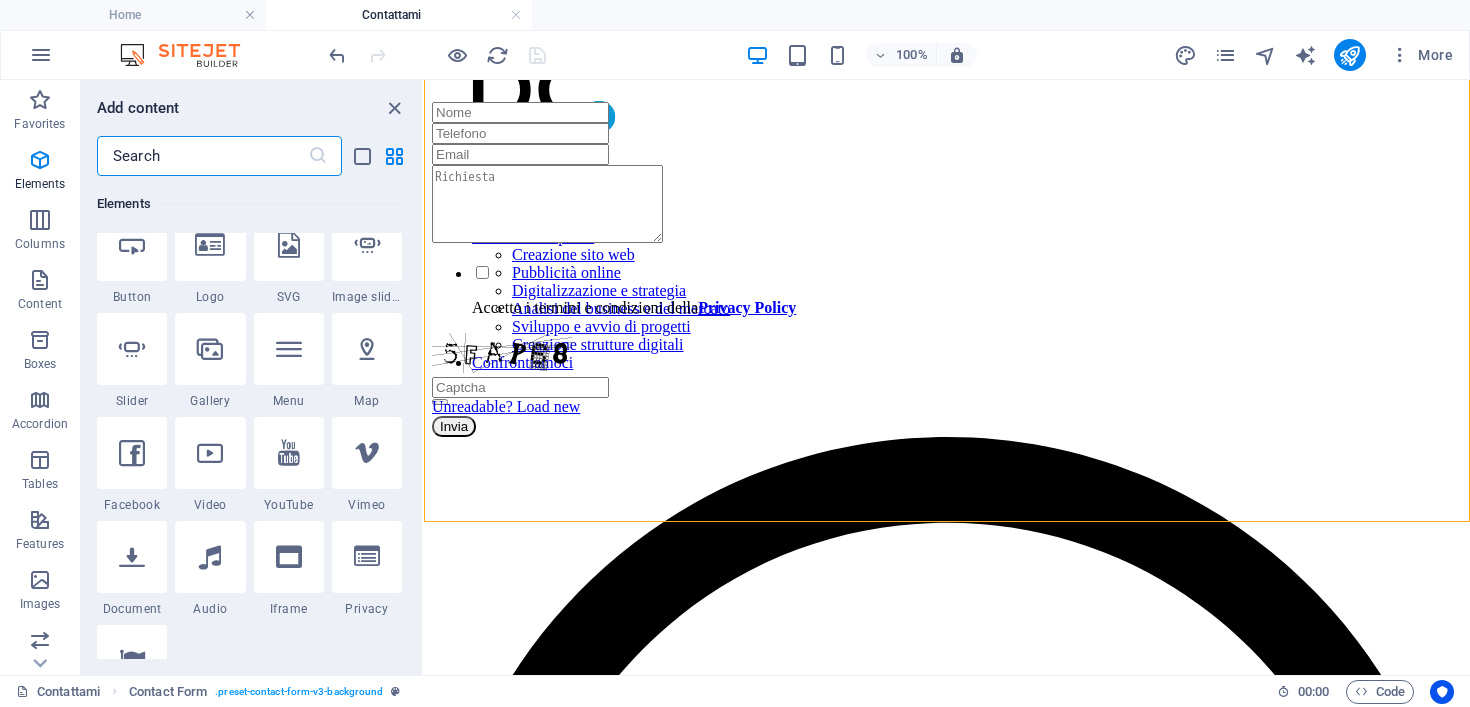 scroll, scrollTop: 441, scrollLeft: 0, axis: vertical 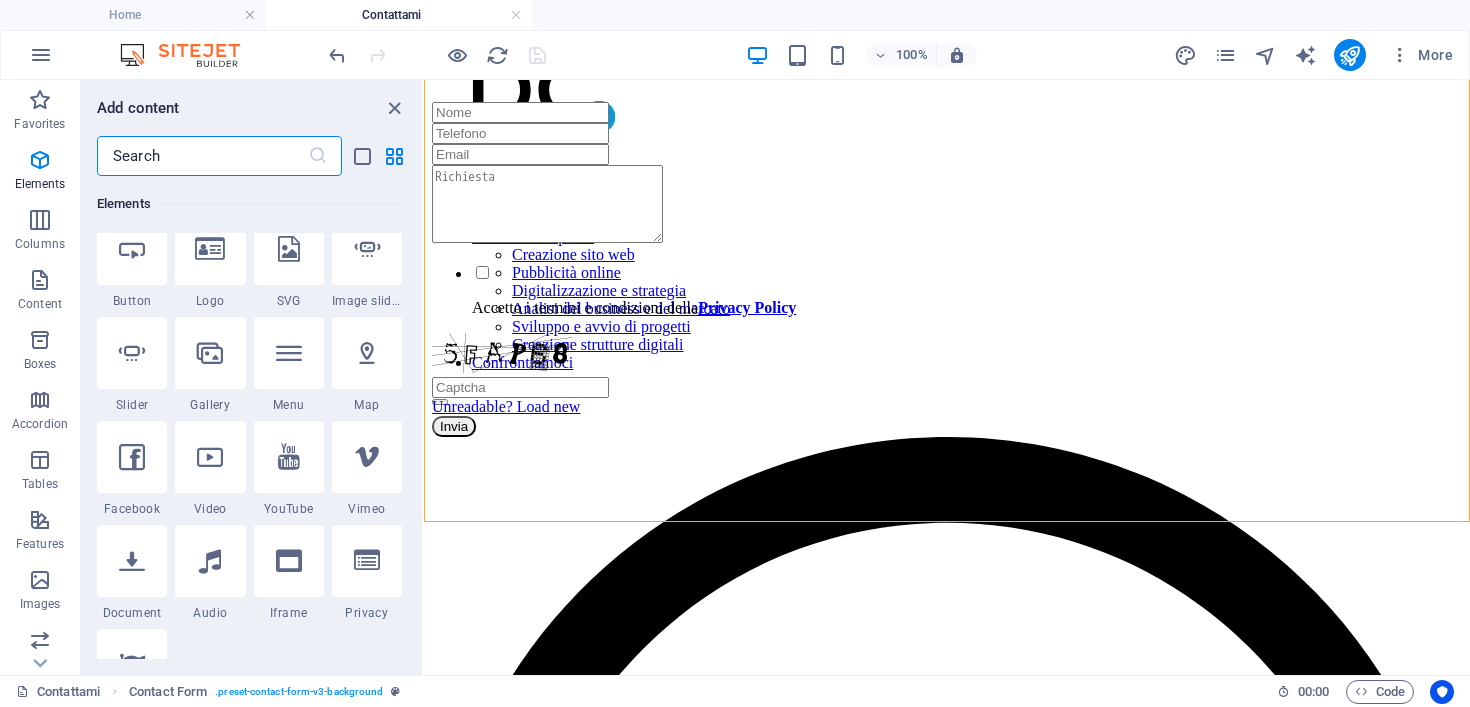click at bounding box center (202, 156) 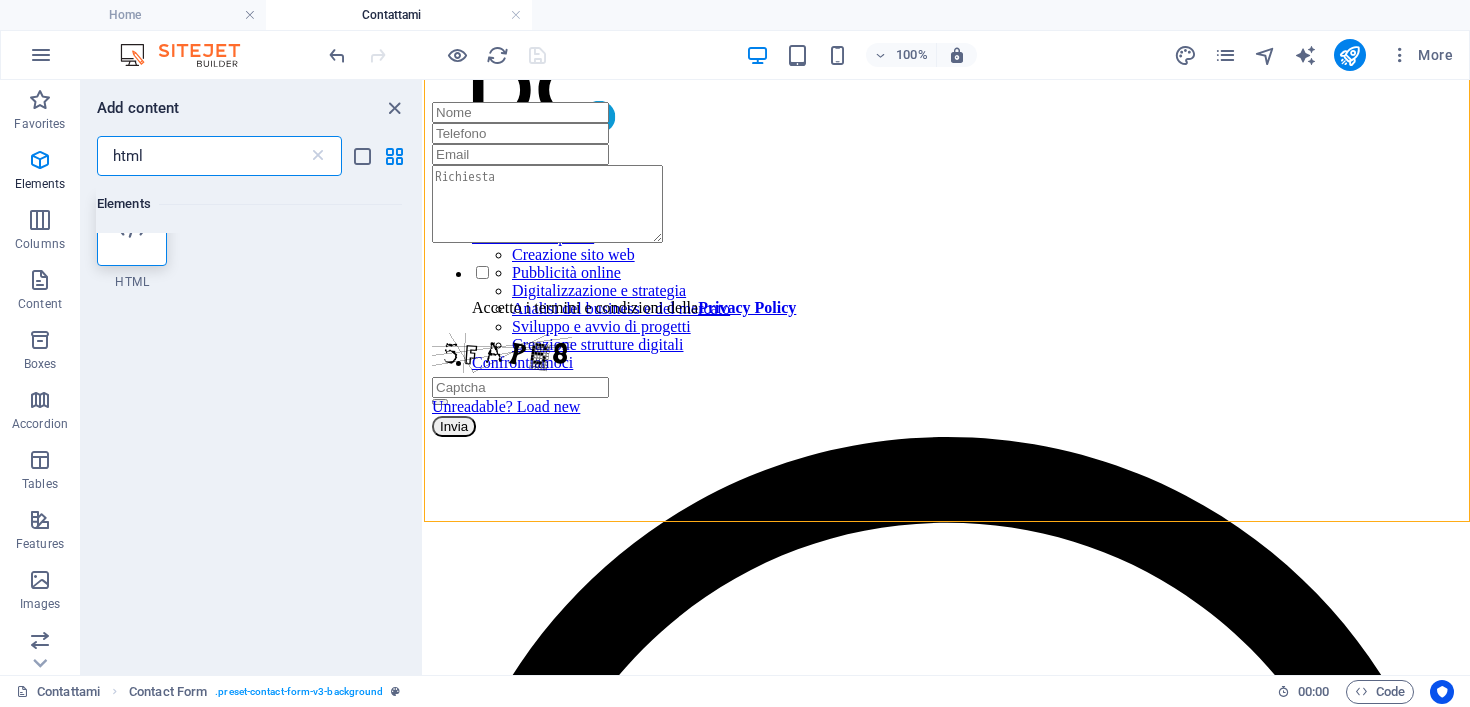 scroll, scrollTop: 0, scrollLeft: 0, axis: both 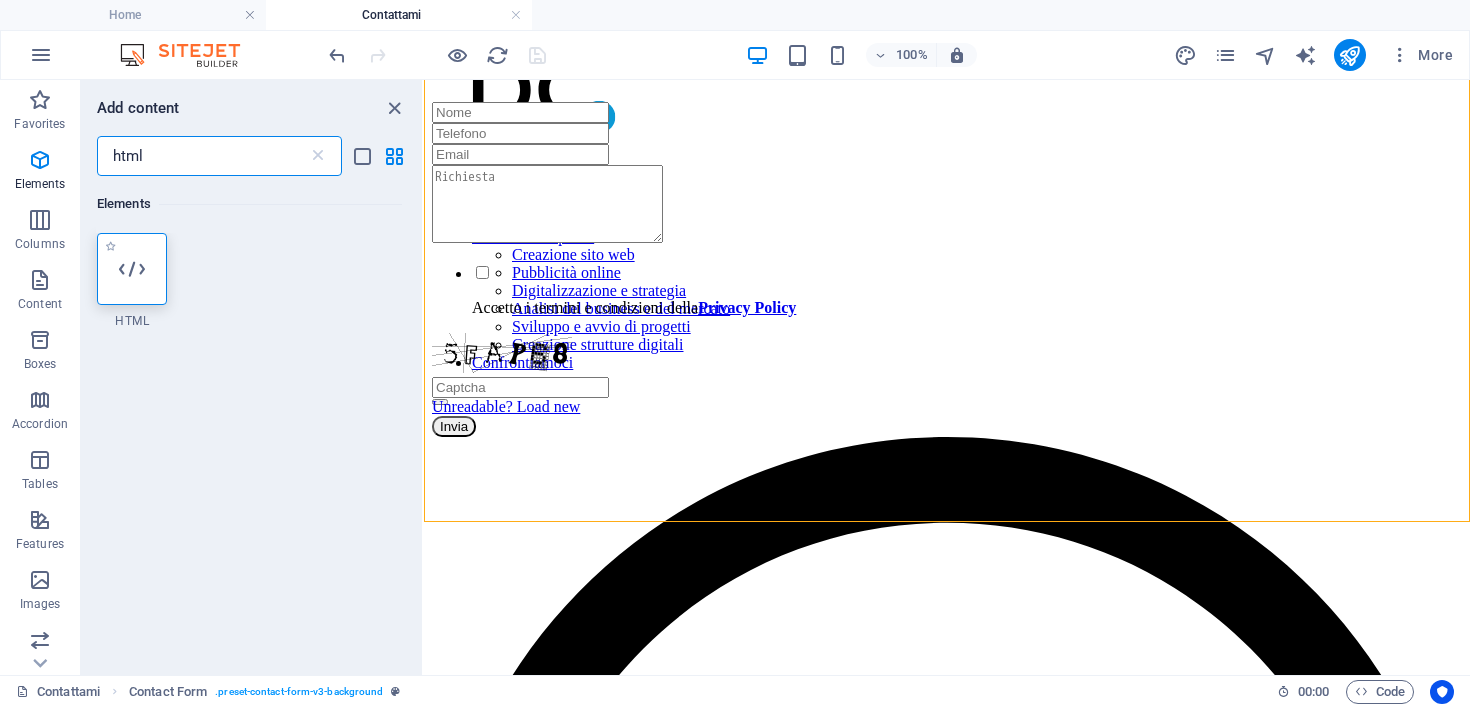 type on "html" 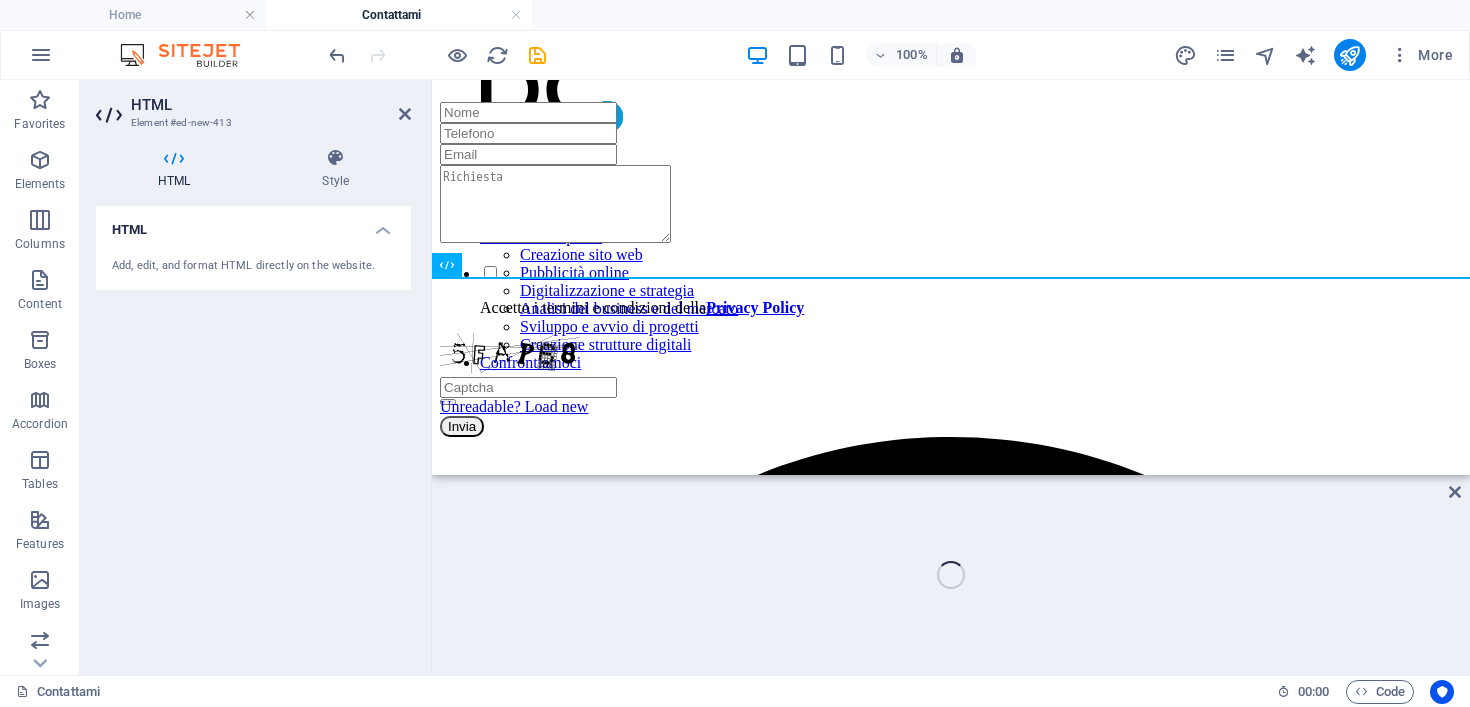 scroll, scrollTop: 361, scrollLeft: 0, axis: vertical 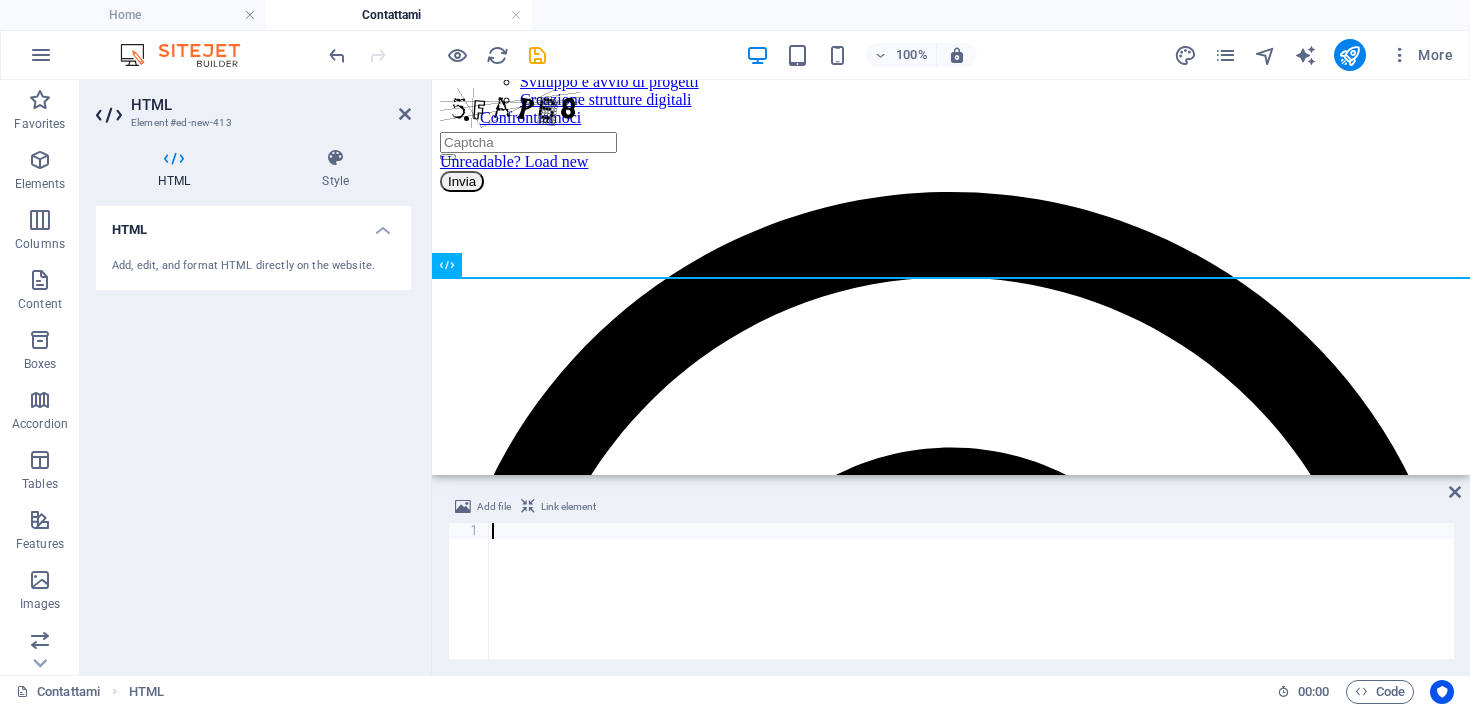 type on "<div class="hs-form-frame" data-region="eu1" data-form-id="dd62ed1e-968a-4e9b-a12f-b118e14f9731" data-portal-id="146667139"></div>" 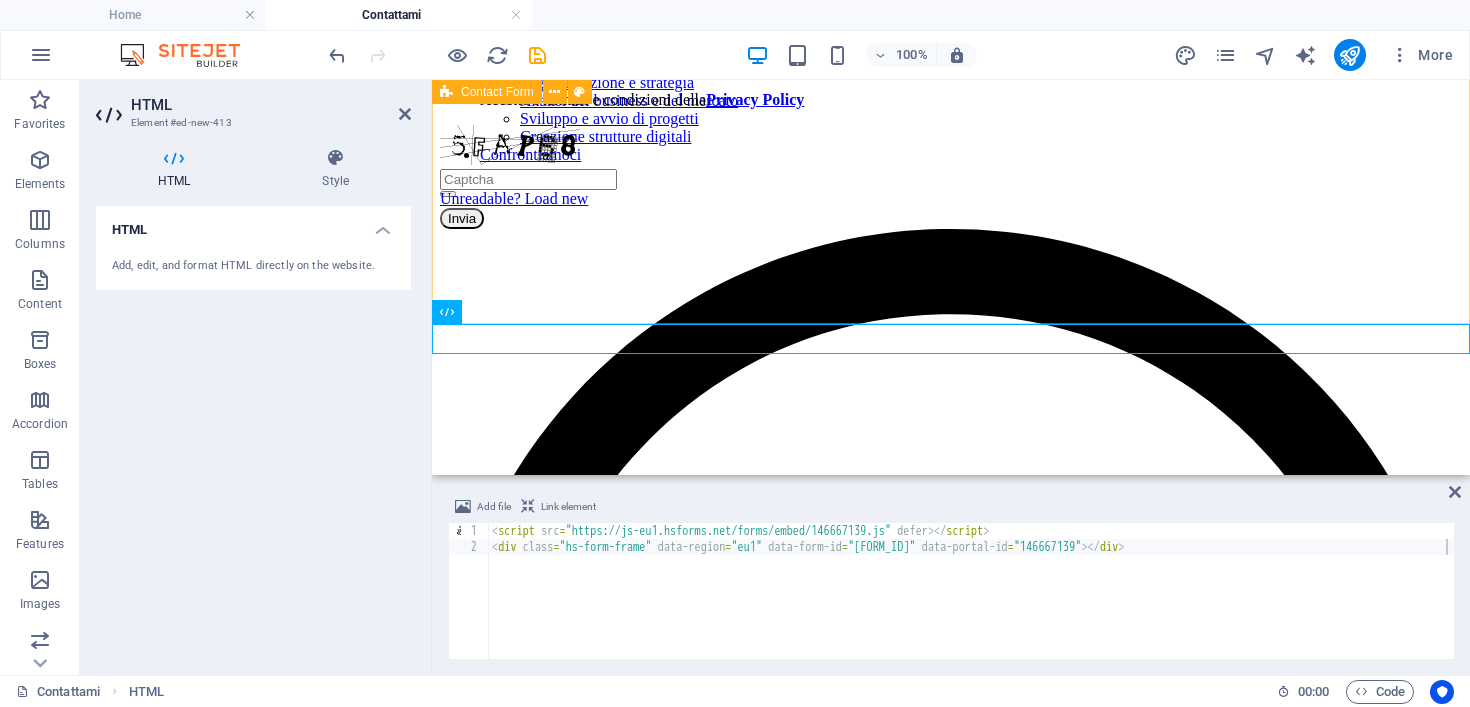scroll, scrollTop: 304, scrollLeft: 0, axis: vertical 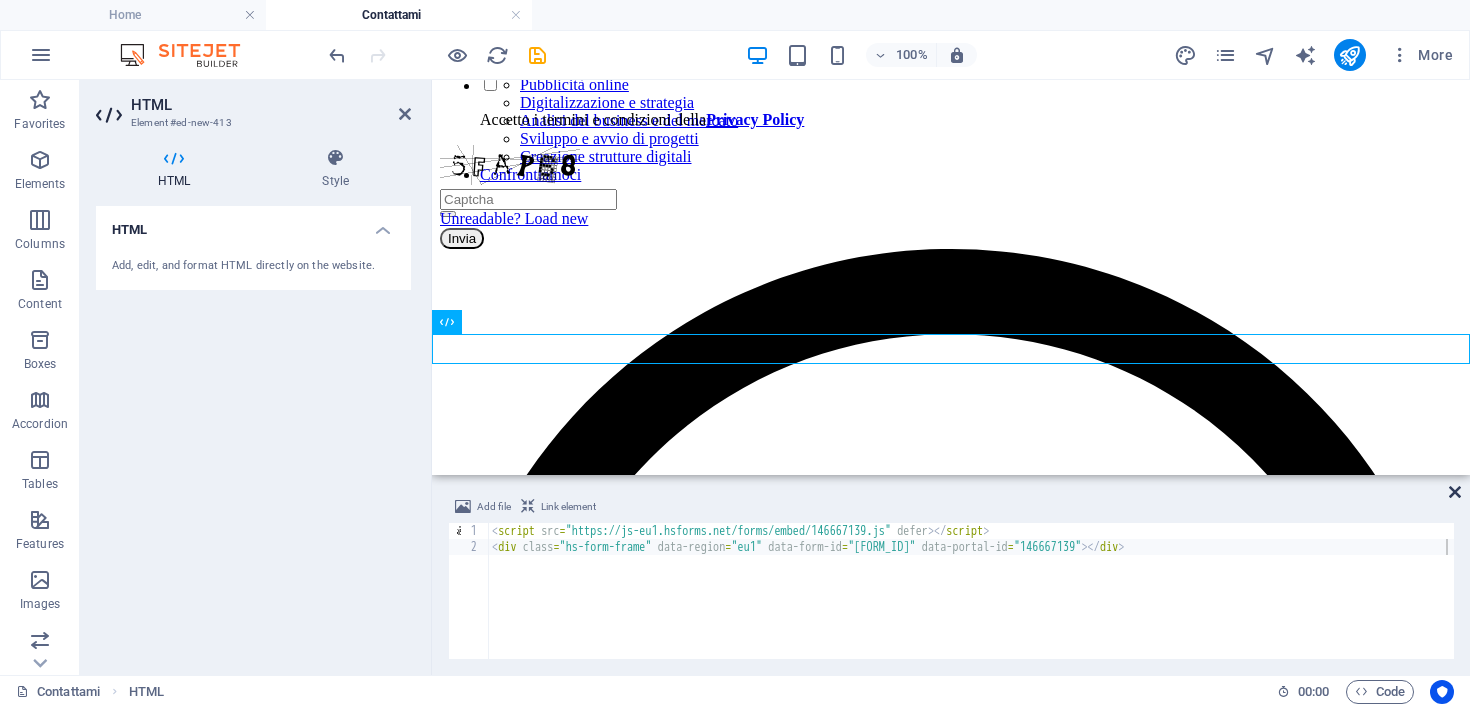 click at bounding box center (1455, 492) 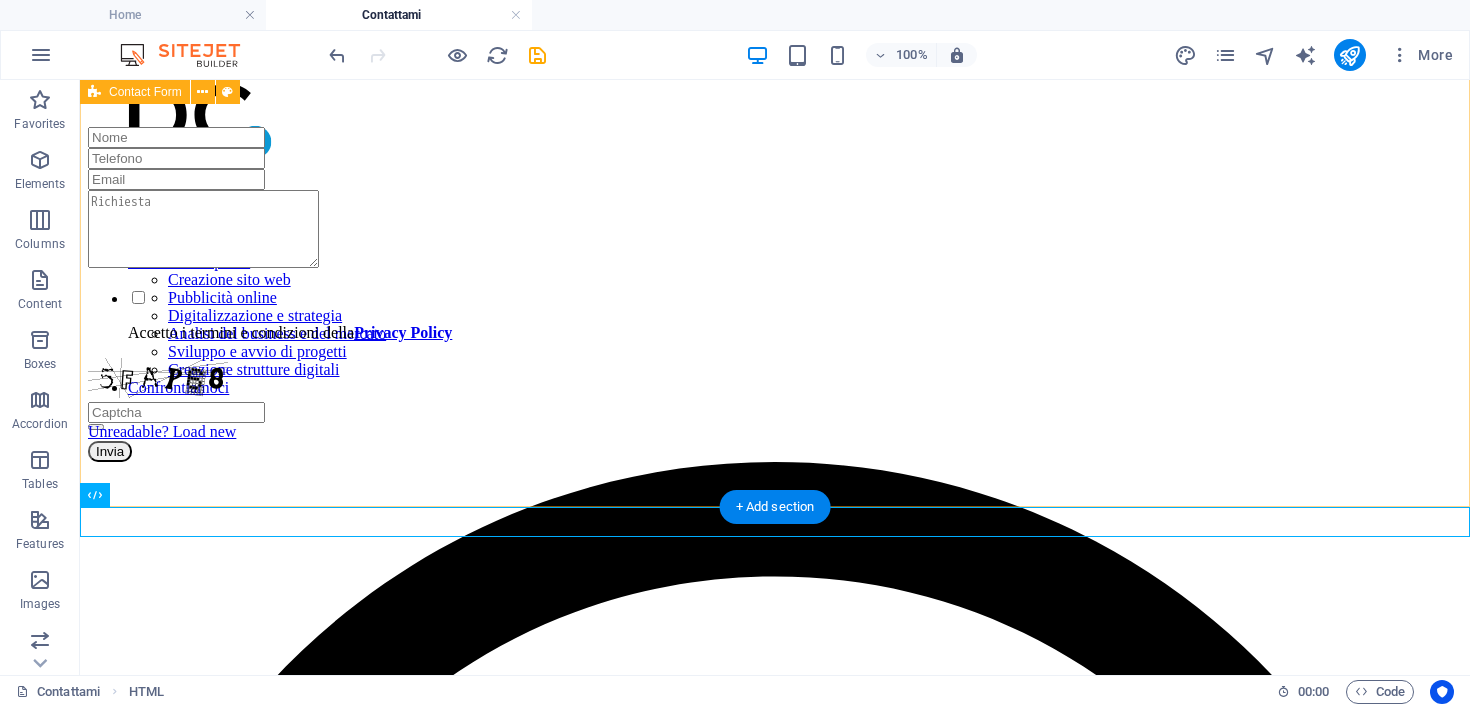 scroll, scrollTop: 0, scrollLeft: 0, axis: both 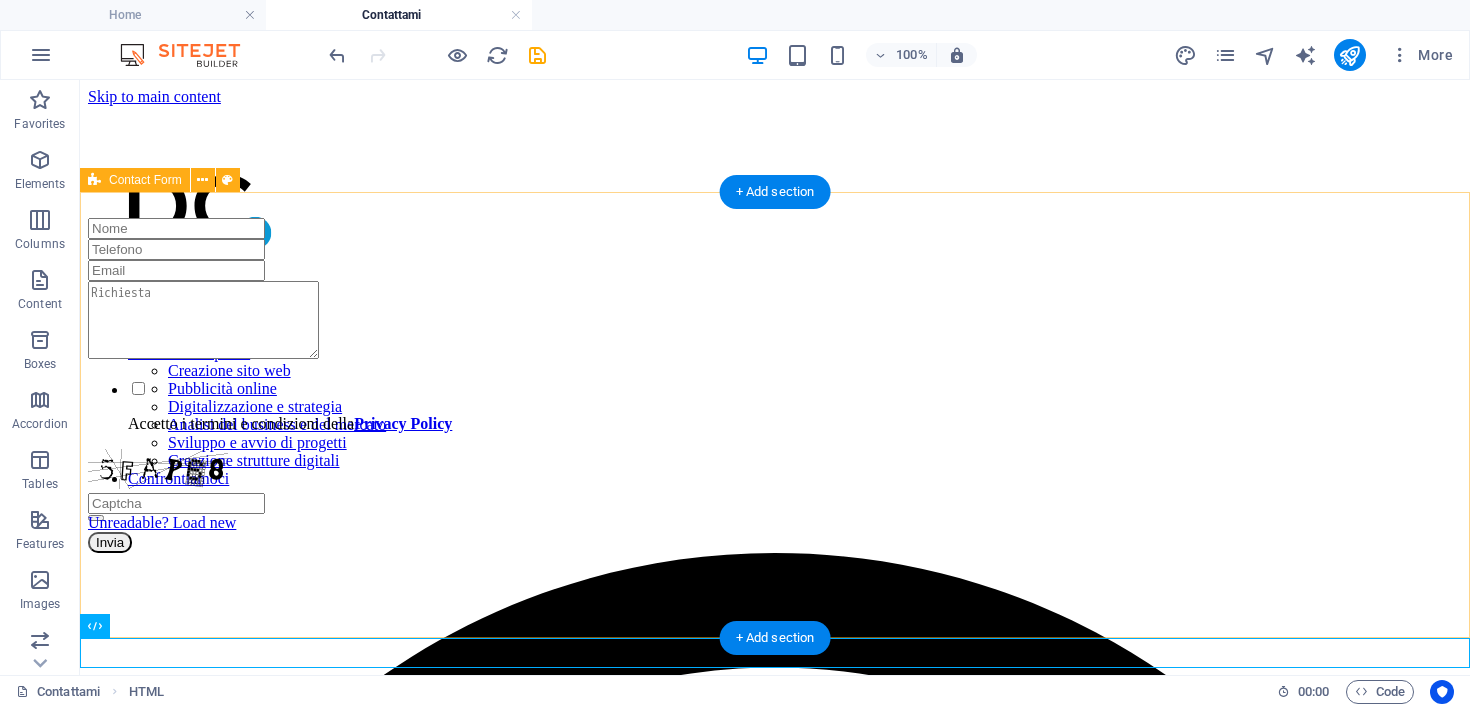 click on "Accetto i termini e condizioni della  Privacy Policy Unreadable? Load new Invia" at bounding box center (775, 385) 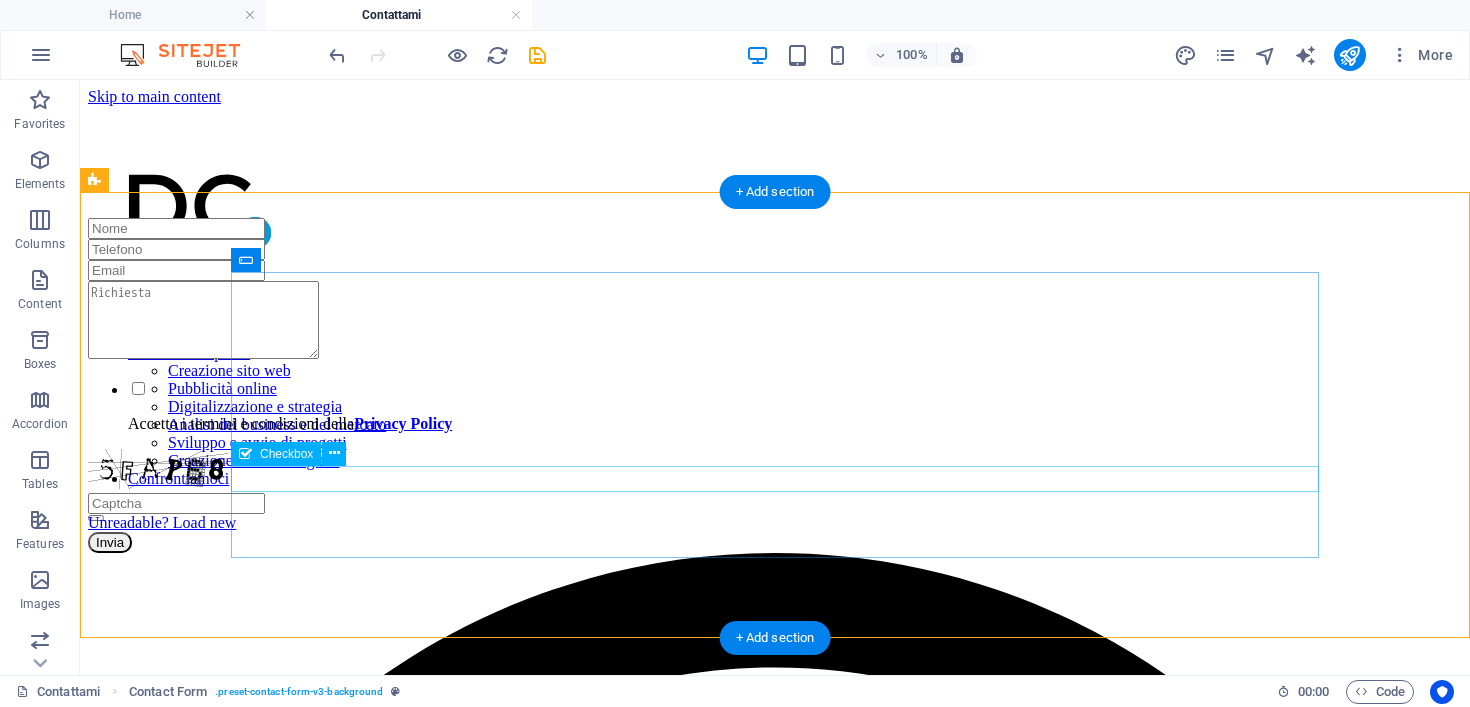 click on "Accetto i termini e condizioni della  Privacy Policy" at bounding box center [775, 406] 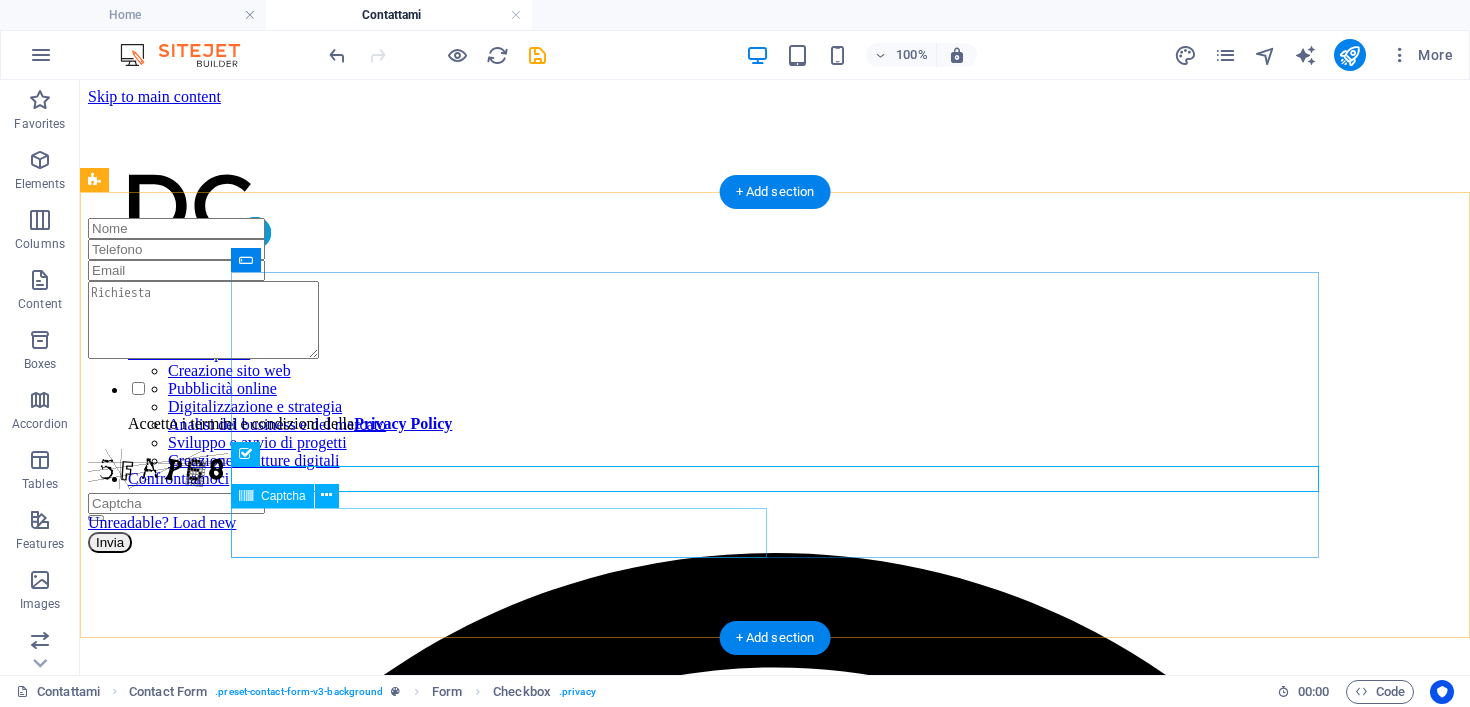 click on "Unreadable? Load new" at bounding box center [775, 490] 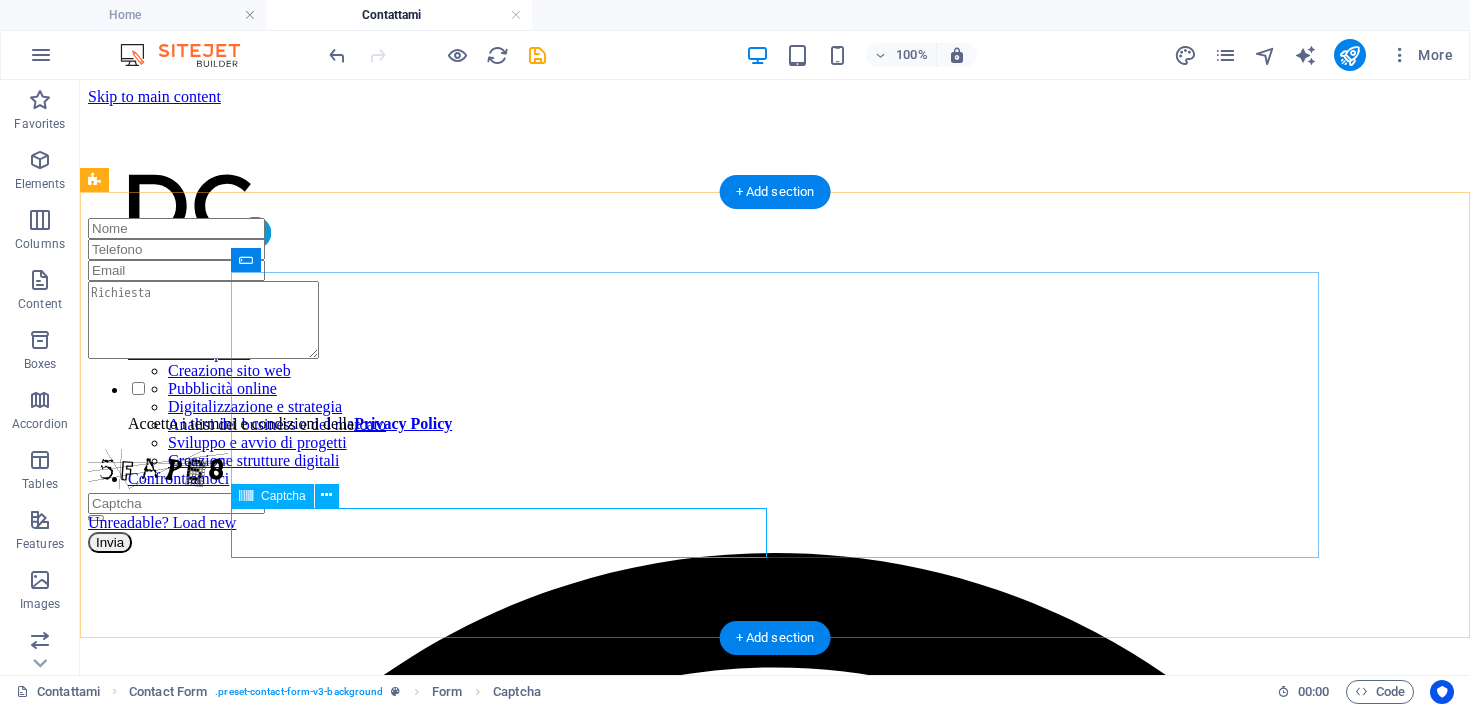 click on "Unreadable? Load new" at bounding box center [775, 490] 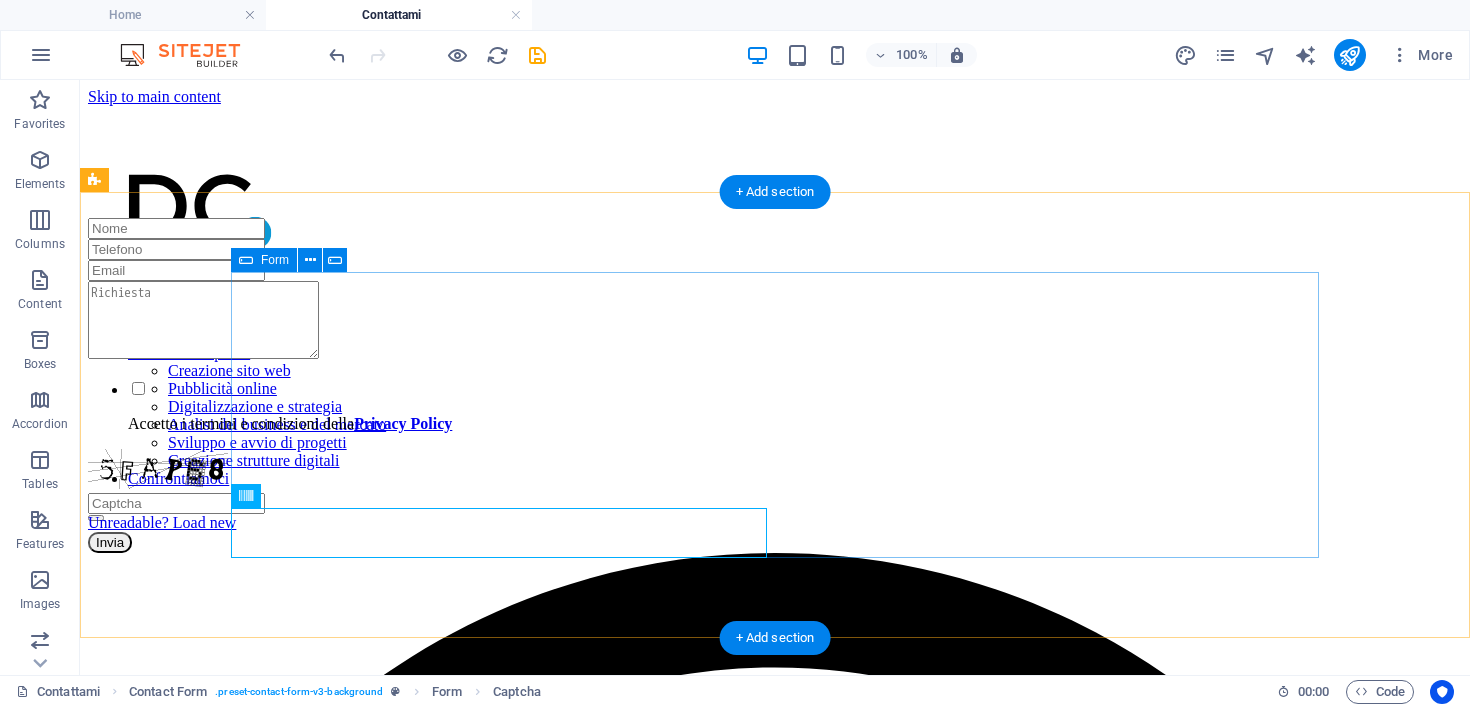 click on "Accetto i termini e condizioni della  Privacy Policy Unreadable? Load new Invia" at bounding box center (775, 385) 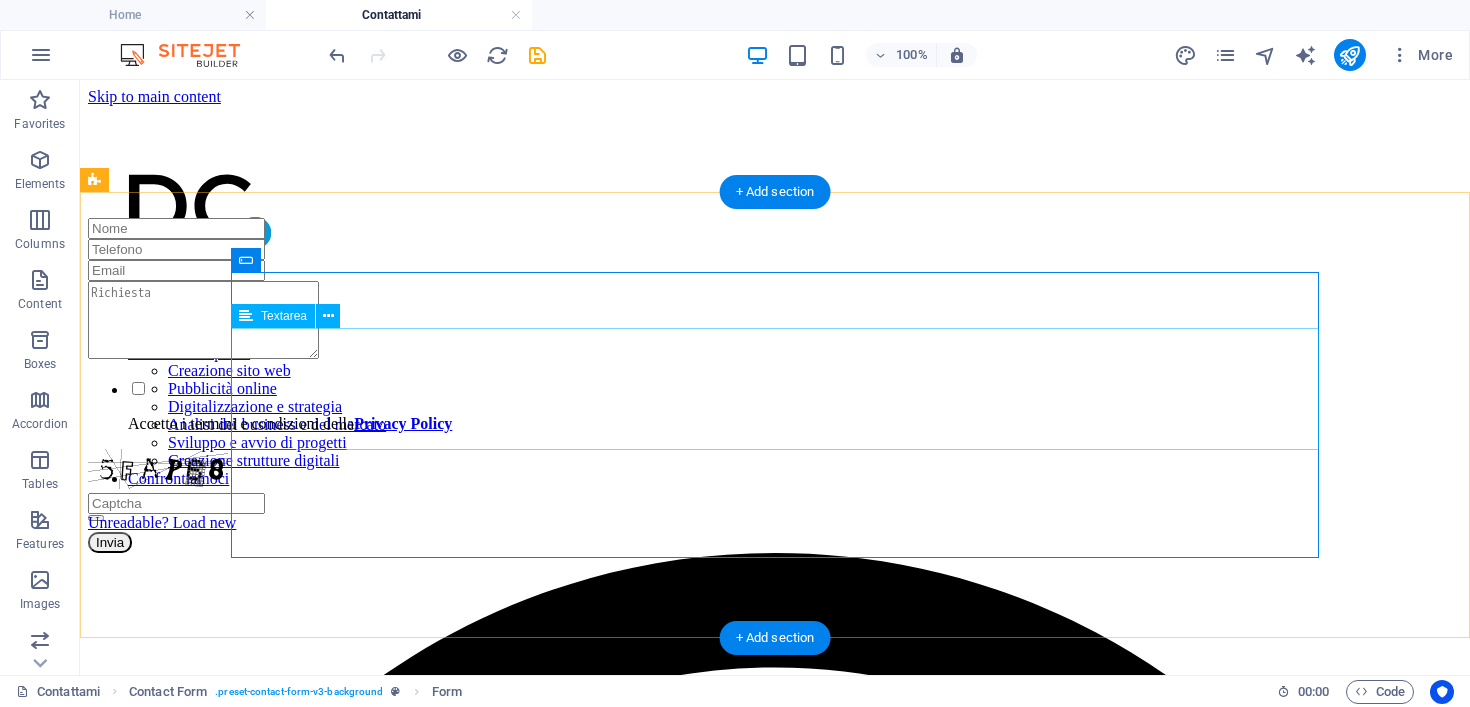 click at bounding box center (775, 322) 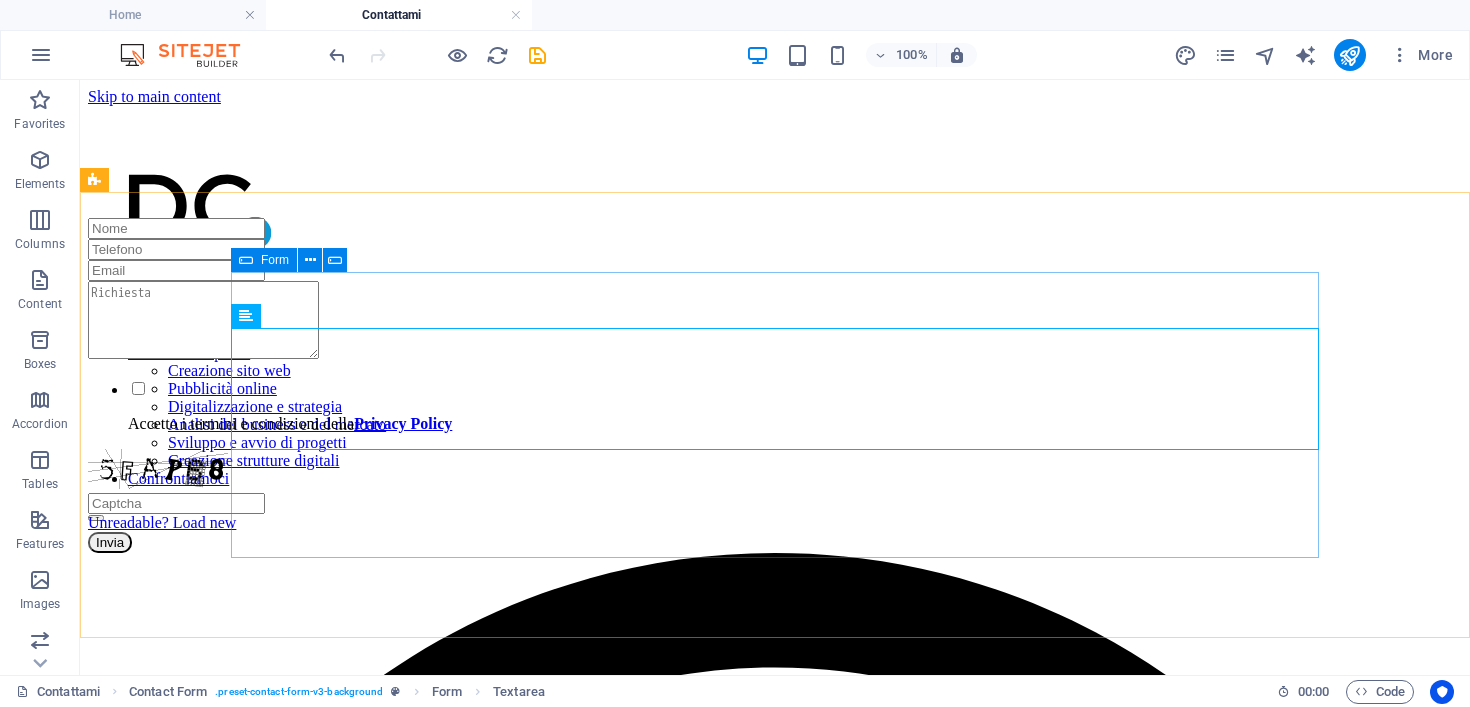 click at bounding box center [246, 260] 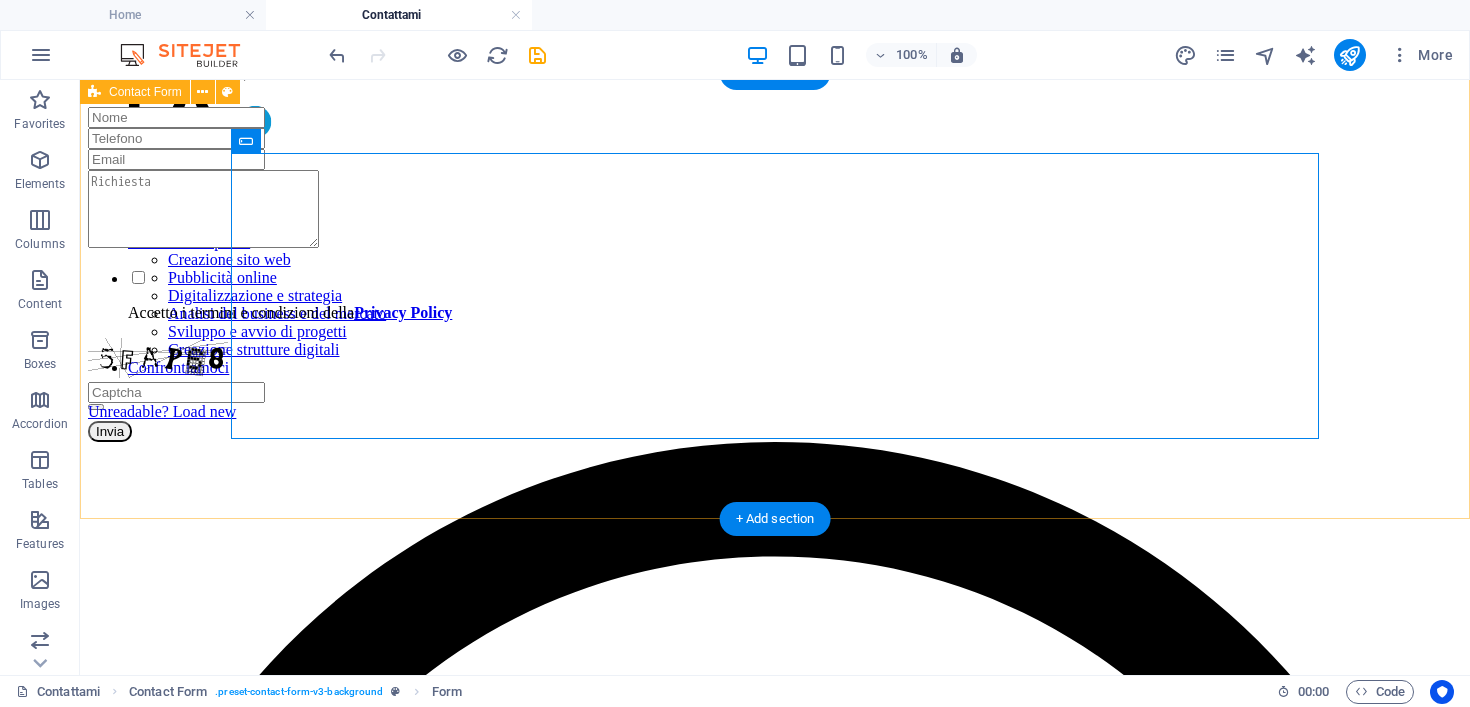 scroll, scrollTop: 119, scrollLeft: 0, axis: vertical 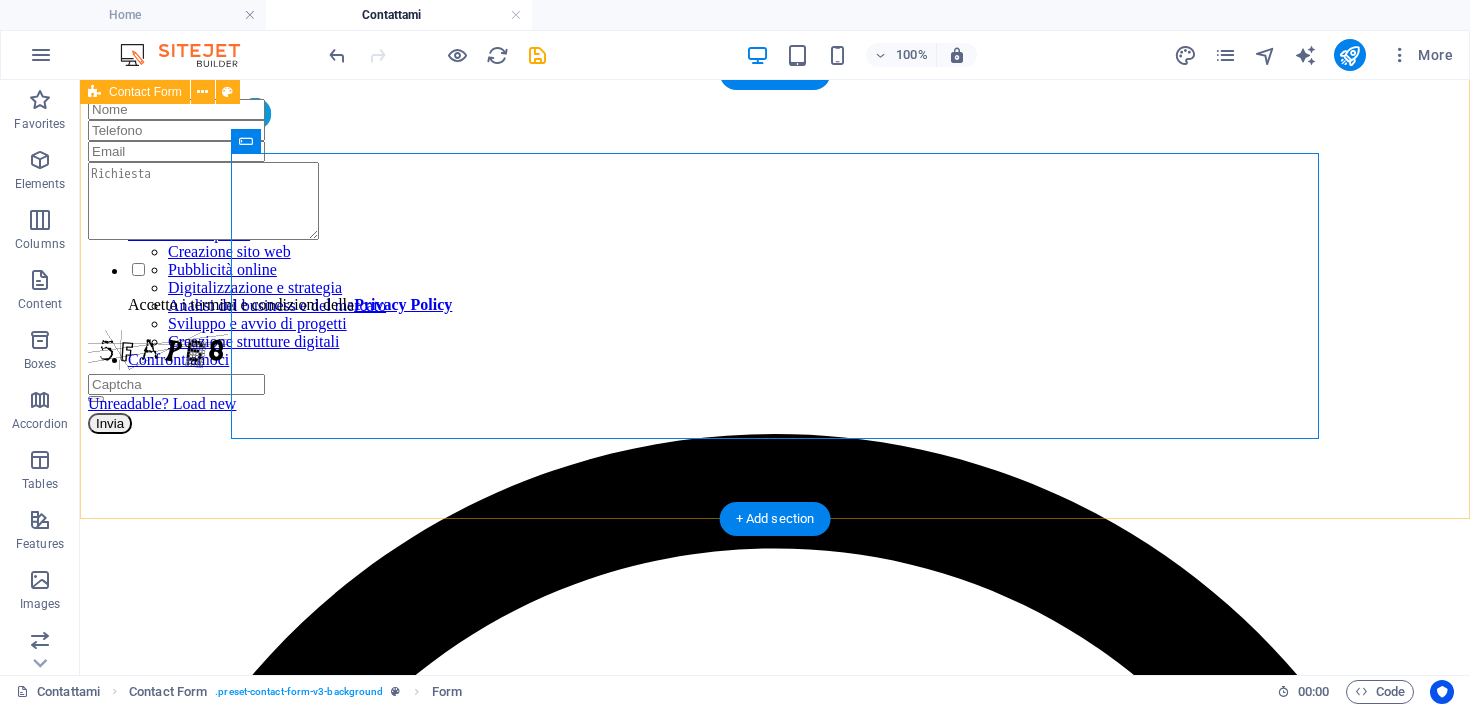 click at bounding box center (775, 434) 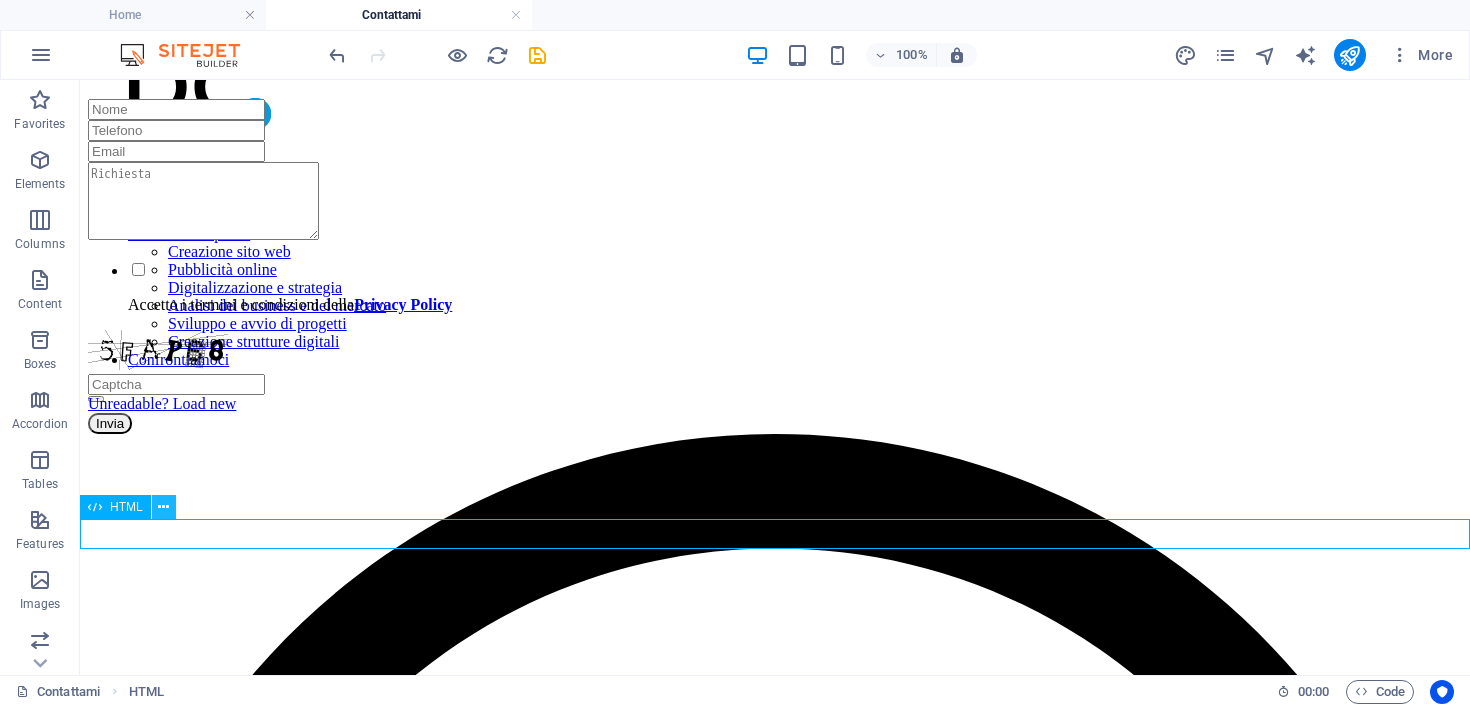 click at bounding box center [163, 507] 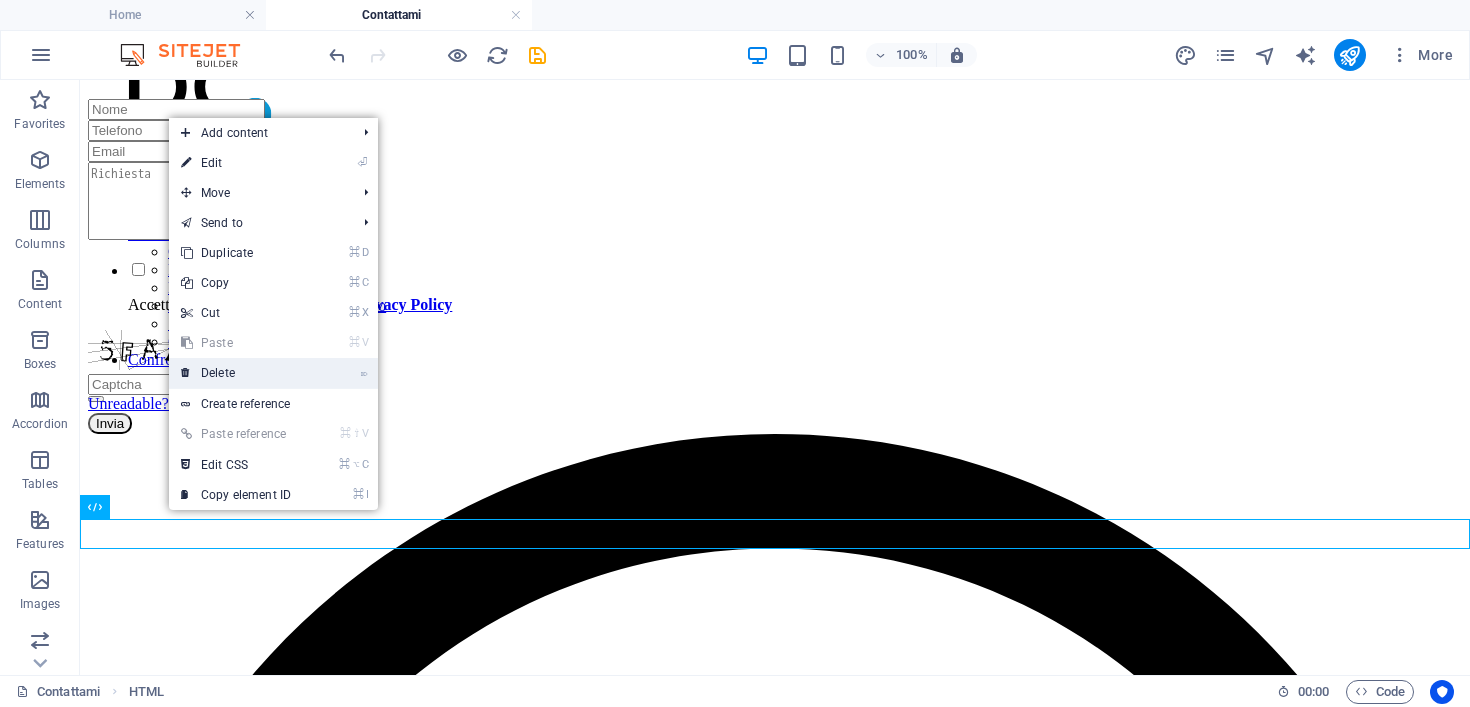 click on "⌦  Delete" at bounding box center [236, 373] 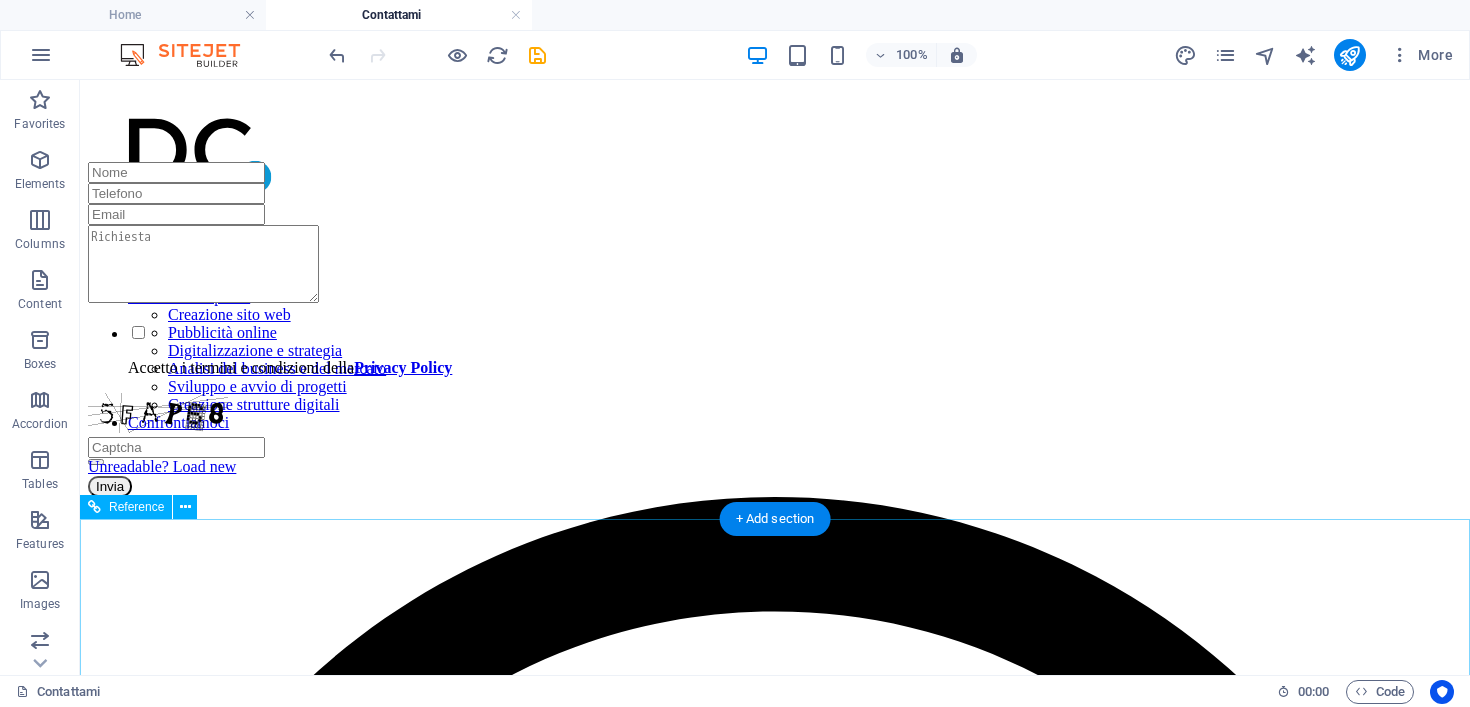 scroll, scrollTop: 0, scrollLeft: 0, axis: both 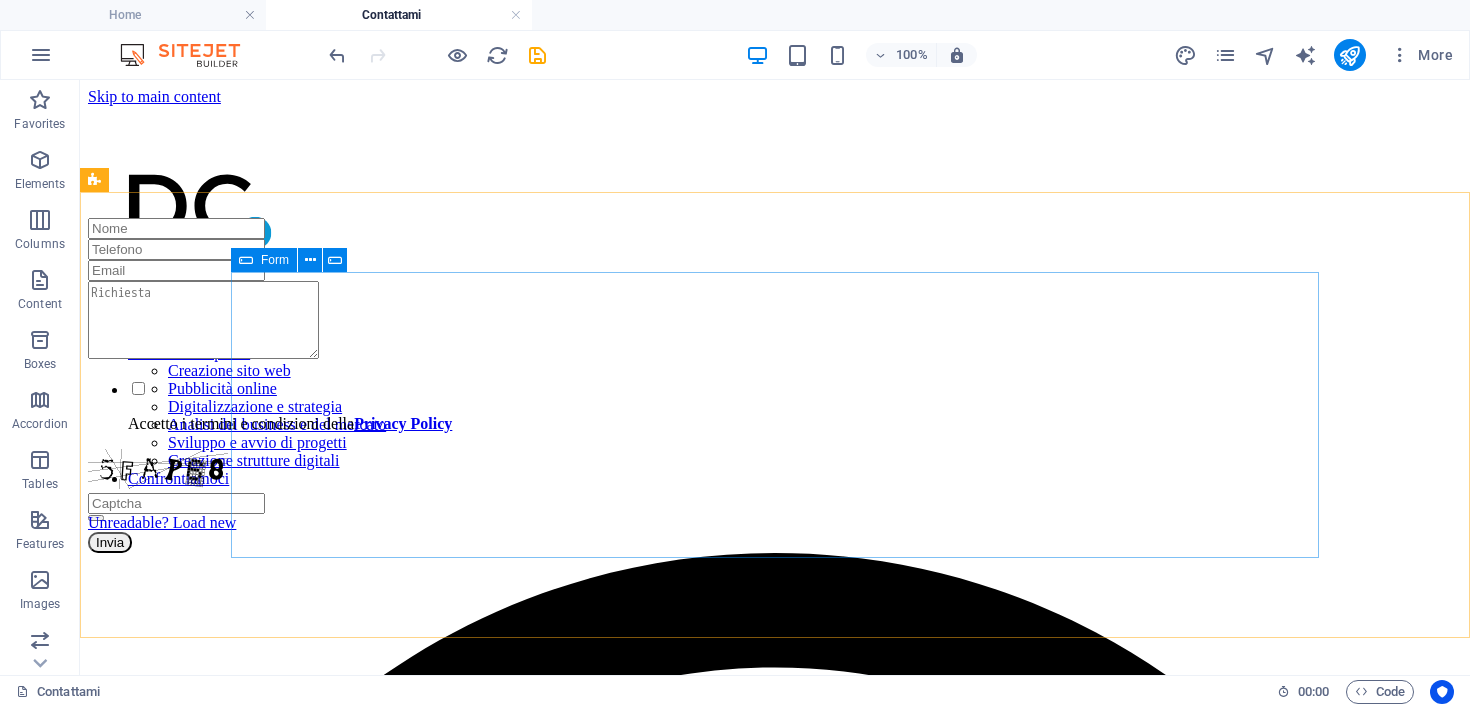 click at bounding box center (246, 260) 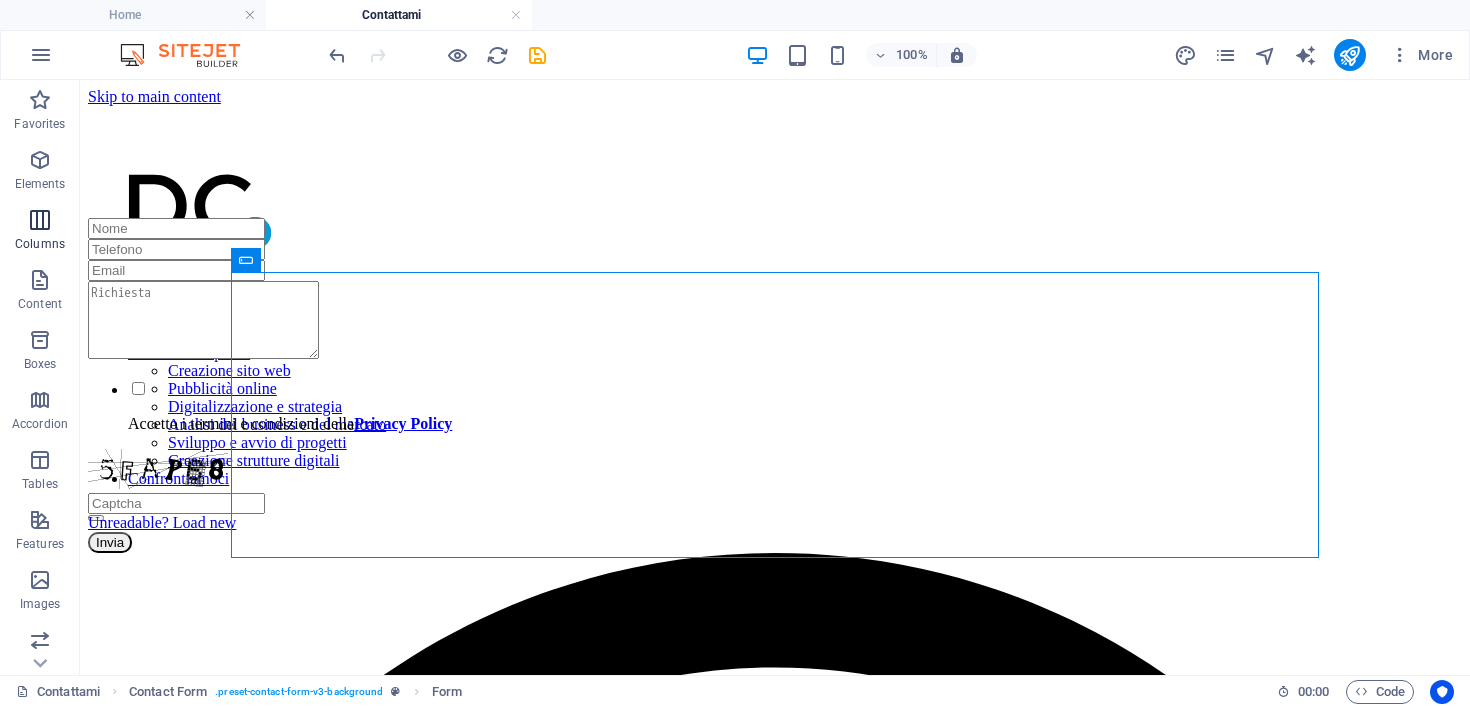 click at bounding box center (40, 220) 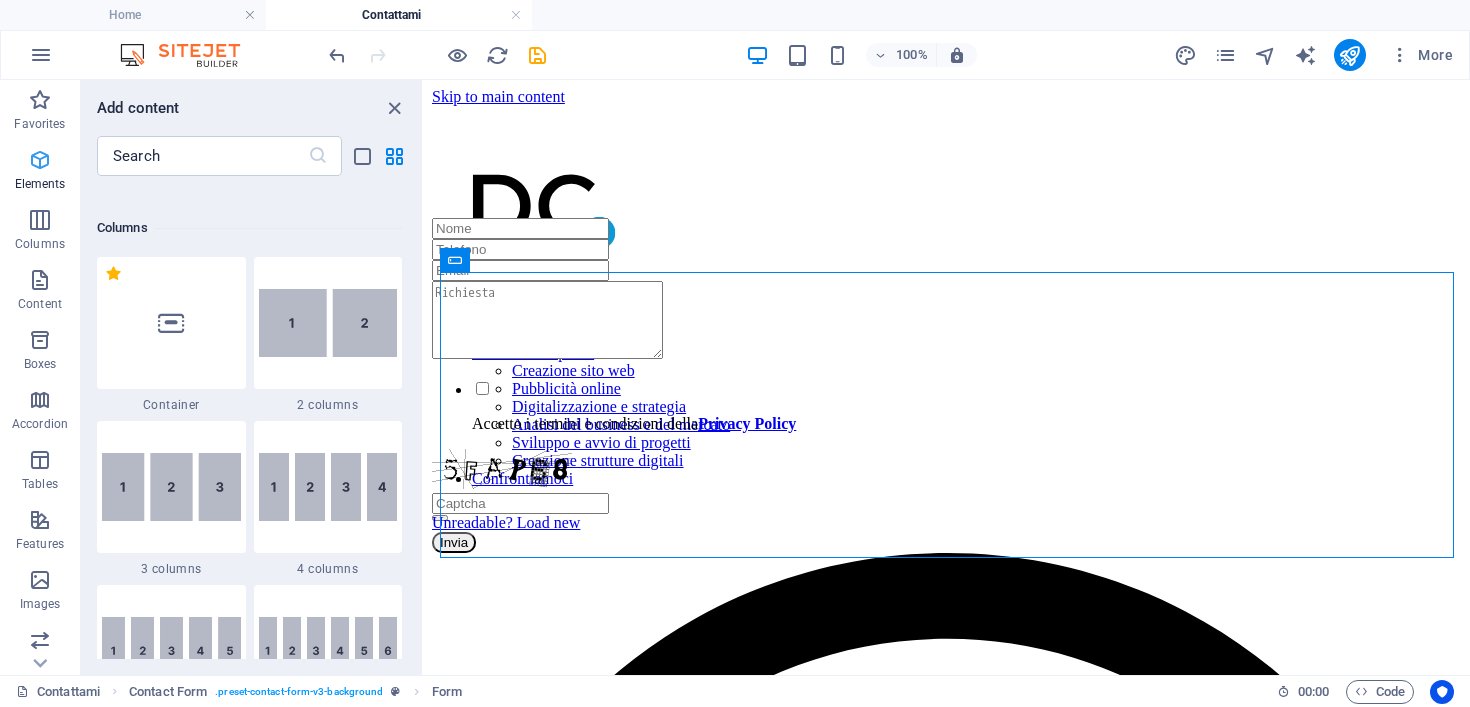 click at bounding box center (40, 160) 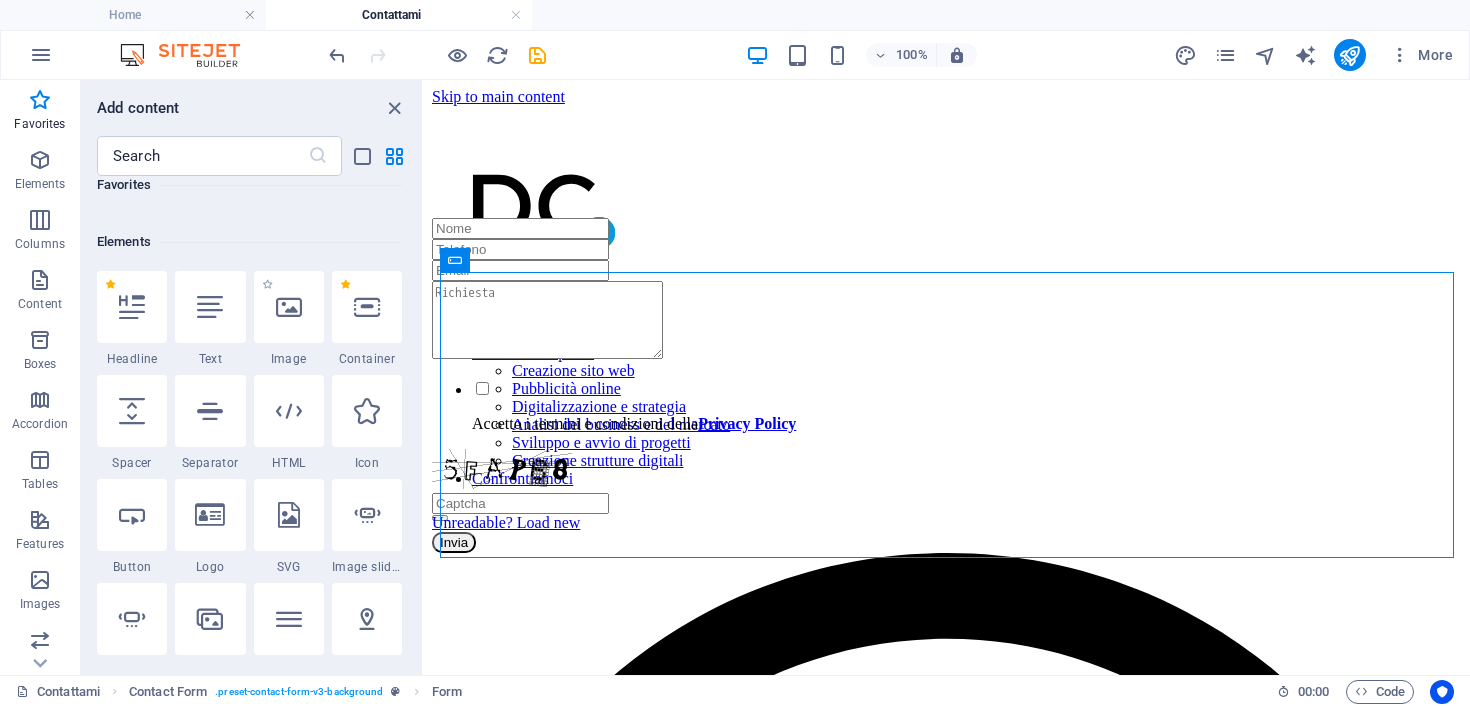 scroll, scrollTop: 172, scrollLeft: 0, axis: vertical 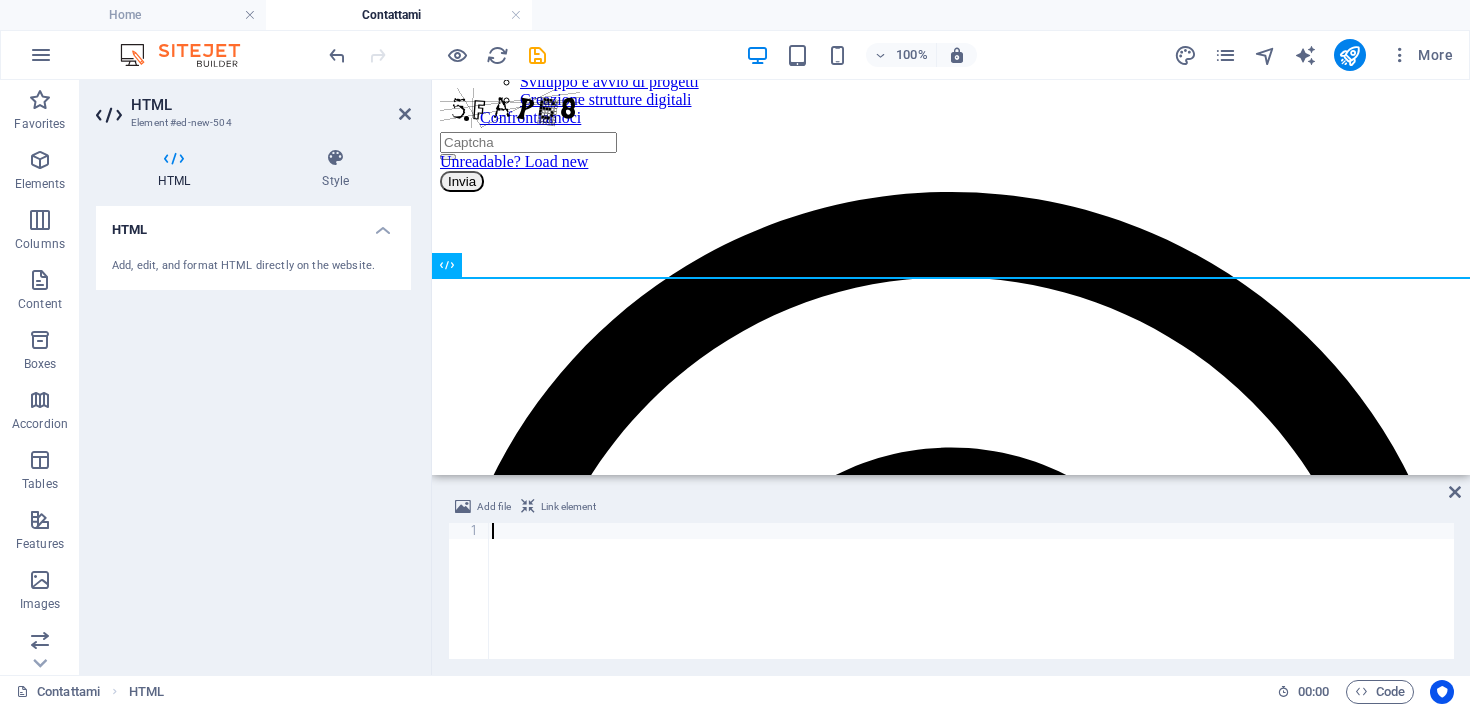 type on "<div class="hs-form-frame" data-region="eu1" data-form-id="dd62ed1e-968a-4e9b-a12f-b118e14f9731" data-portal-id="146667139"></div>" 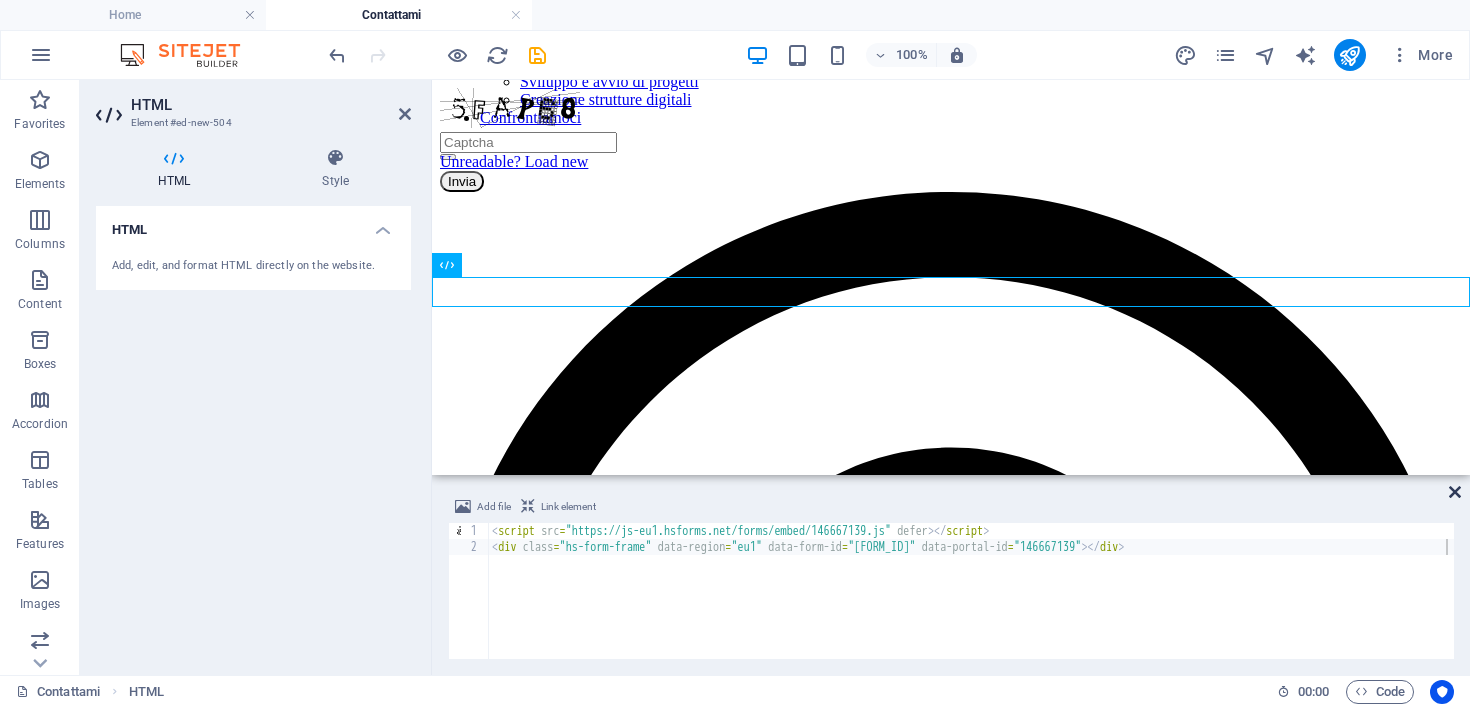 click at bounding box center [1455, 492] 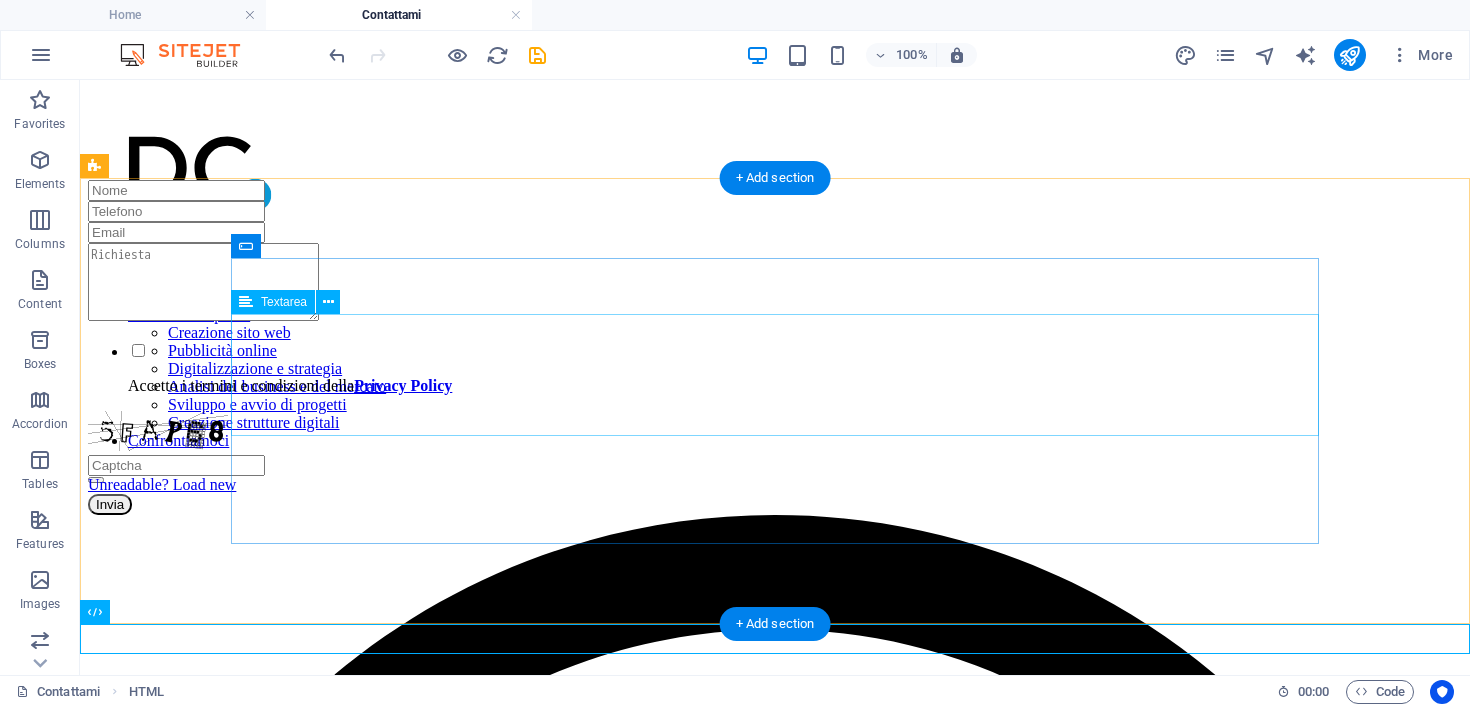 scroll, scrollTop: 0, scrollLeft: 0, axis: both 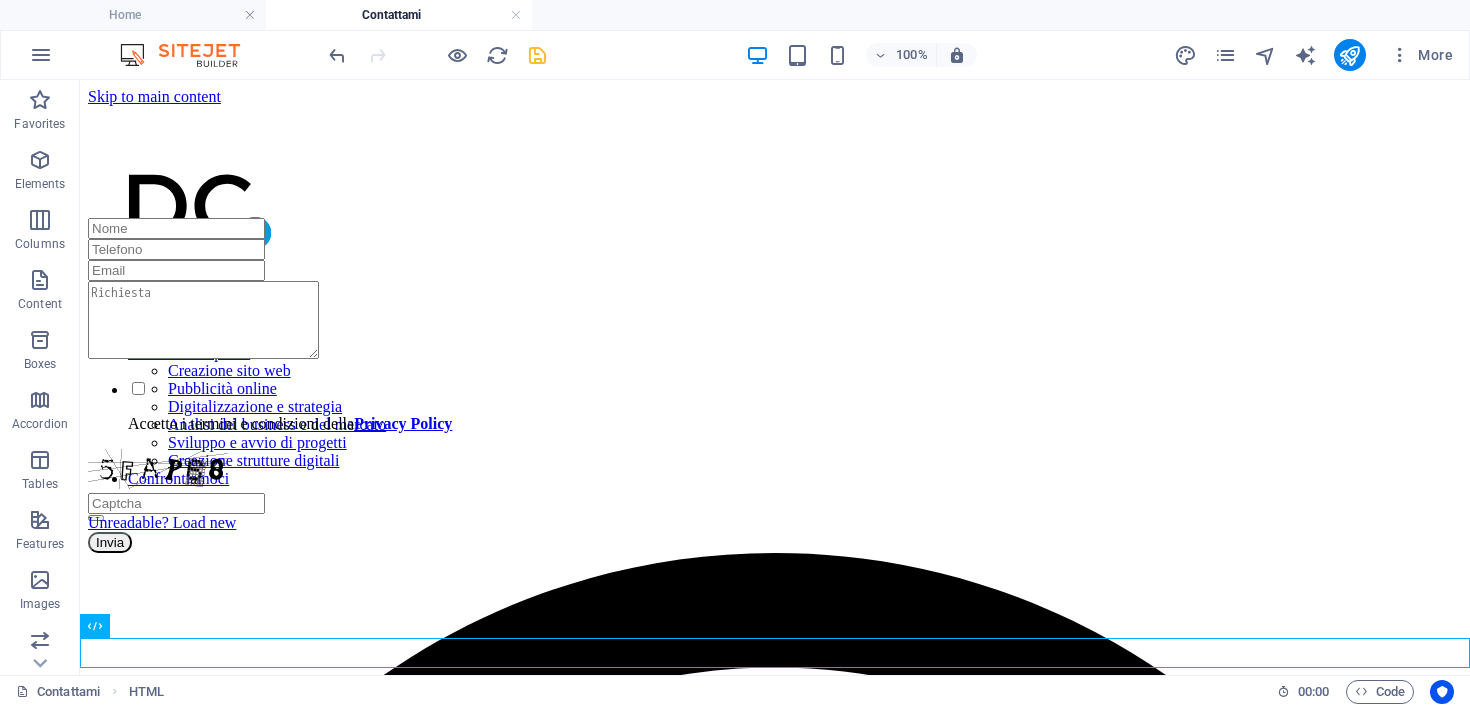 click at bounding box center [537, 55] 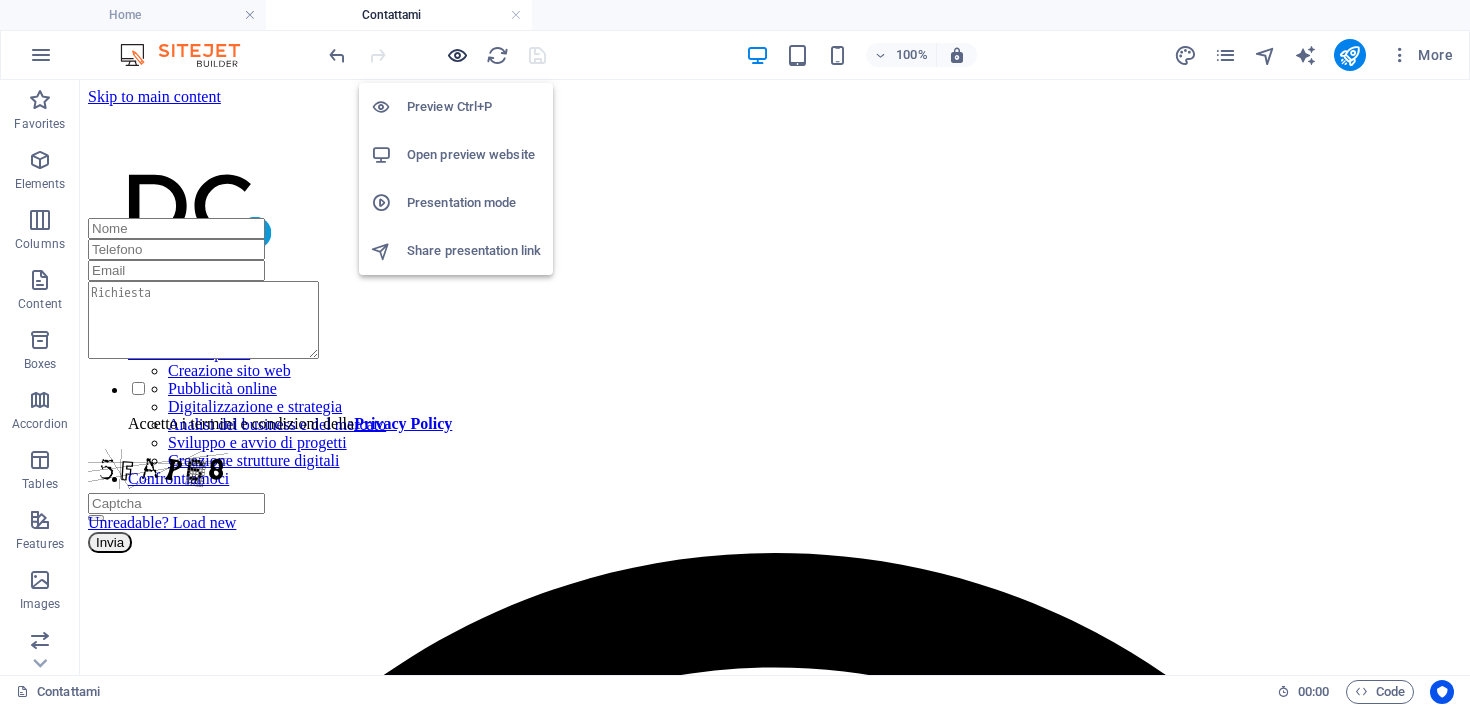 click at bounding box center (457, 55) 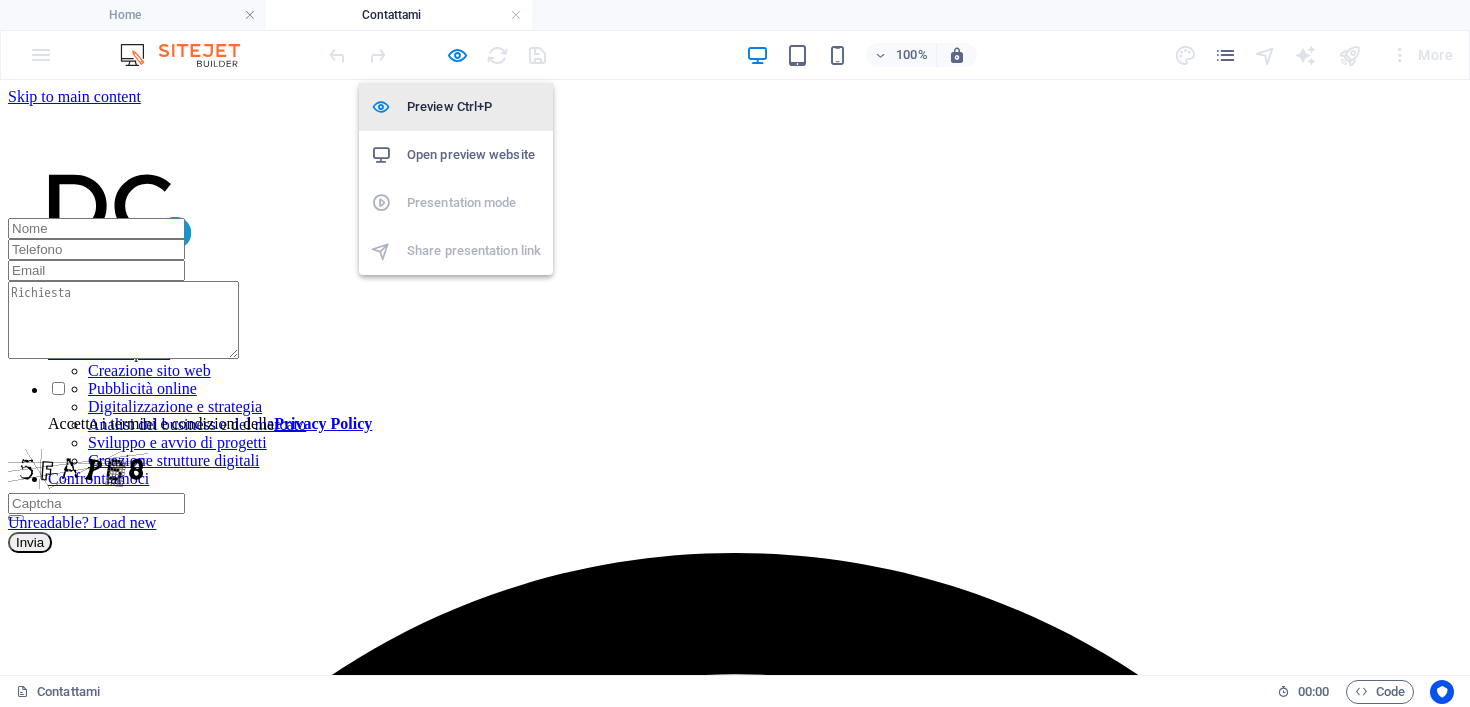 click on "Preview Ctrl+P" at bounding box center [474, 107] 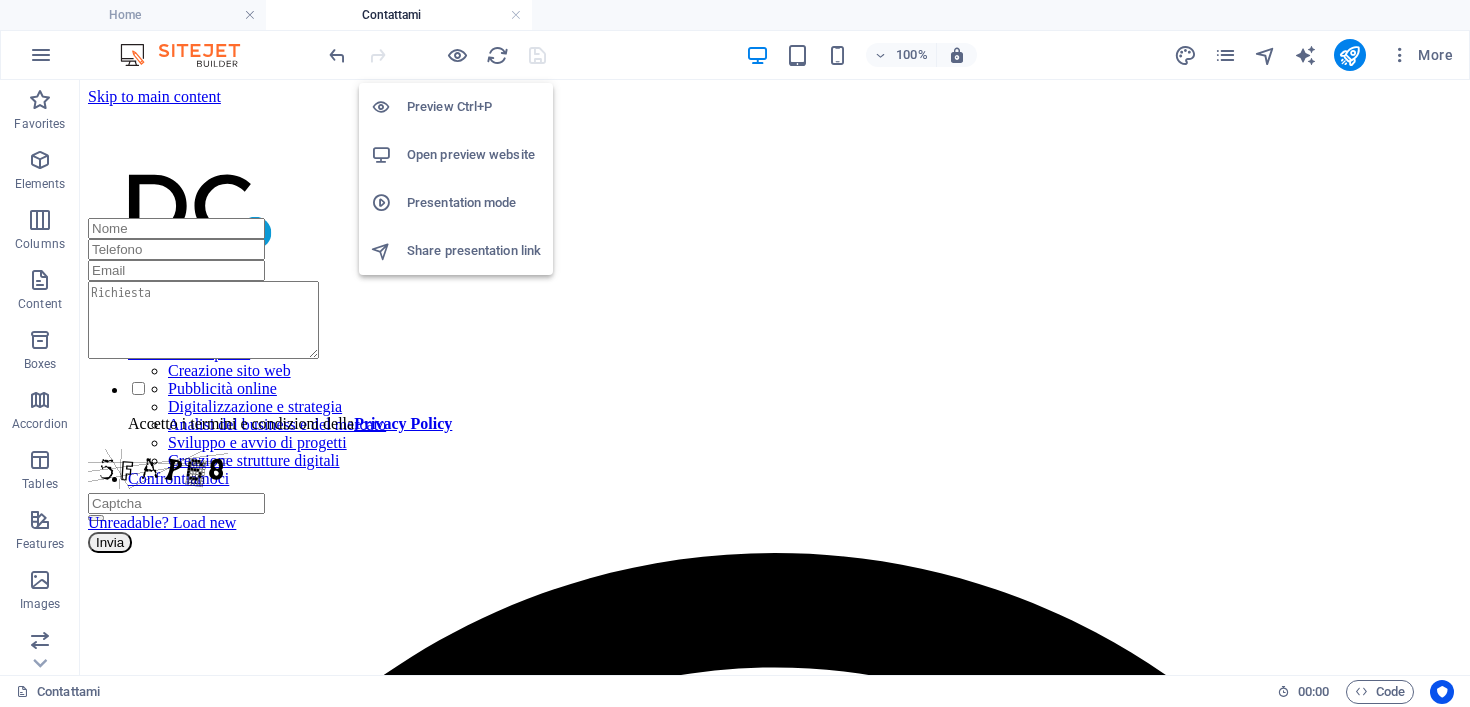 click on "Open preview website" at bounding box center (456, 155) 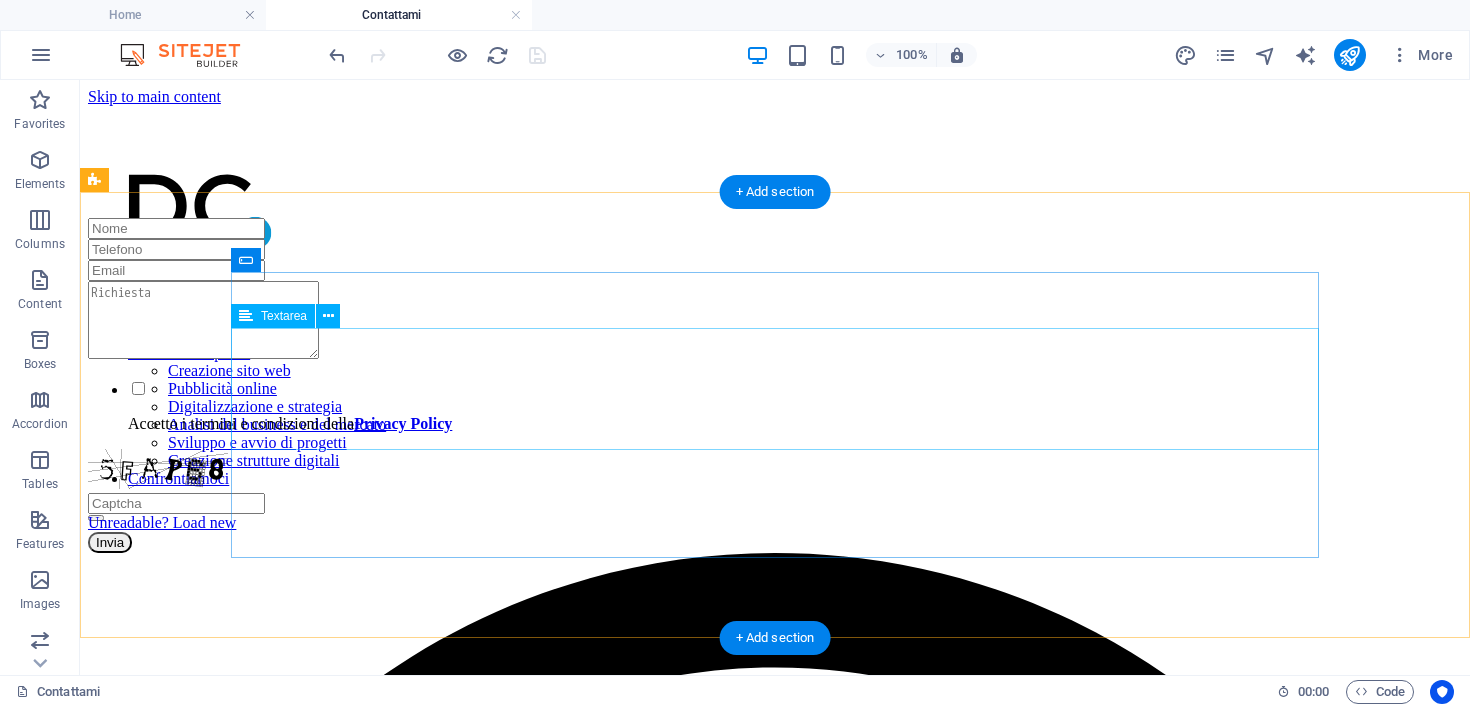 click at bounding box center (775, 322) 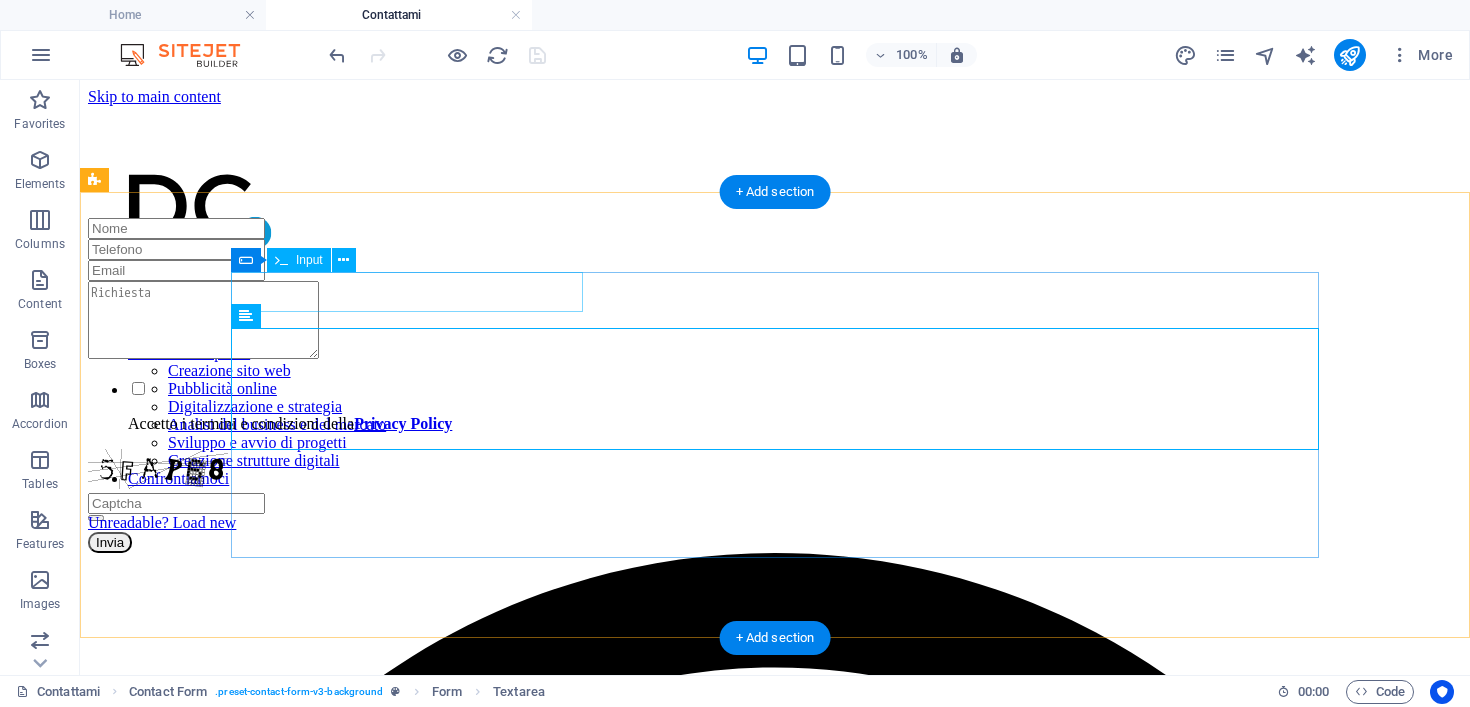 click at bounding box center (775, 228) 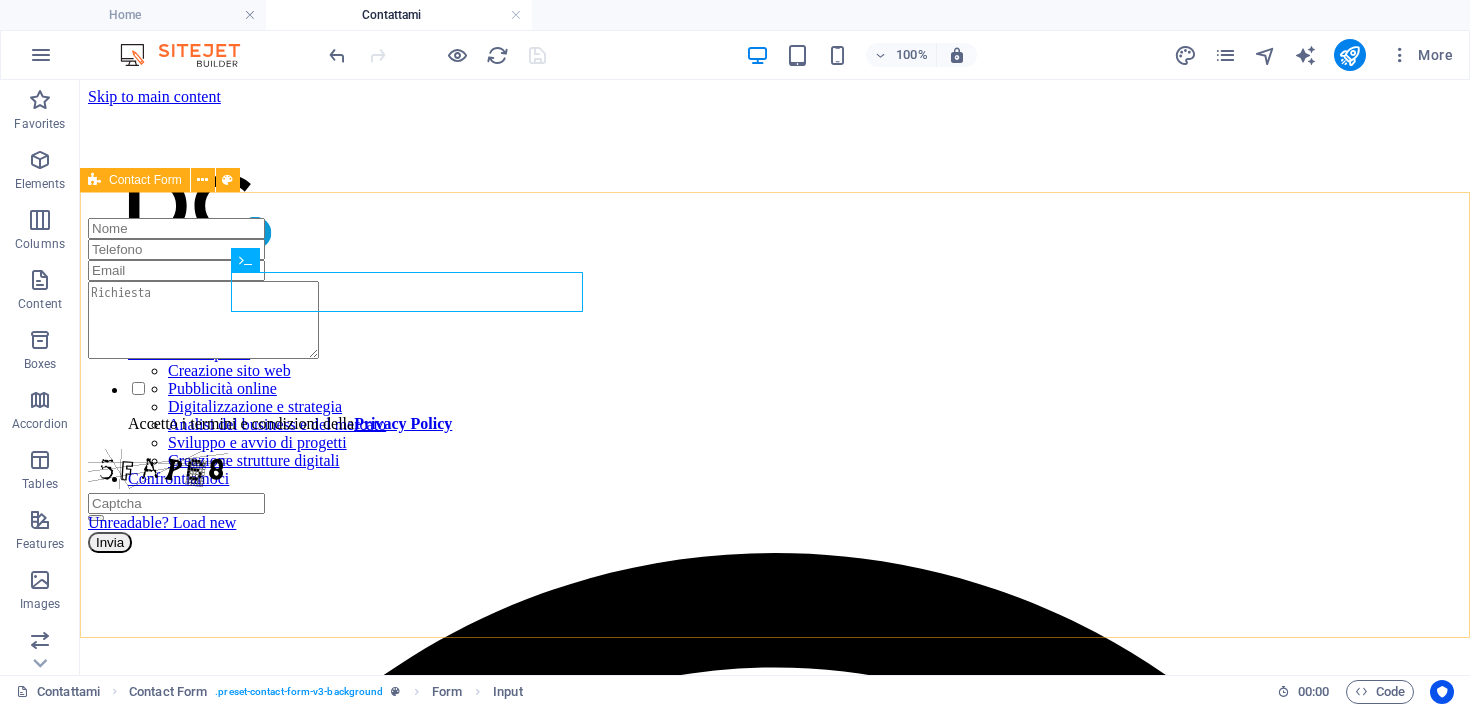 click on "Contact Form" at bounding box center (135, 180) 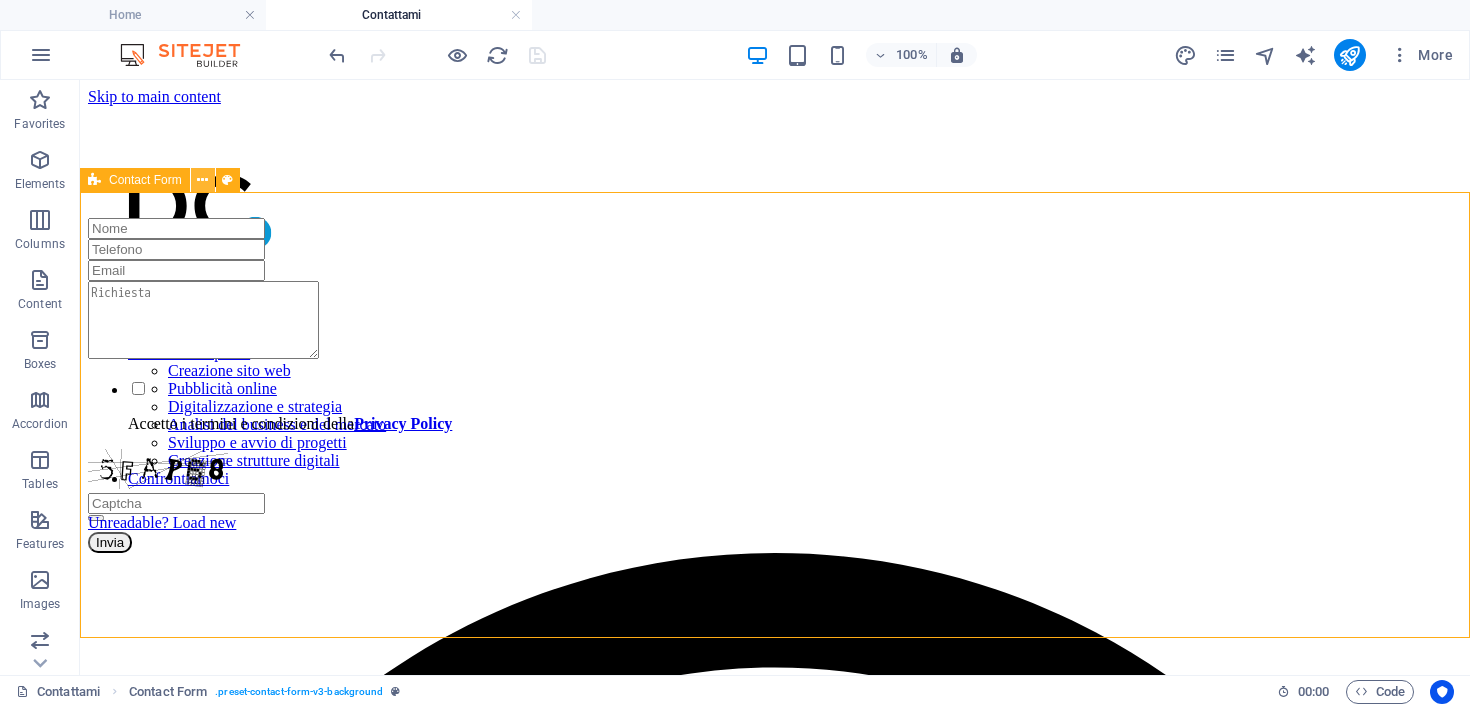 click at bounding box center (202, 180) 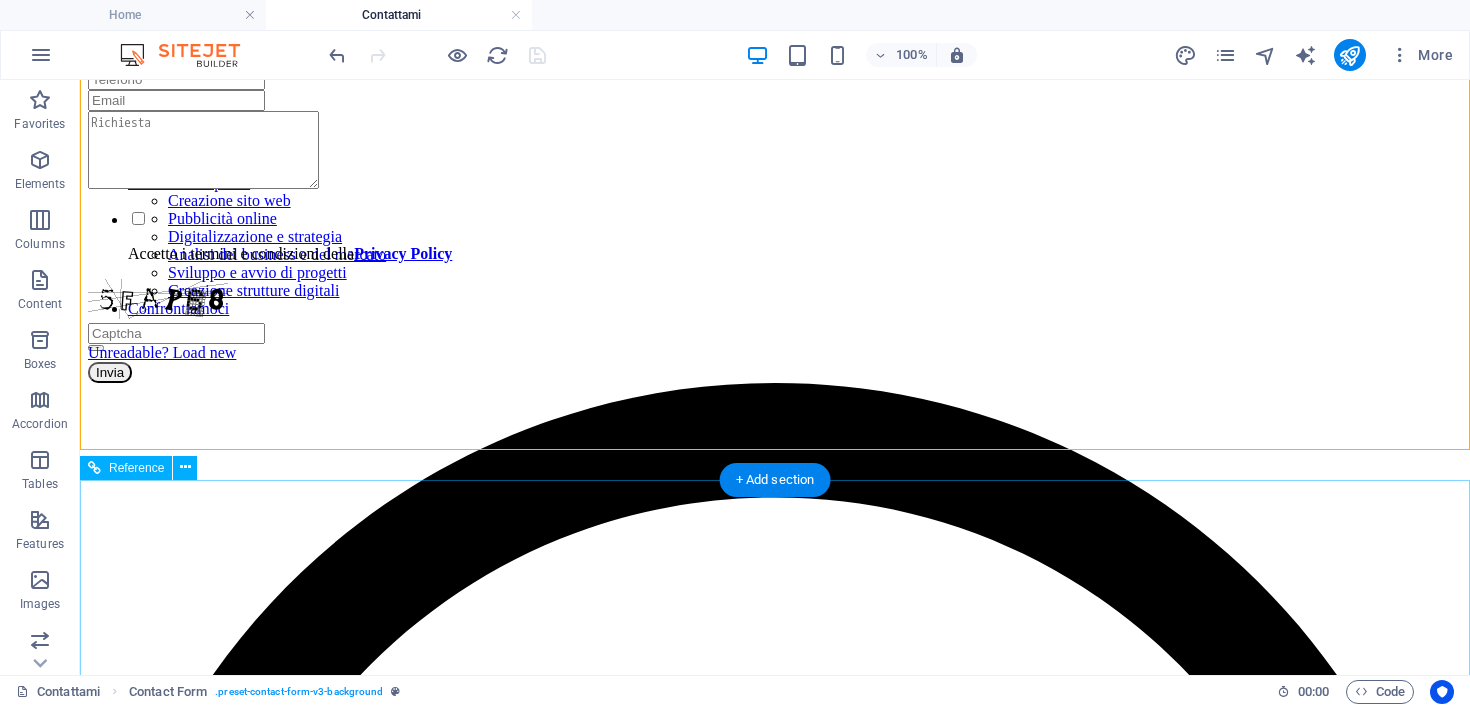 scroll, scrollTop: 188, scrollLeft: 0, axis: vertical 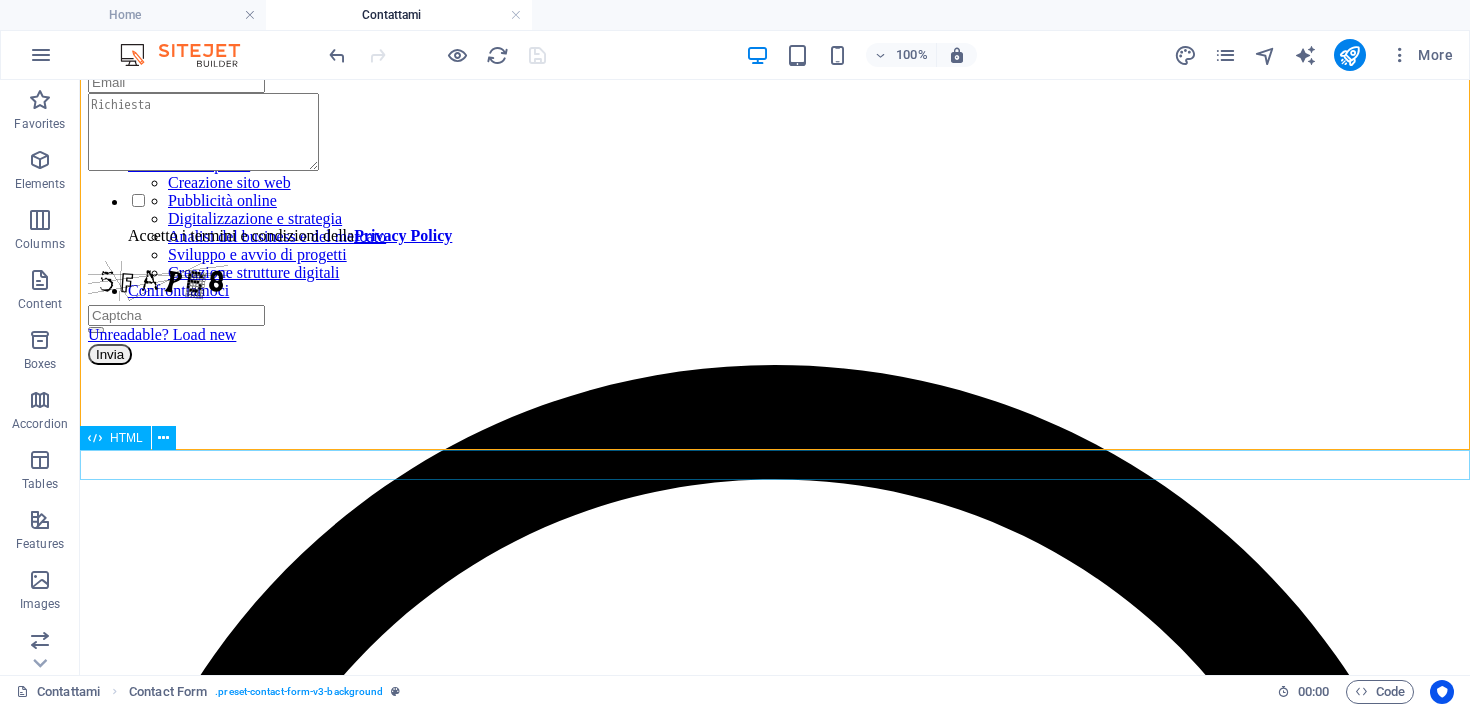 click at bounding box center (775, 365) 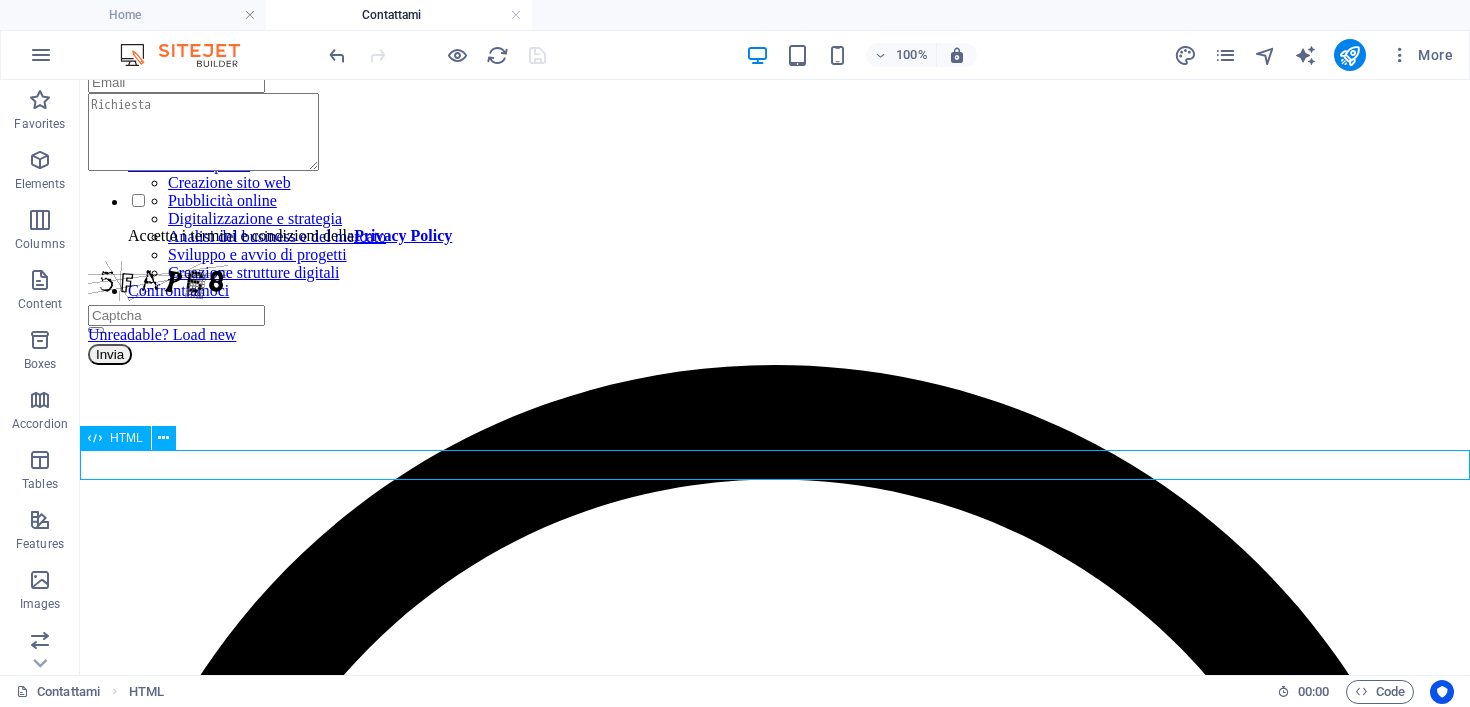 click on "HTML" at bounding box center [126, 438] 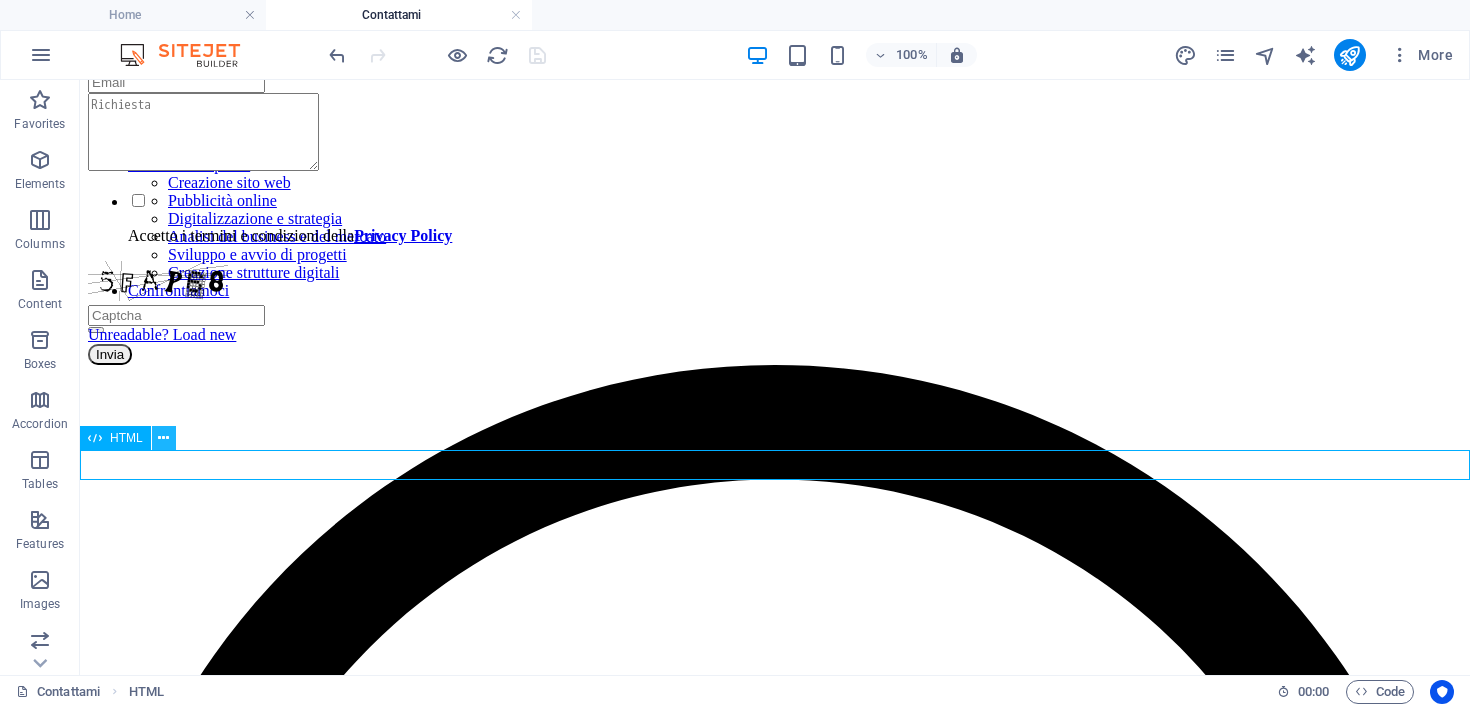 click at bounding box center (163, 438) 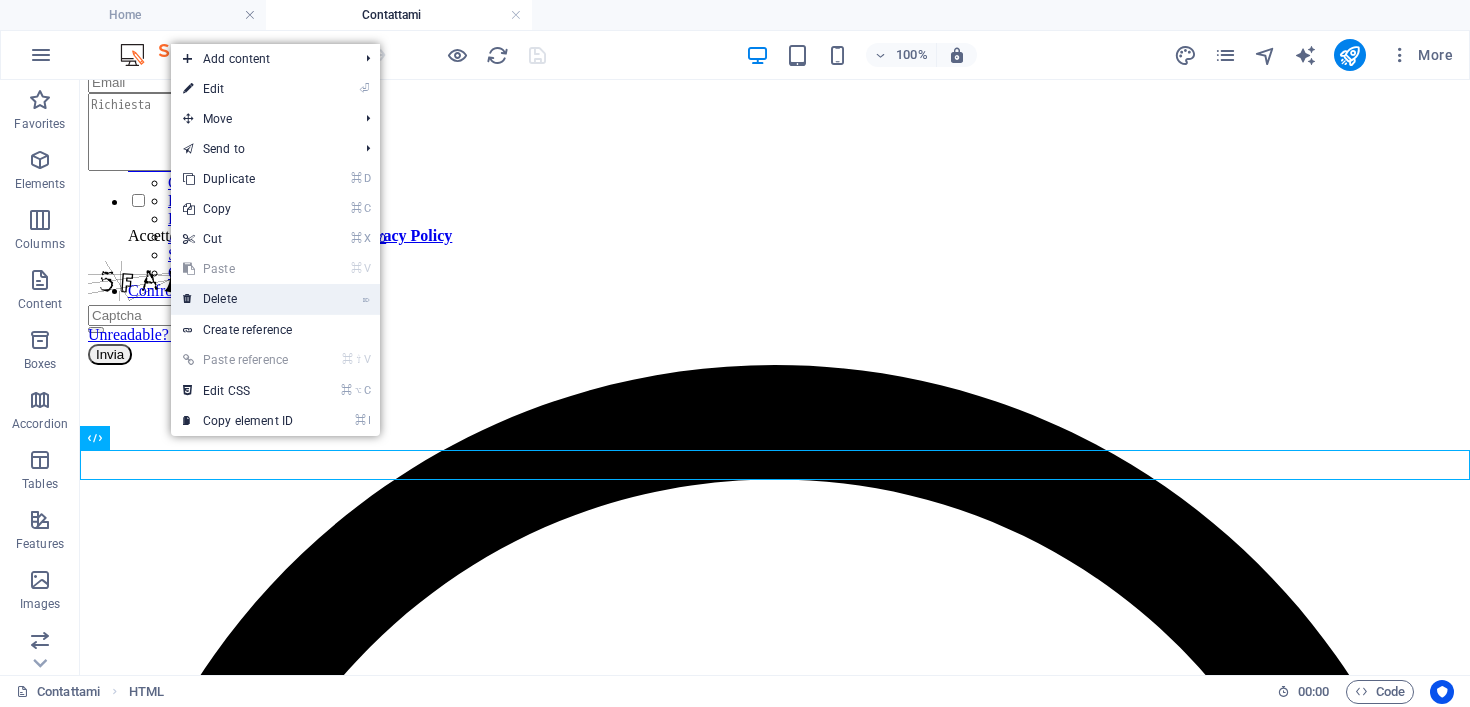 click on "⌦  Delete" at bounding box center (238, 299) 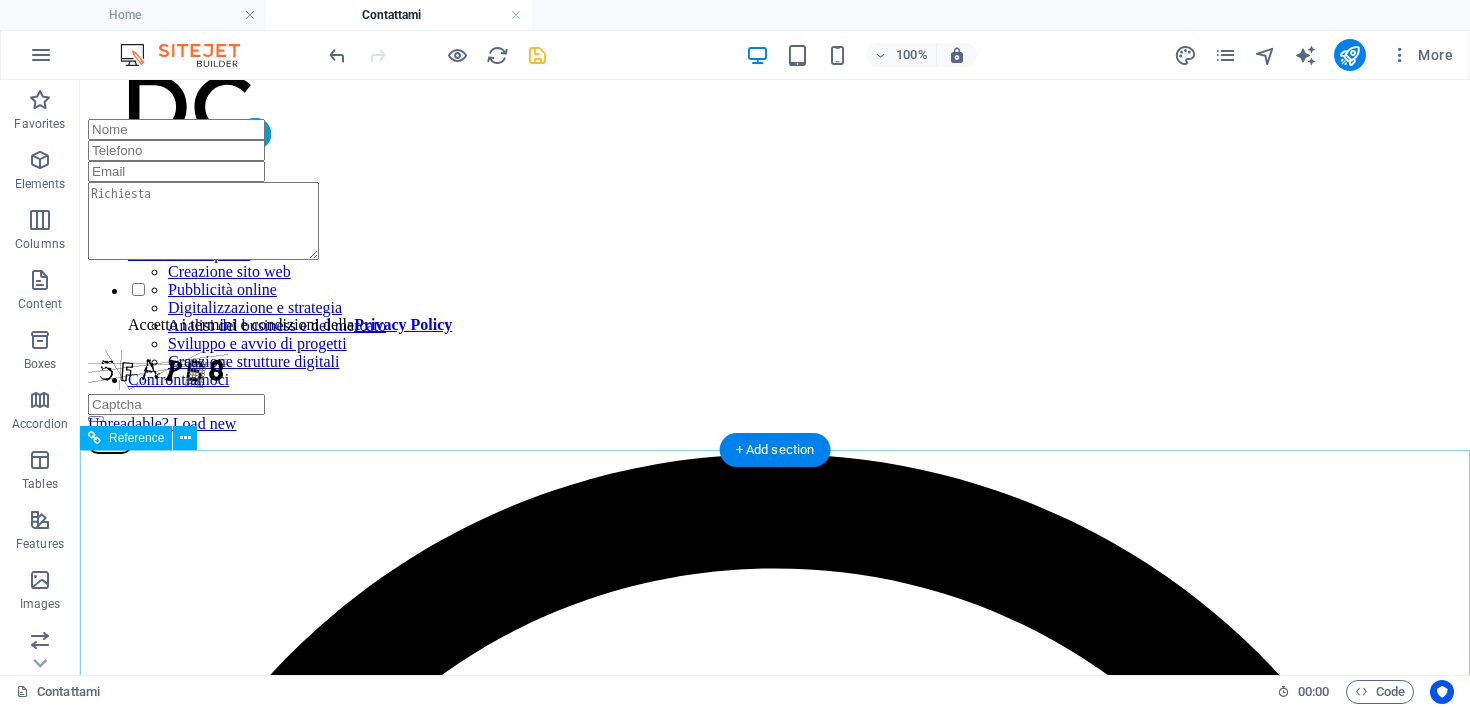 scroll, scrollTop: 26, scrollLeft: 0, axis: vertical 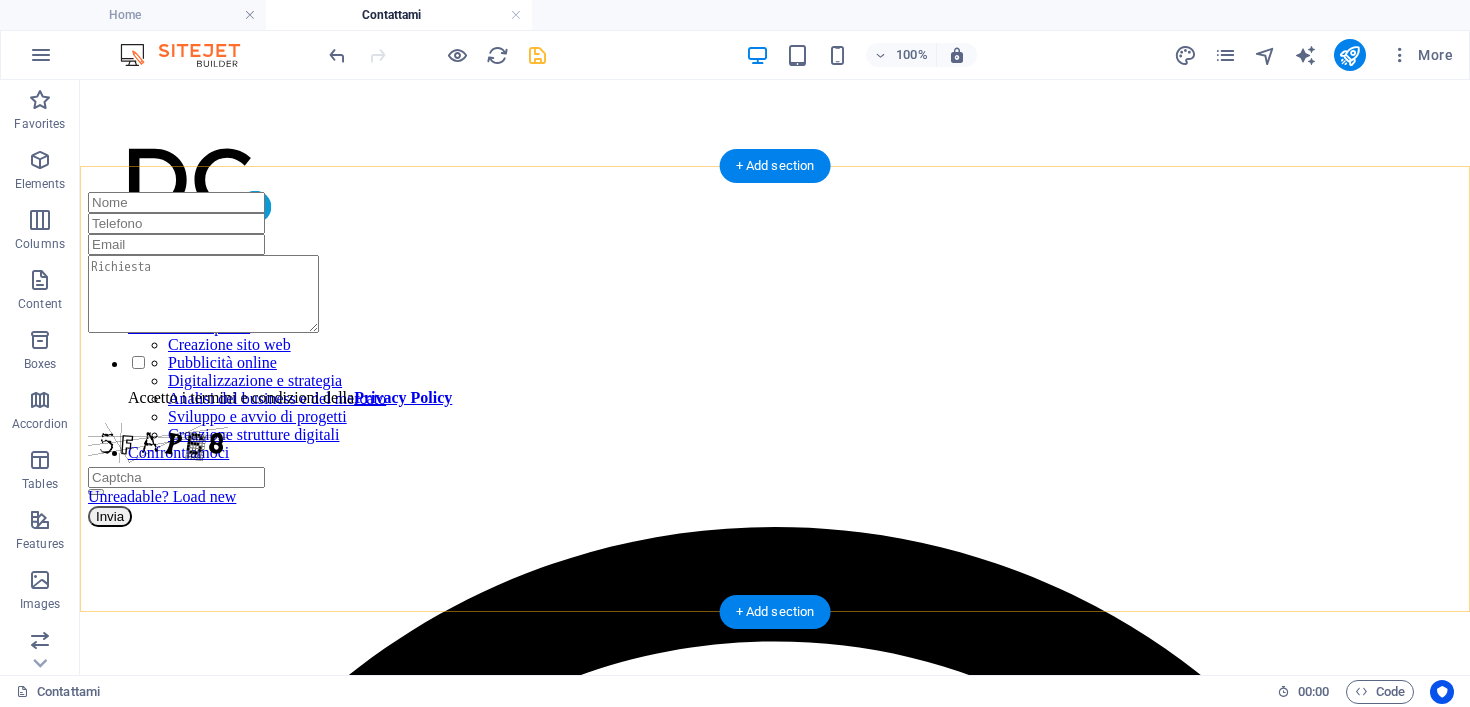 click on "[FIRST] [LAST] [STREET] [NUMBER] [POSTAL_CODE]   [CITY] [COUNTRY] P.iva: [VAT_NUMBER] +[PHONE_PREFIX] [PHONE] Contattami [EMAIL] m Scopri di più Chi sono
Privacy Policy
Cookie Policy" at bounding box center (775, 2175) 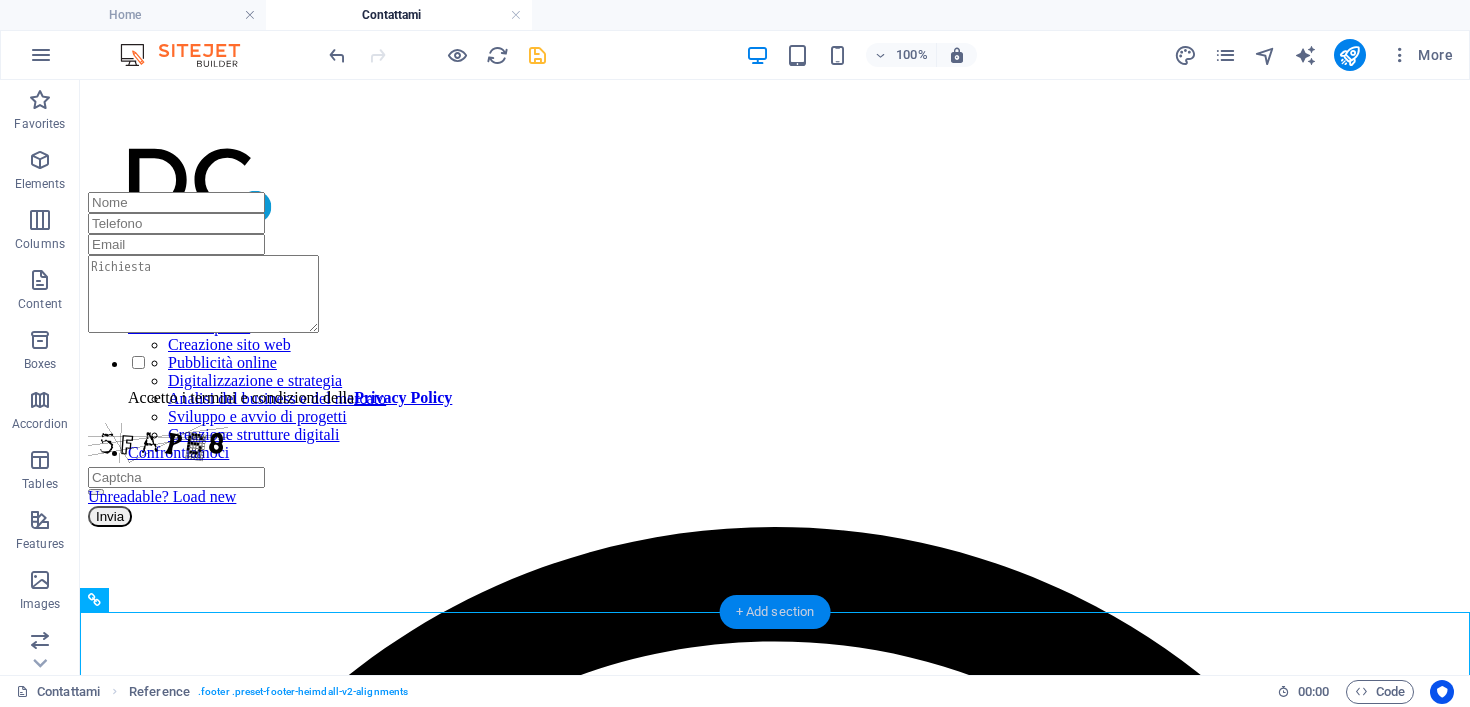 click on "+ Add section" at bounding box center (775, 612) 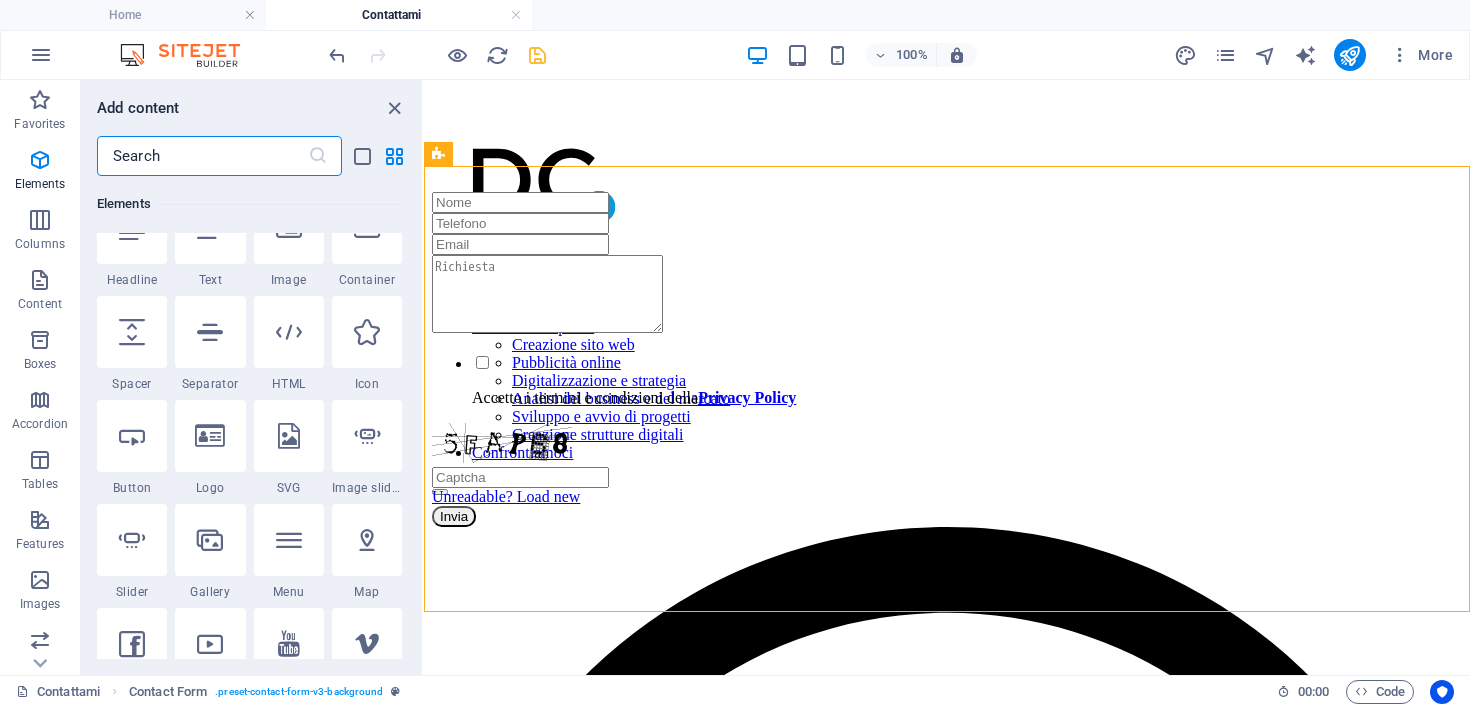 scroll, scrollTop: 236, scrollLeft: 0, axis: vertical 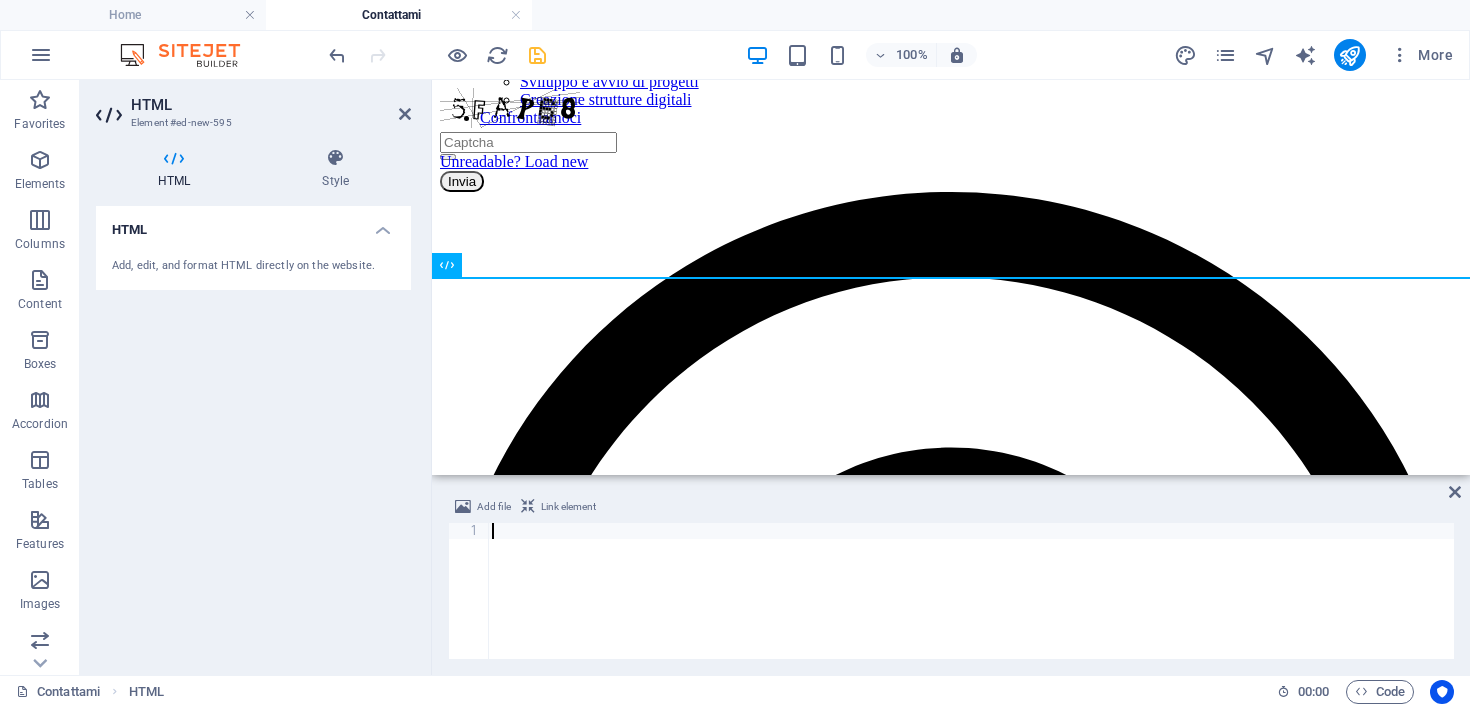 type on "<div class="hs-form-frame" data-region="eu1" data-form-id="dd62ed1e-968a-4e9b-a12f-b118e14f9731" data-portal-id="146667139"></div>" 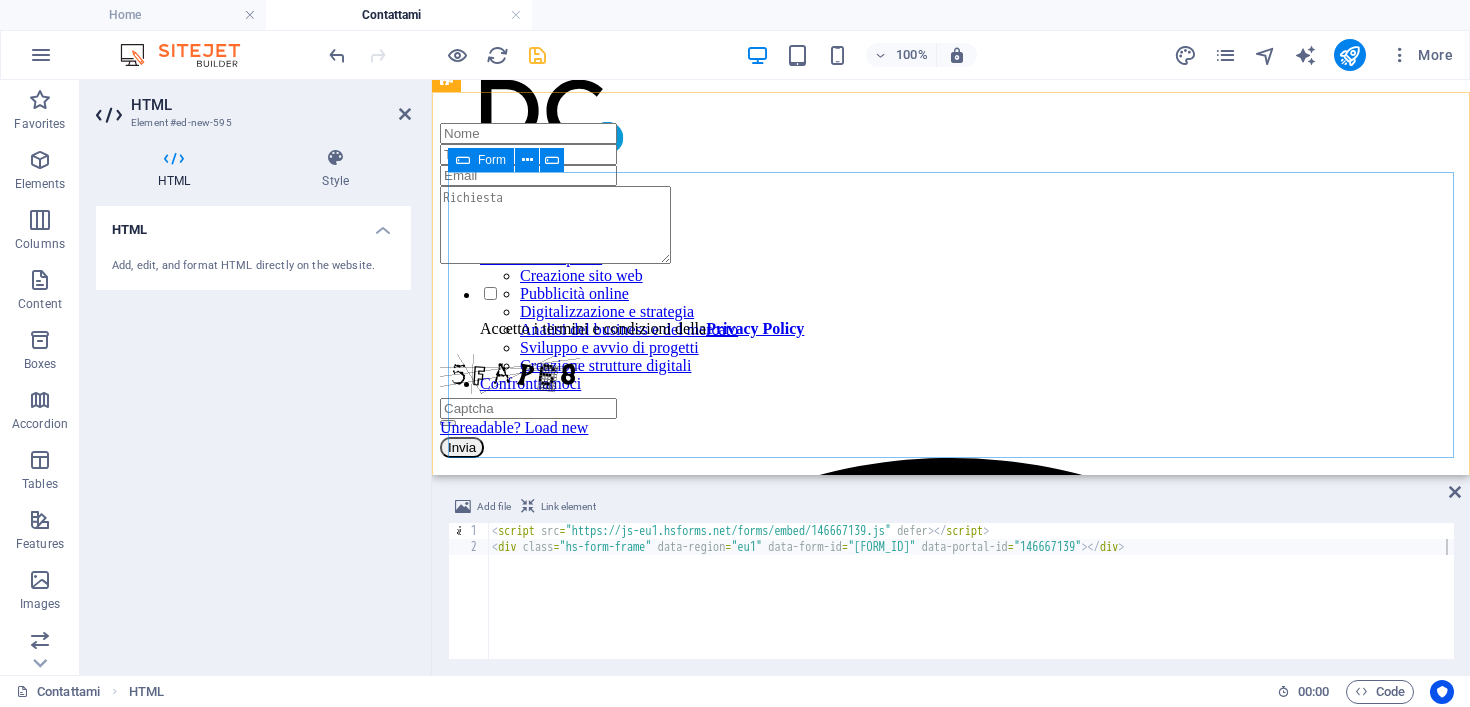 scroll, scrollTop: 0, scrollLeft: 0, axis: both 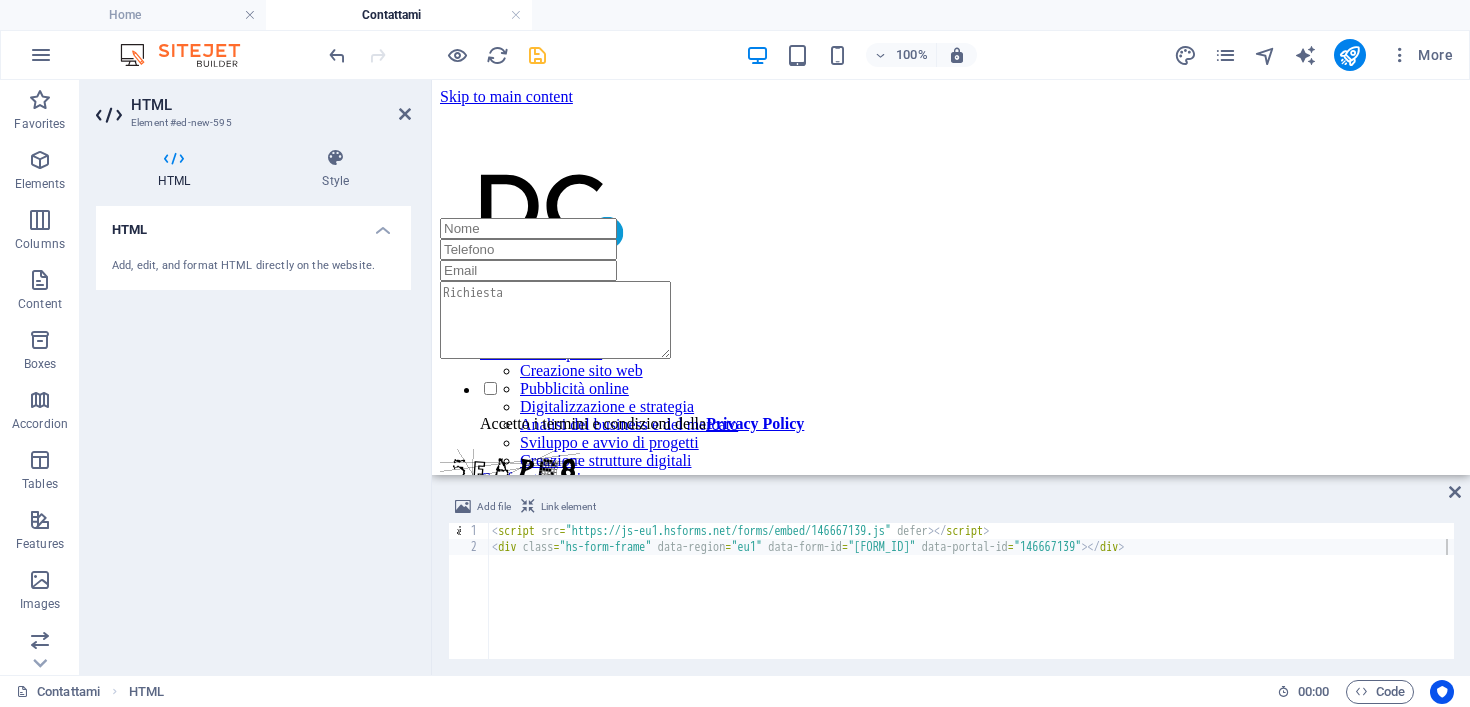 click on "Add file Link element <div class="hs-form-frame" data-region="eu1" data-form-id="dd62ed1e-968a-4e9b-a12f-b118e14f9731" data-portal-id="146667139"></div> 1 2 < script   src = "https://js-eu1.hsforms.net/forms/embed/146667139.js"   defer > </ script > < div   class = "hs-form-frame"   data-region = "eu1"   data-form-id = "dd62ed1e-968a-4e9b-a12f-b118e14f9731"   data-portal-id = "146667139" > </ div >     הההההההההההההההההההההההההההההההההההההההההההההההההההההההההההההההההההההההההההההההההההההההההההההההההההההההההההההההההההההההההההההההההההההההההההההההההההההההההההההההההההההההההההההההההההההההההההההההההההההההההההההההההההההההההההההההההההההההההההההההההההההההההההההההה" at bounding box center [951, 577] 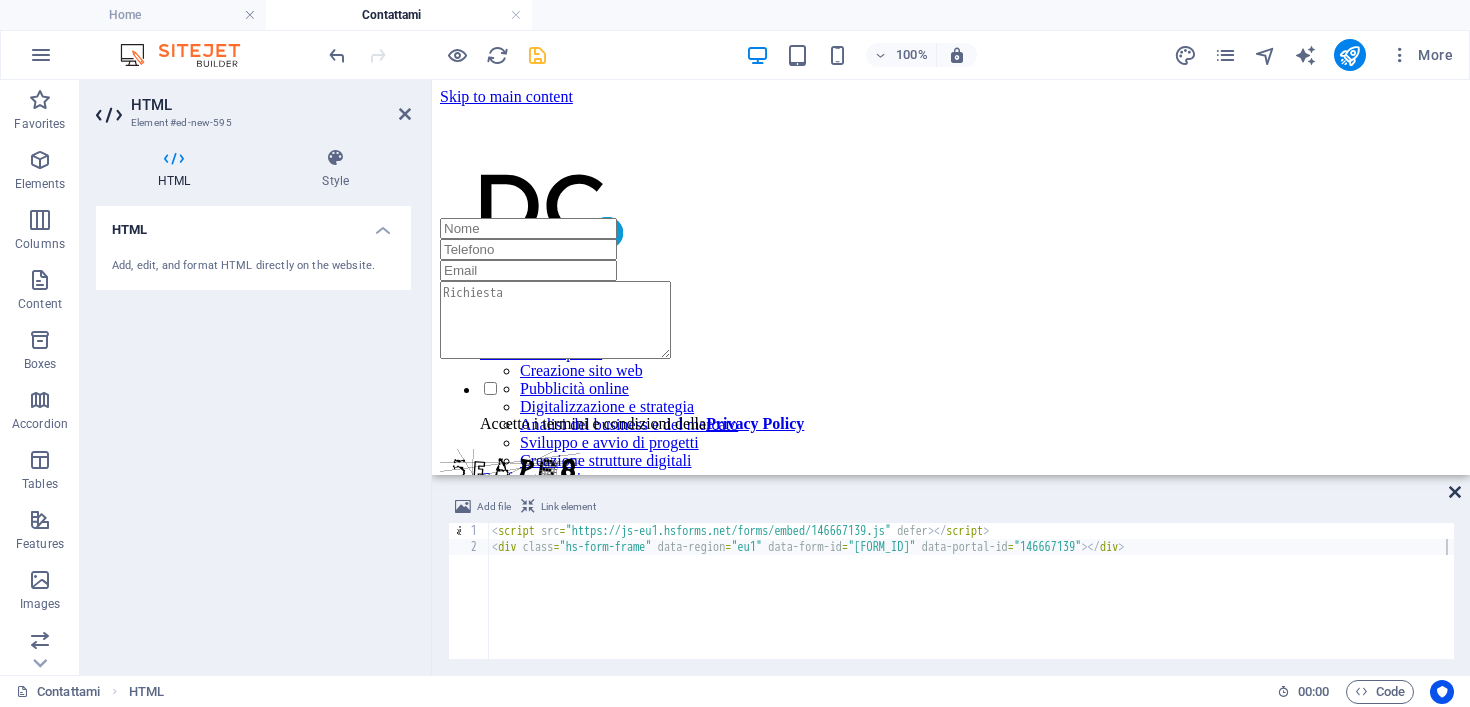 click at bounding box center [1455, 492] 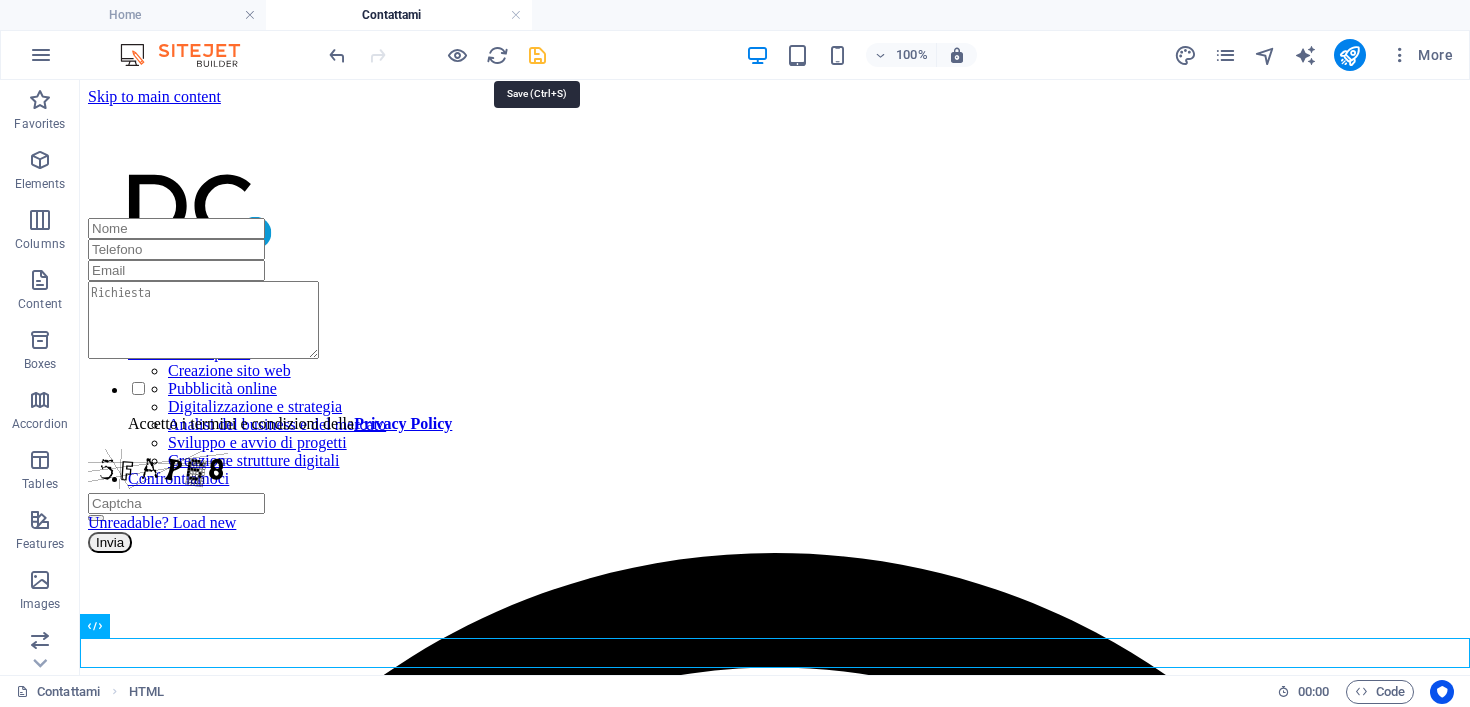 click at bounding box center (537, 55) 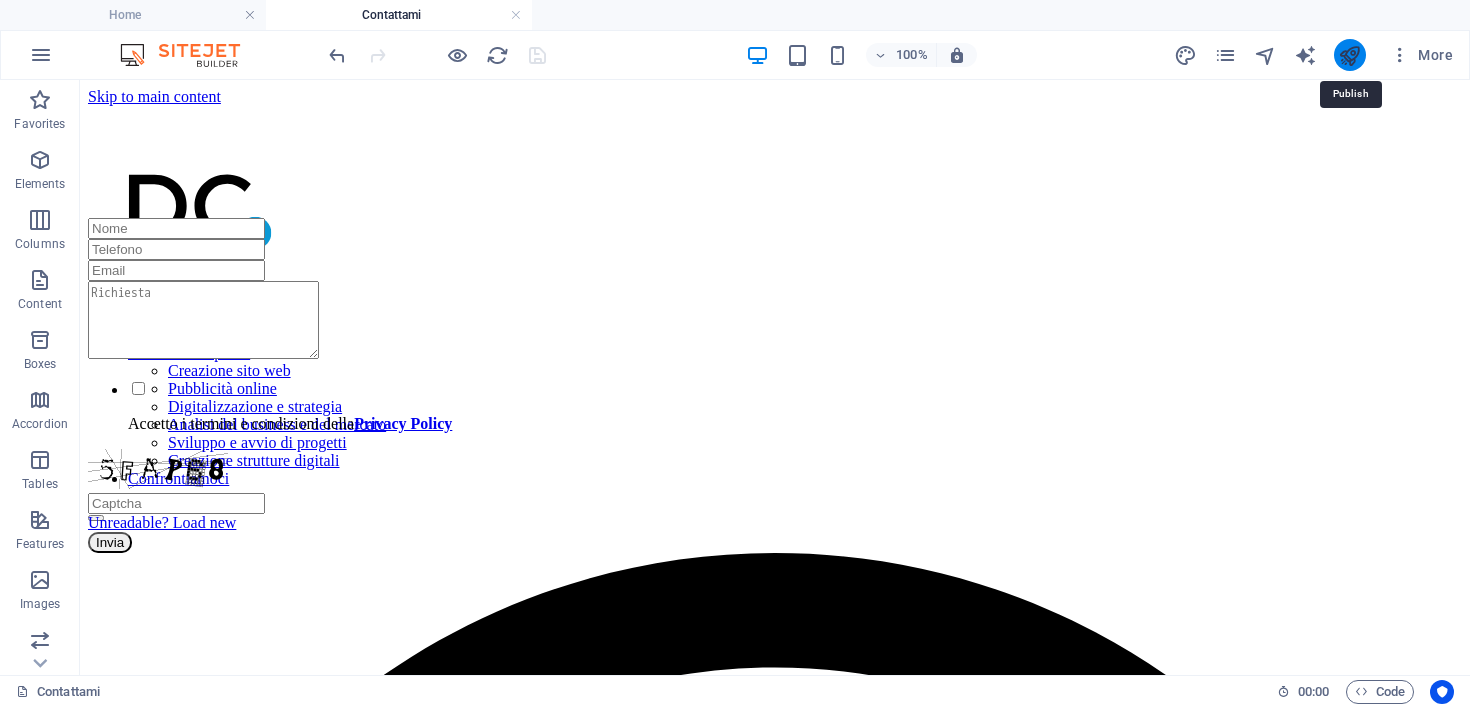 click at bounding box center (1349, 55) 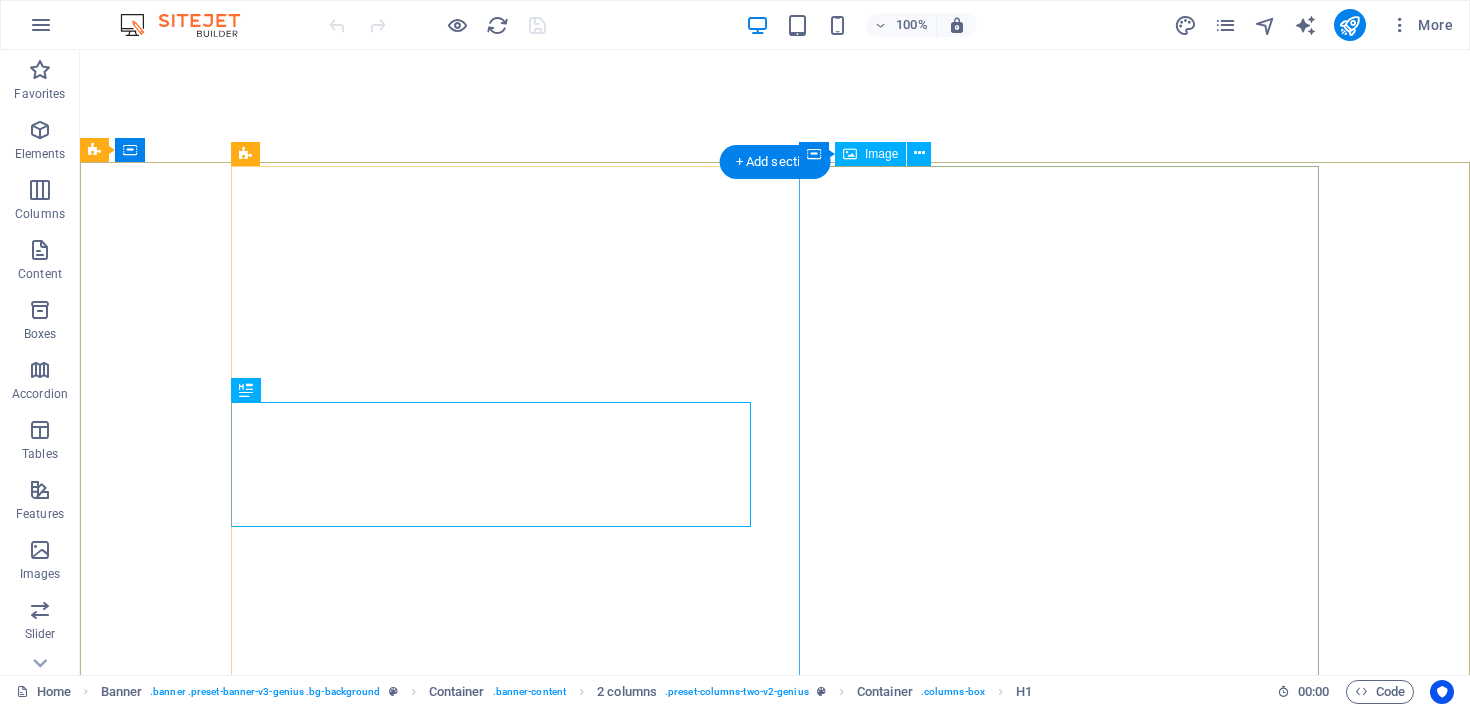 scroll, scrollTop: 0, scrollLeft: 0, axis: both 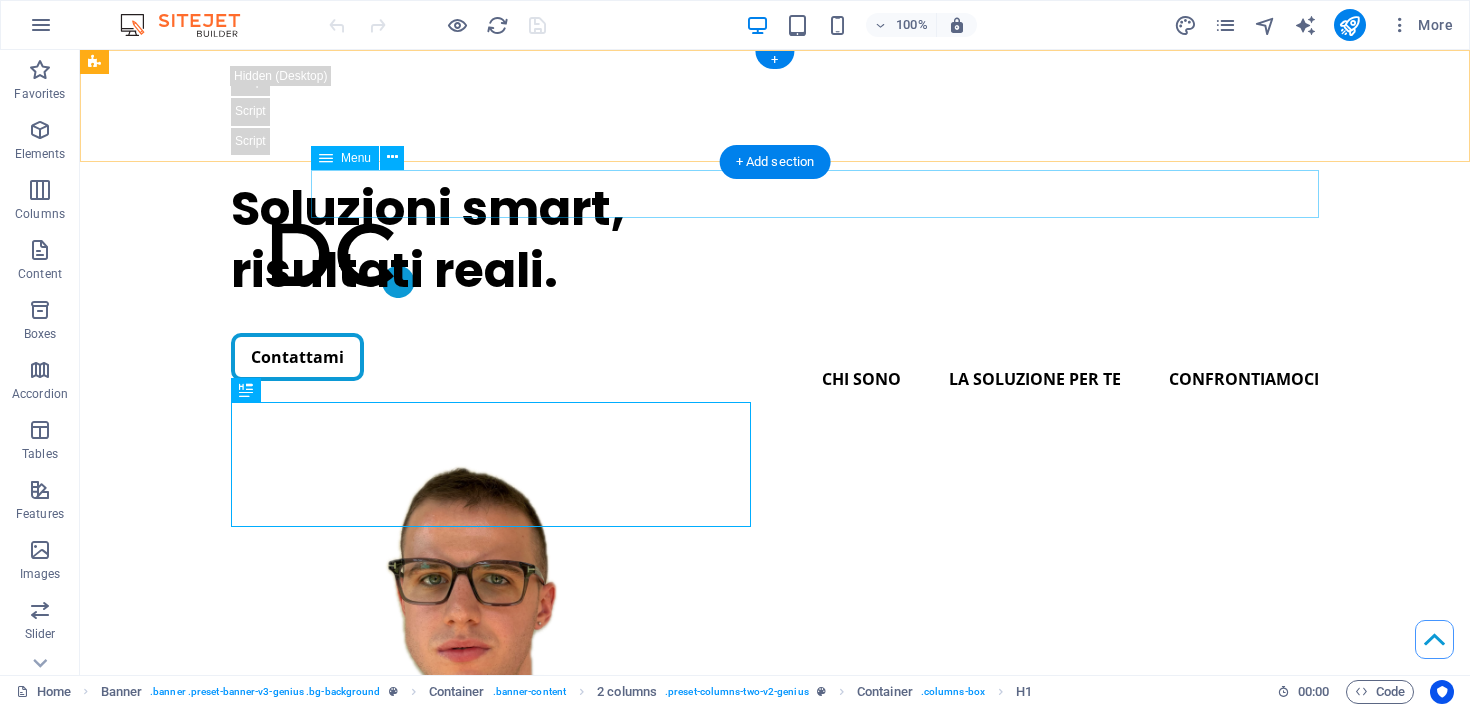 click on "Chi sono La soluzione per te Creazione sito web Pubblicità online Digitalizzazione e strategia Analisi del business e del mercato Sviluppo e avvio di progetti Creazione strutture digitali Confrontiamoci" at bounding box center (775, 379) 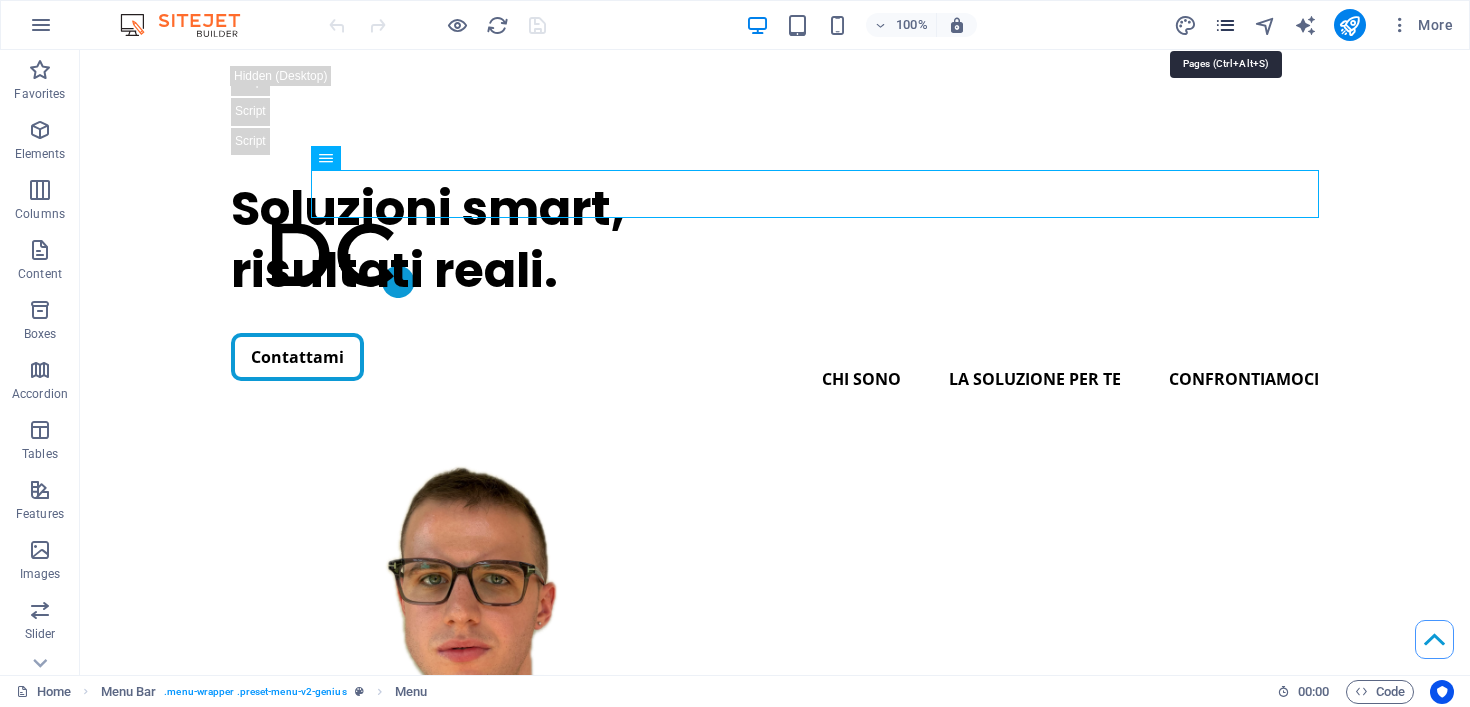 click at bounding box center (1225, 25) 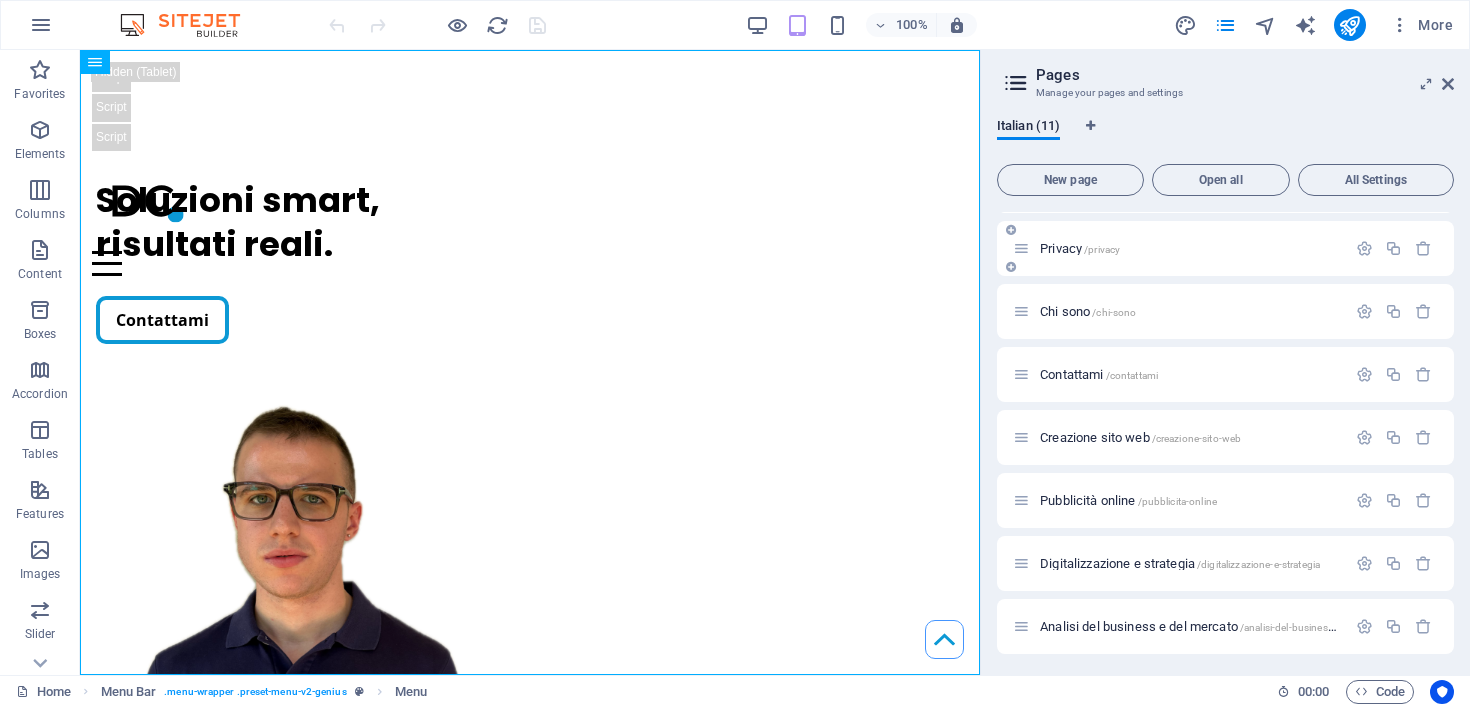 scroll, scrollTop: 155, scrollLeft: 0, axis: vertical 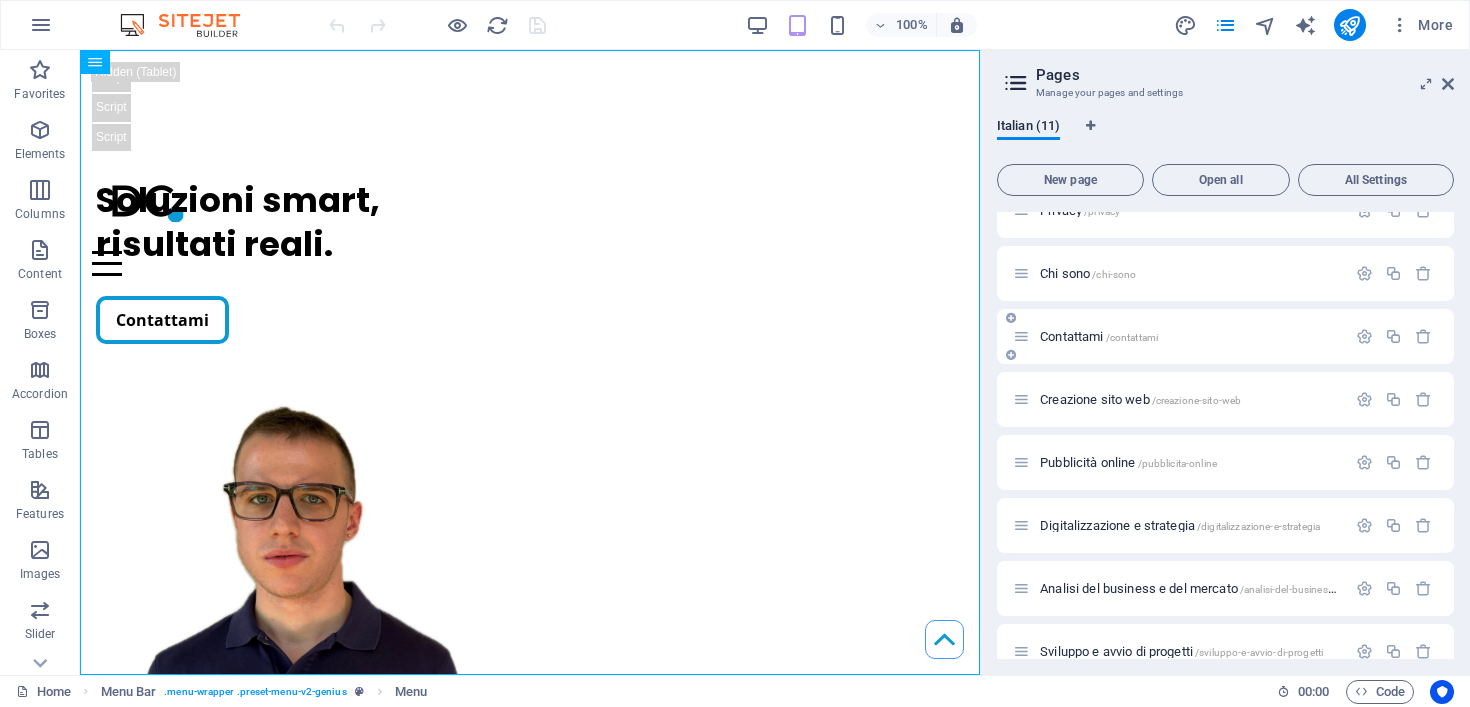 click on "Contattami /contattami" at bounding box center (1099, 336) 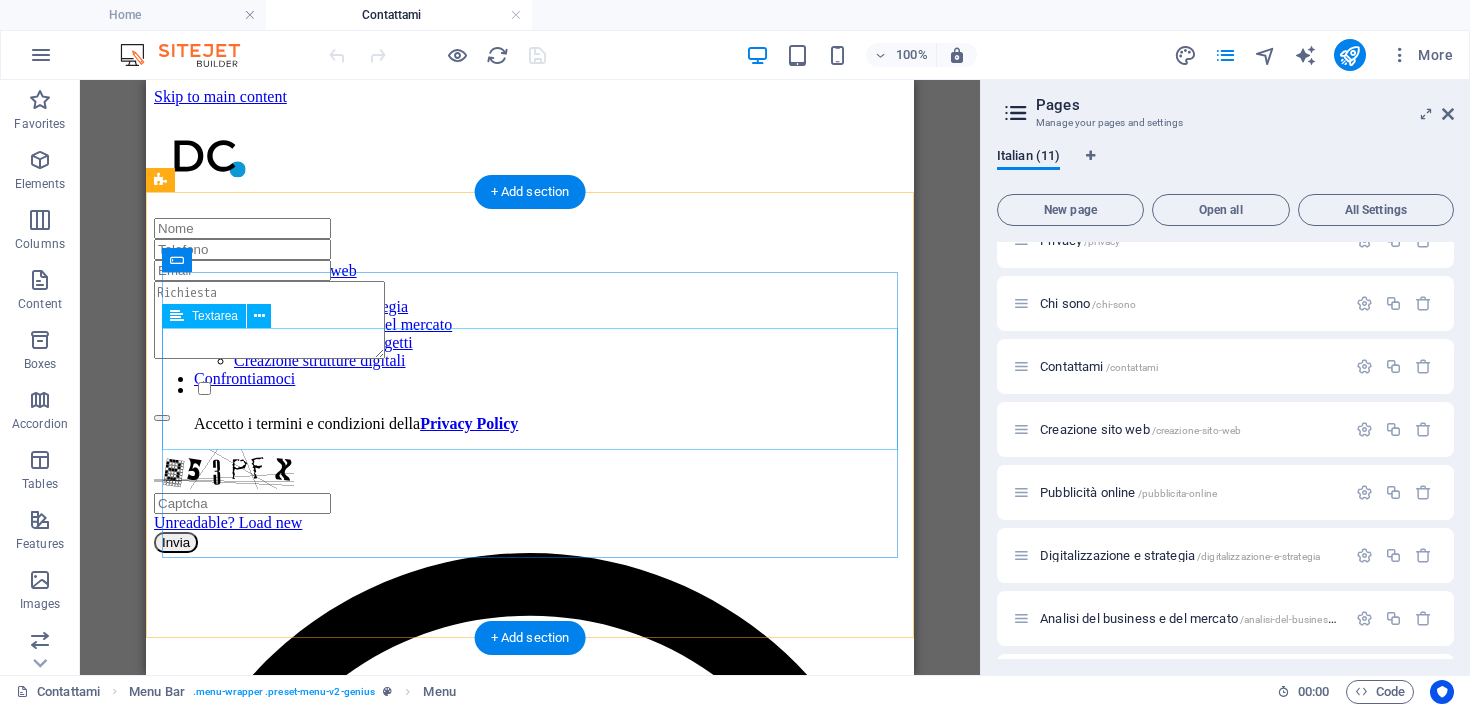 scroll, scrollTop: 0, scrollLeft: 0, axis: both 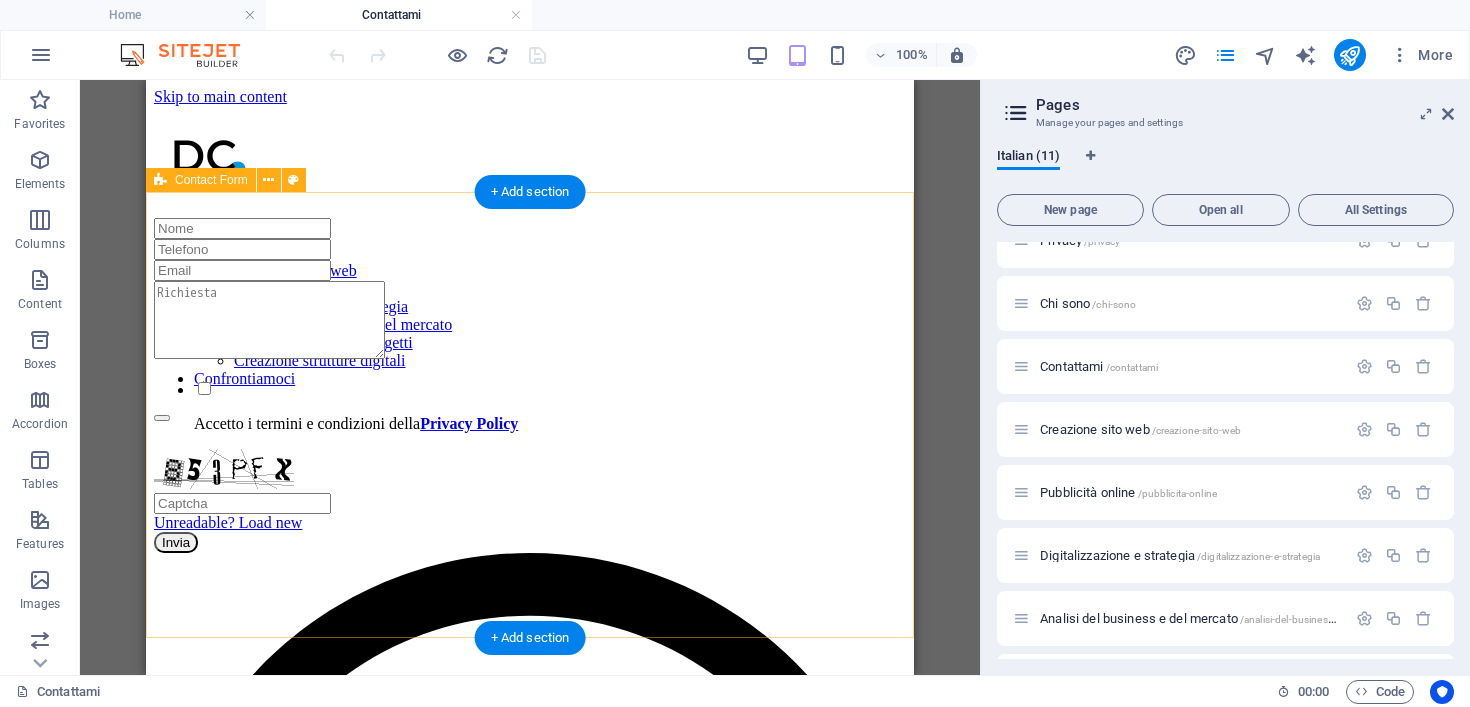 click on "Accetto i termini e condizioni della  Privacy Policy Unreadable? Load new Invia" at bounding box center (530, 385) 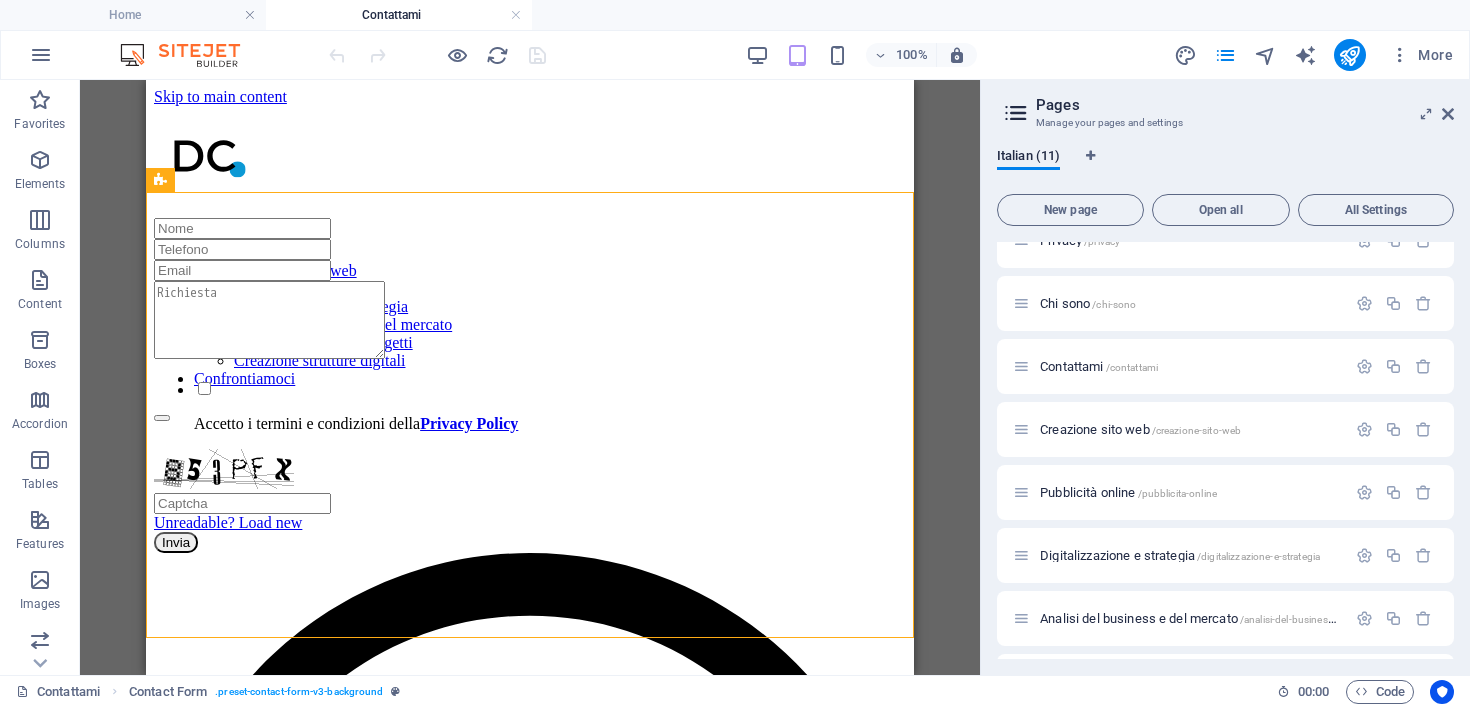 click on "100% More" at bounding box center [893, 55] 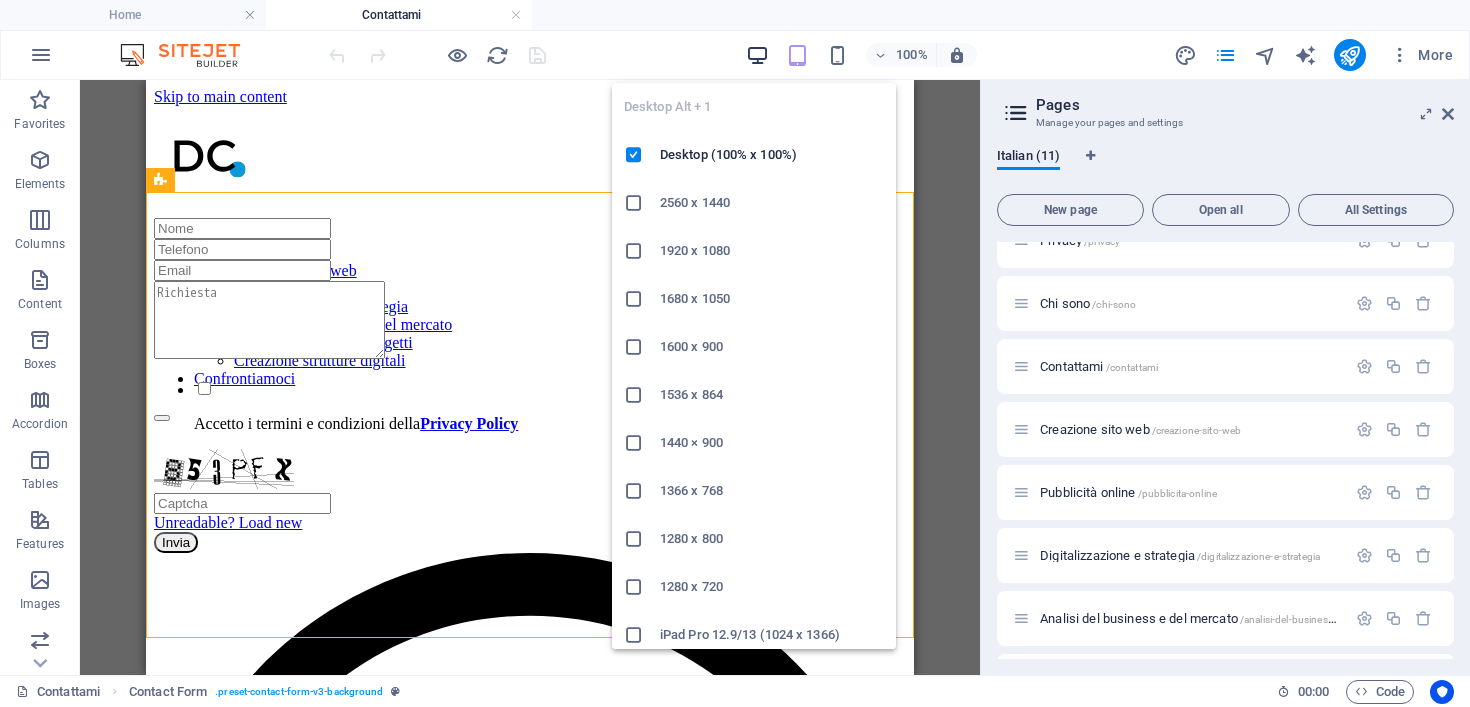 click at bounding box center [757, 55] 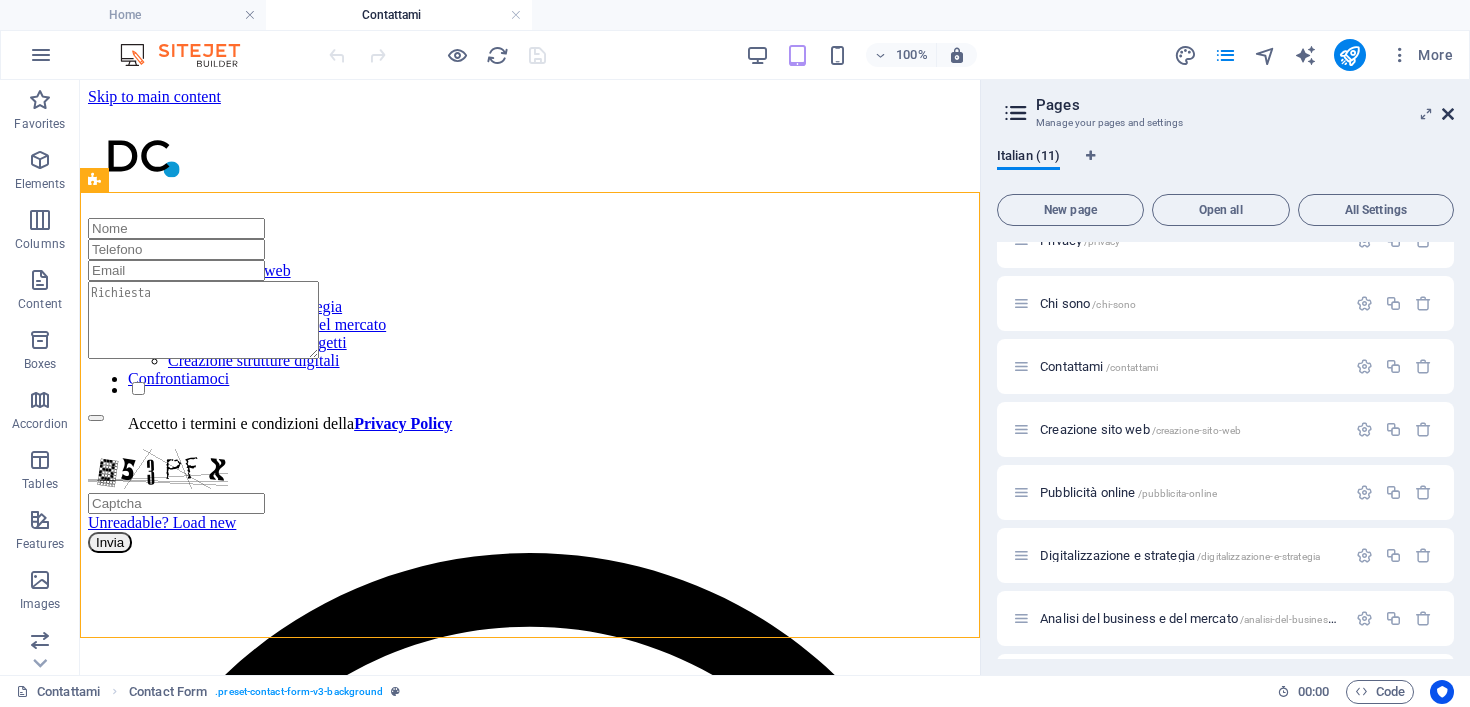 click at bounding box center (1448, 114) 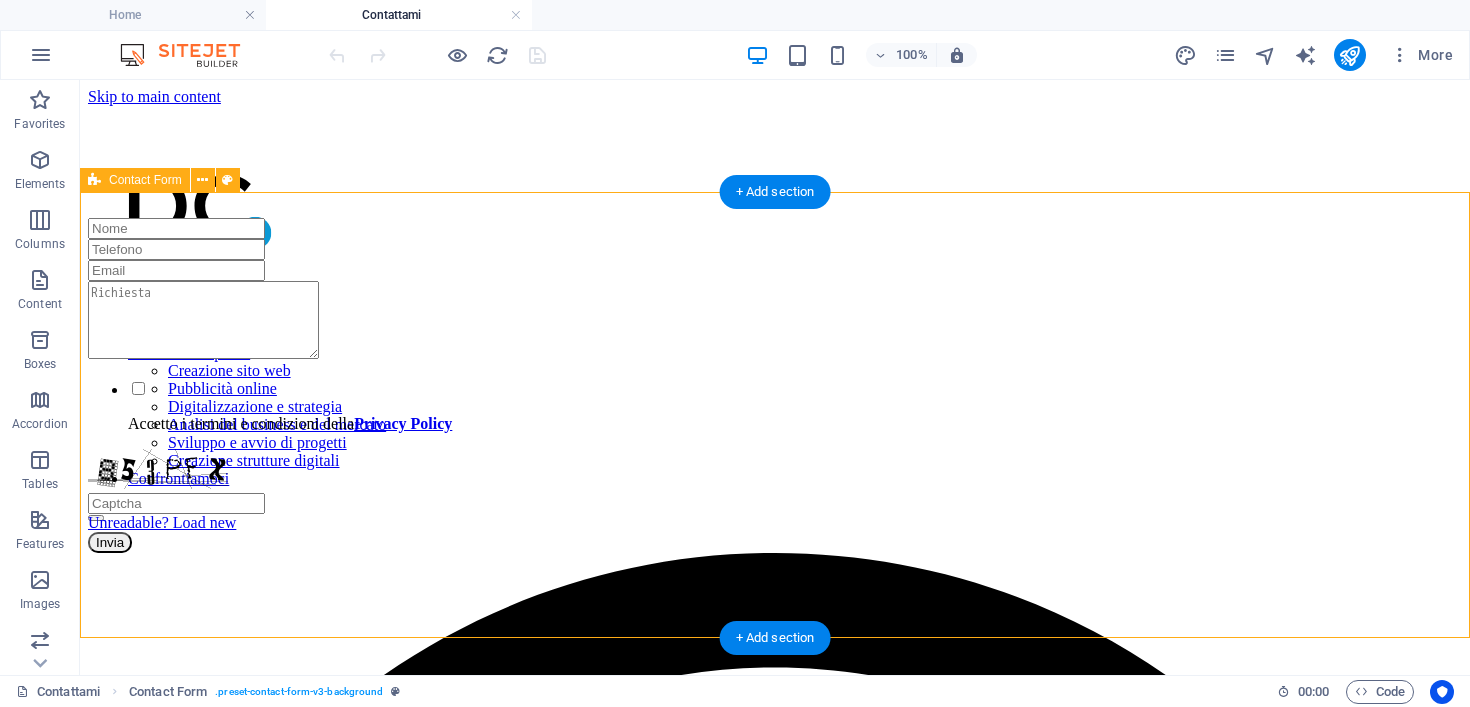 click on "Accetto i termini e condizioni della  Privacy Policy Unreadable? Load new Invia" at bounding box center (775, 385) 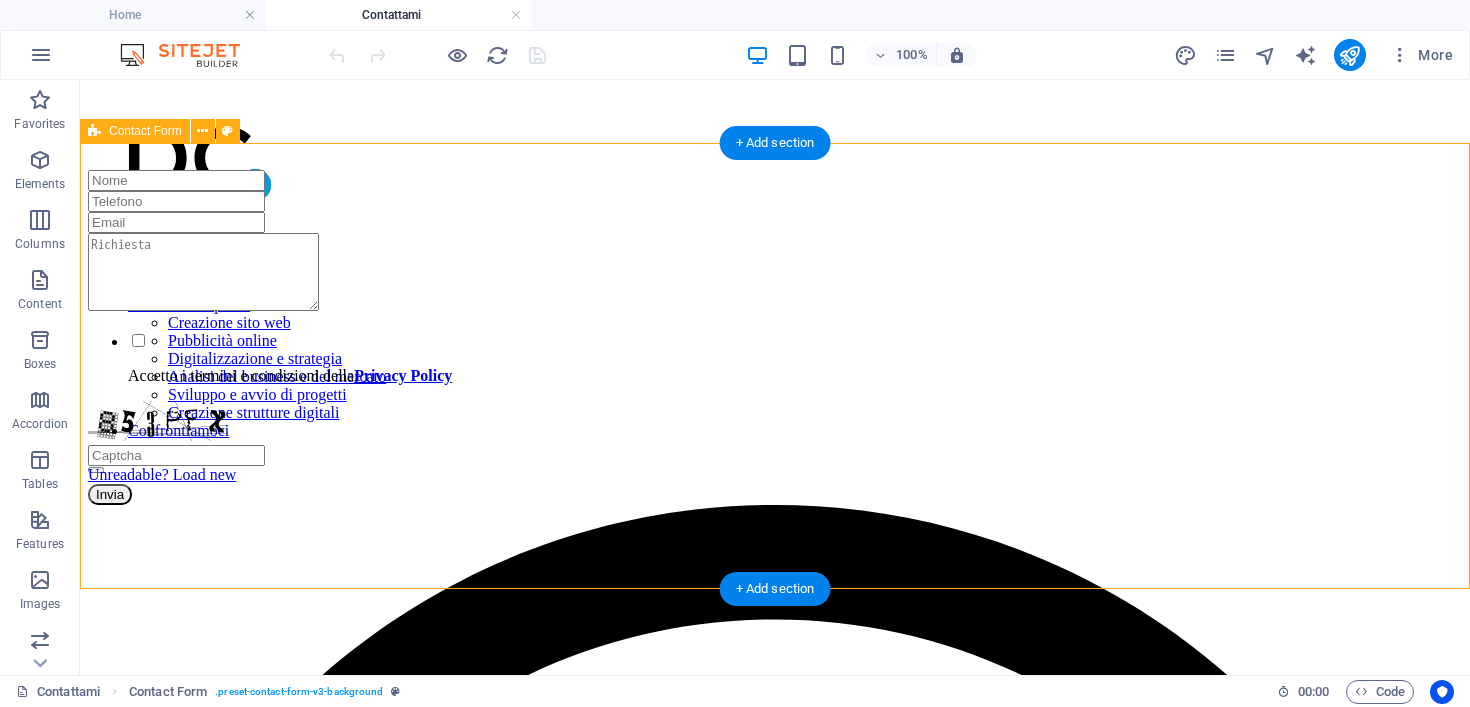 scroll, scrollTop: 49, scrollLeft: 0, axis: vertical 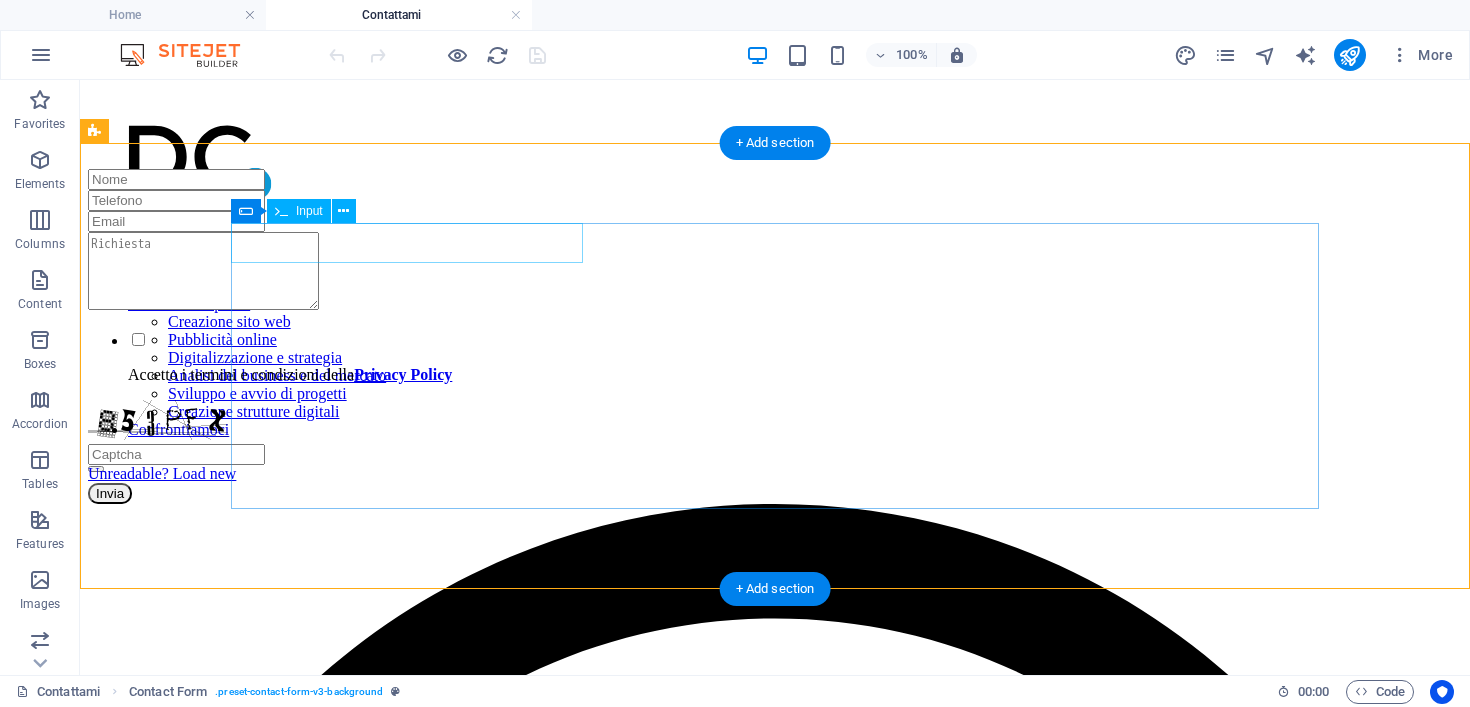 click at bounding box center (775, 179) 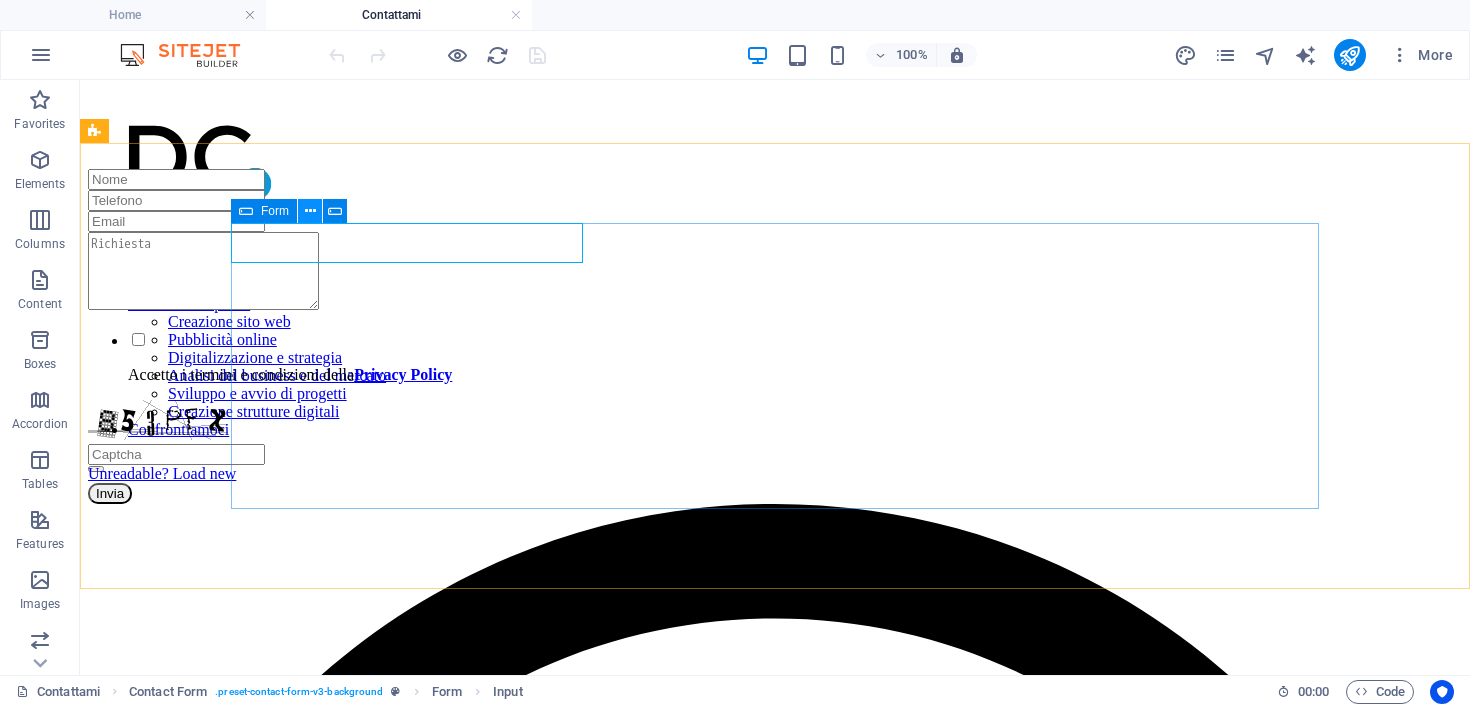 click at bounding box center [310, 211] 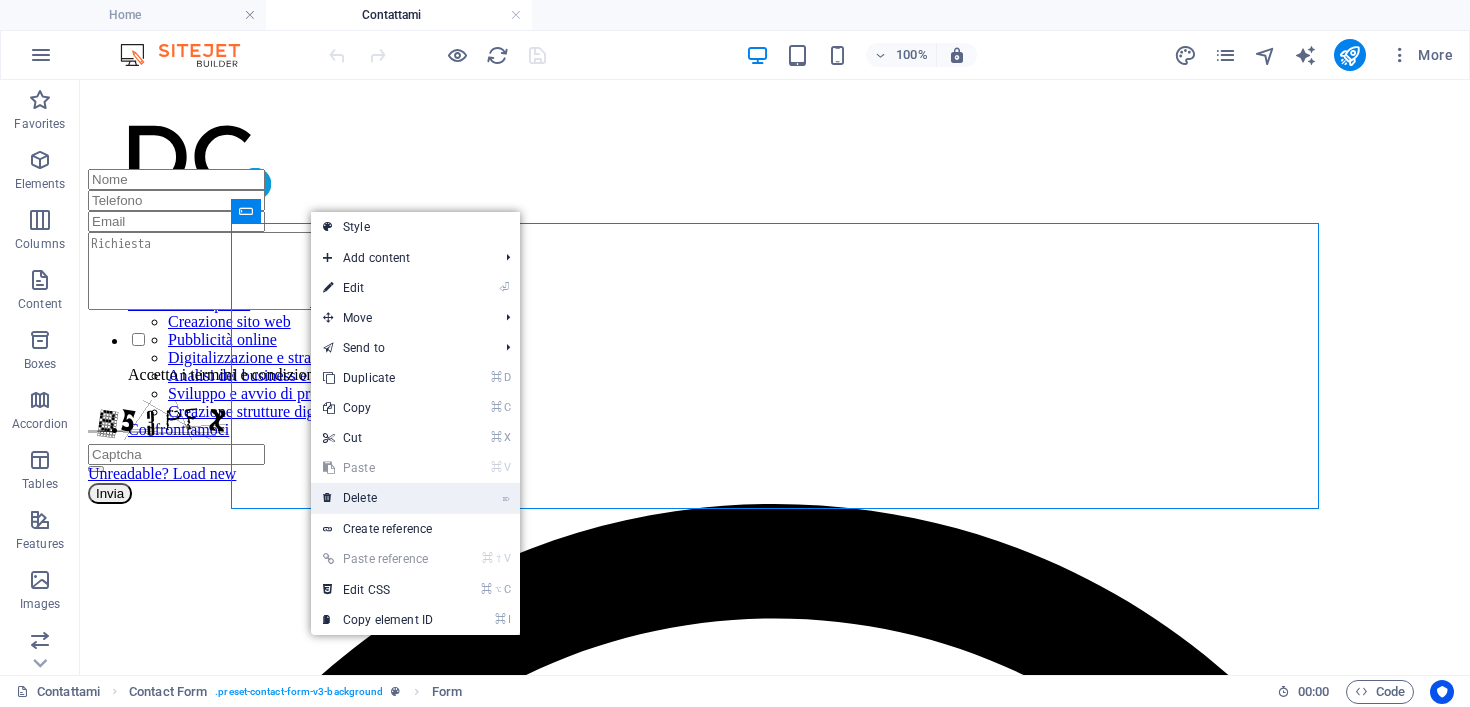 click on "⌦  Delete" at bounding box center [378, 498] 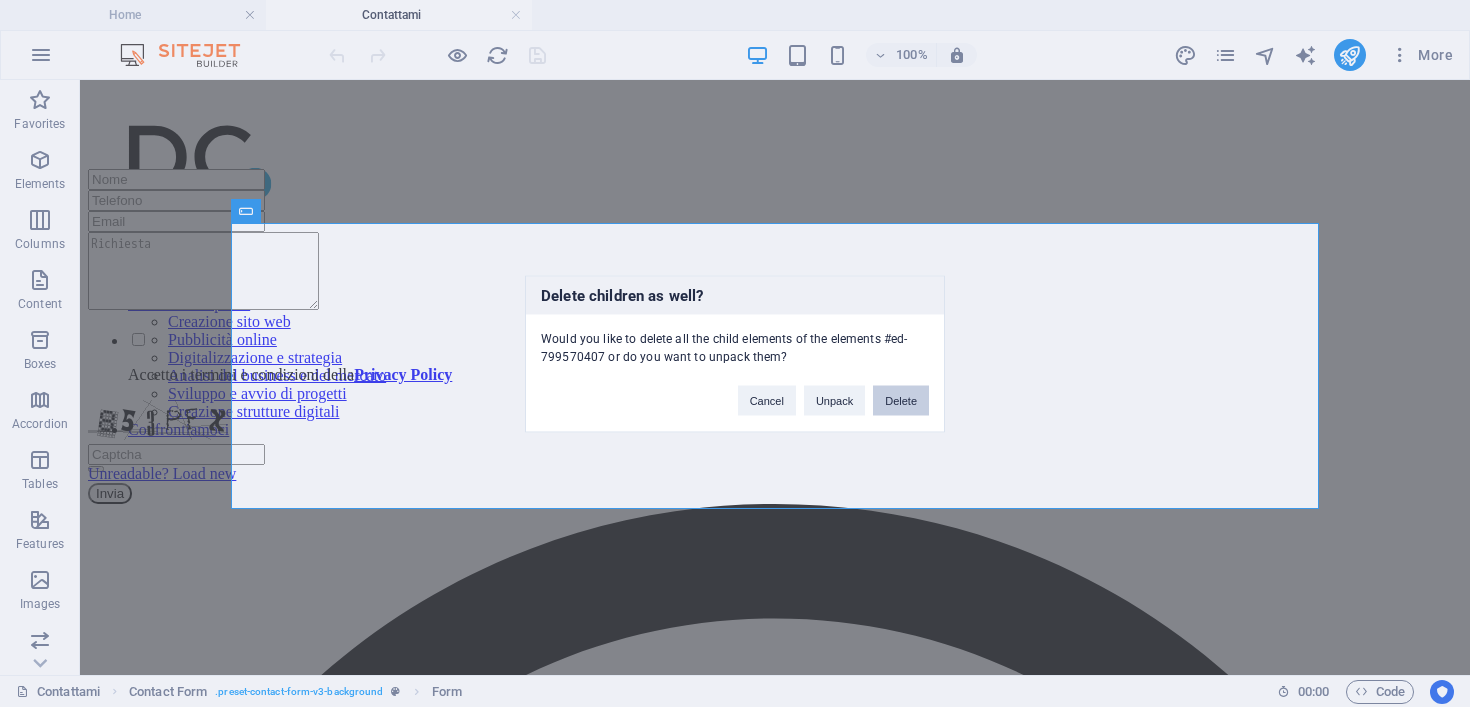 click on "Delete" at bounding box center (901, 400) 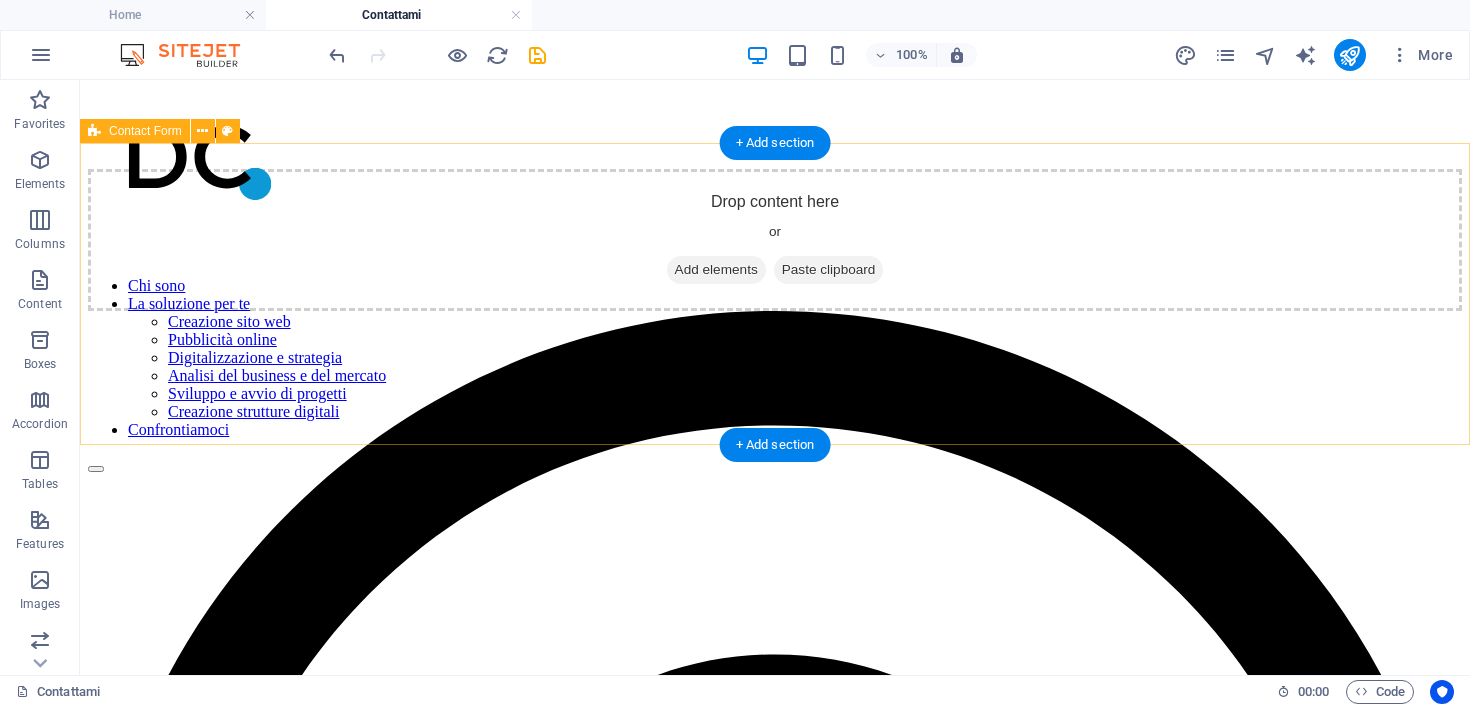 click on "Drop content here or  Add elements  Paste clipboard" at bounding box center [775, 240] 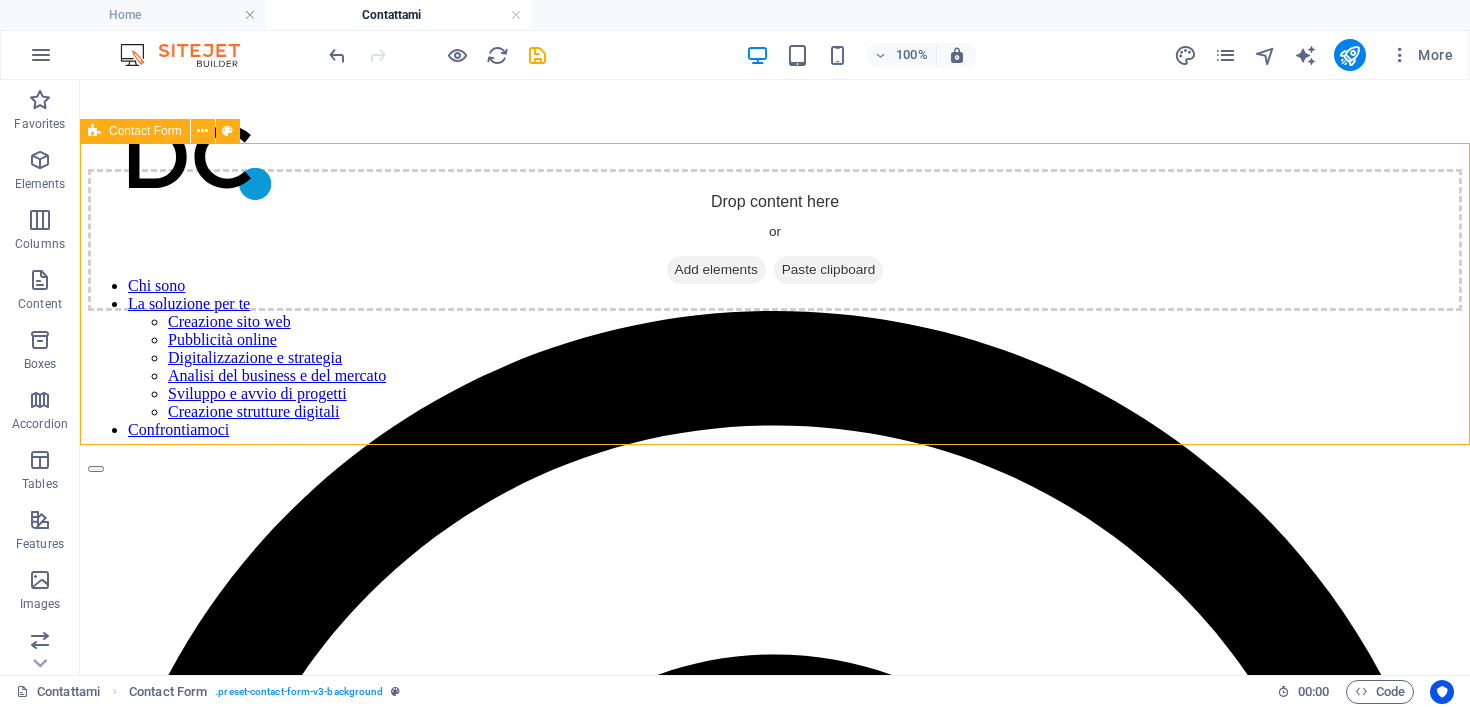 drag, startPoint x: 199, startPoint y: 143, endPoint x: 119, endPoint y: 64, distance: 112.432205 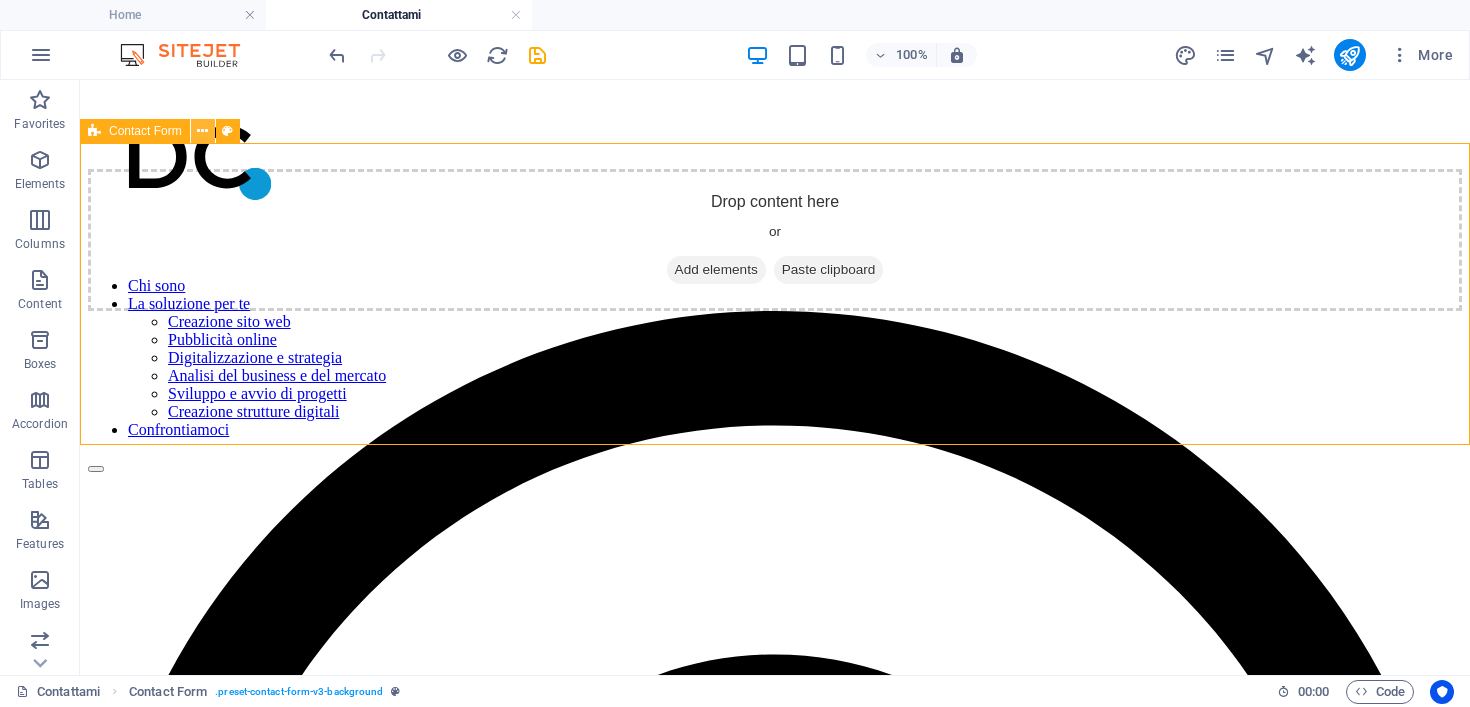 click at bounding box center (202, 131) 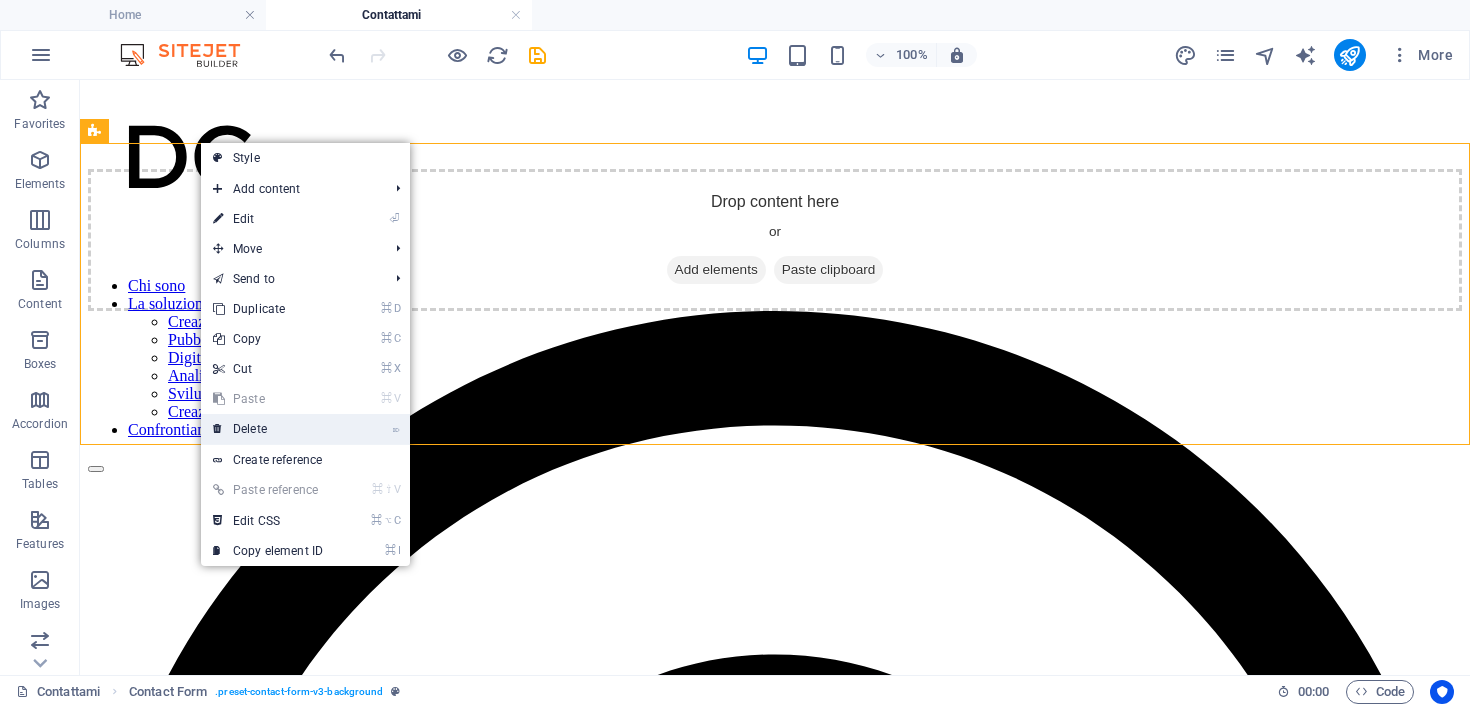 click on "⌦  Delete" at bounding box center (268, 429) 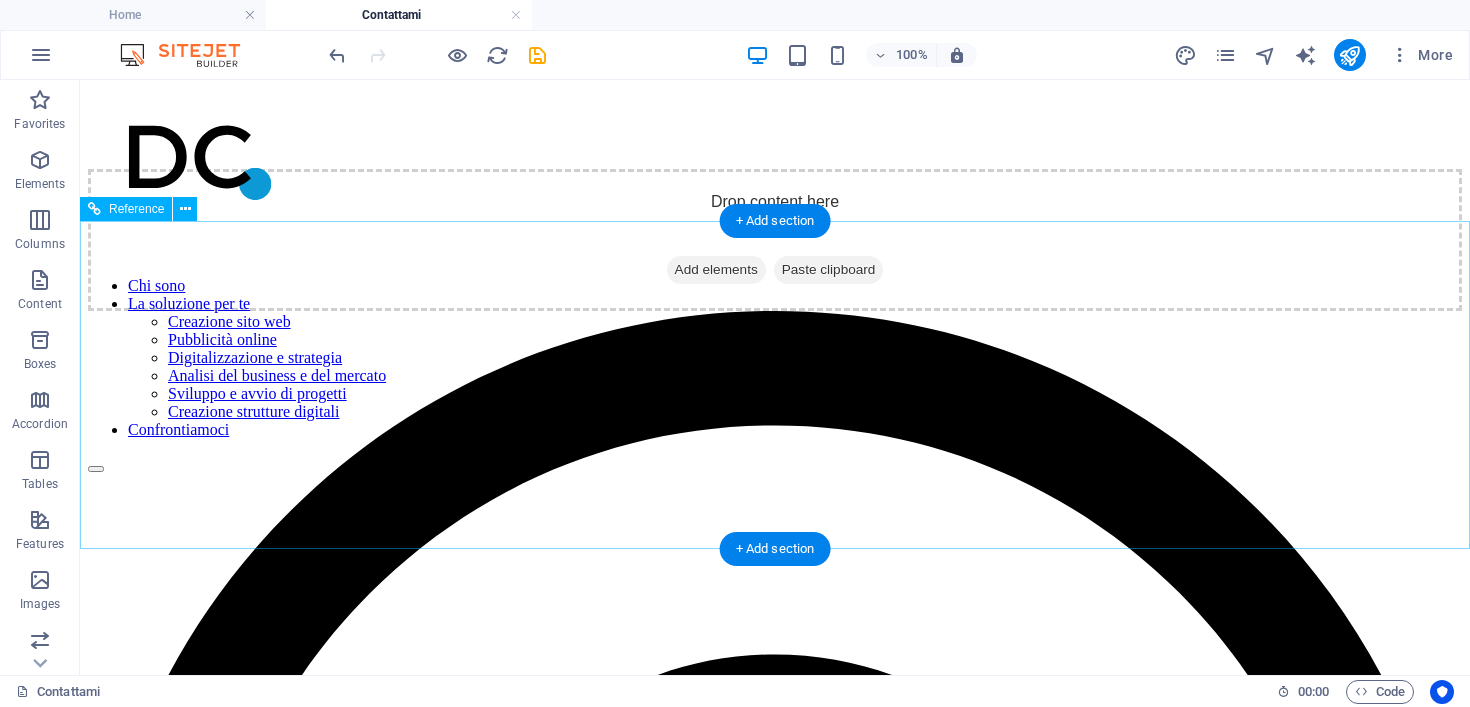 scroll, scrollTop: 0, scrollLeft: 0, axis: both 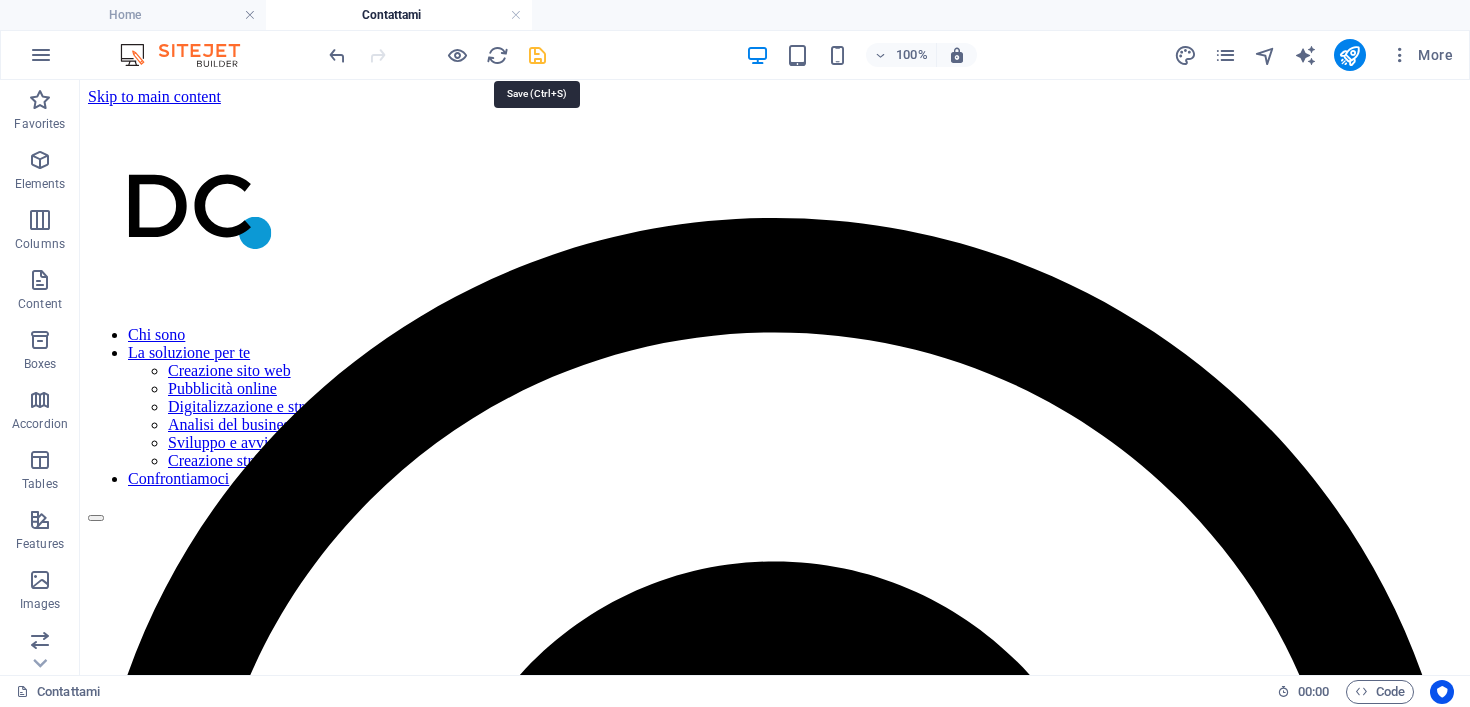 click at bounding box center (537, 55) 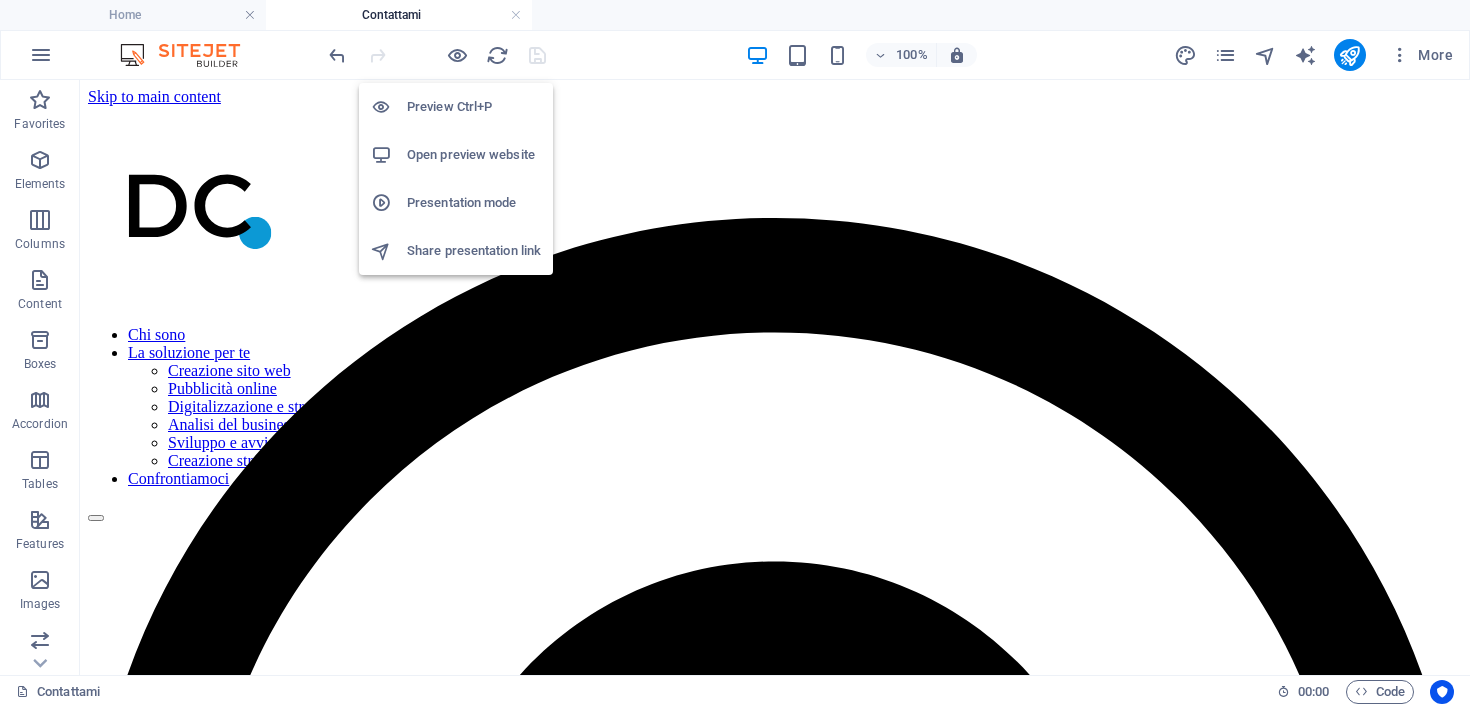 click on "Open preview website" at bounding box center [474, 155] 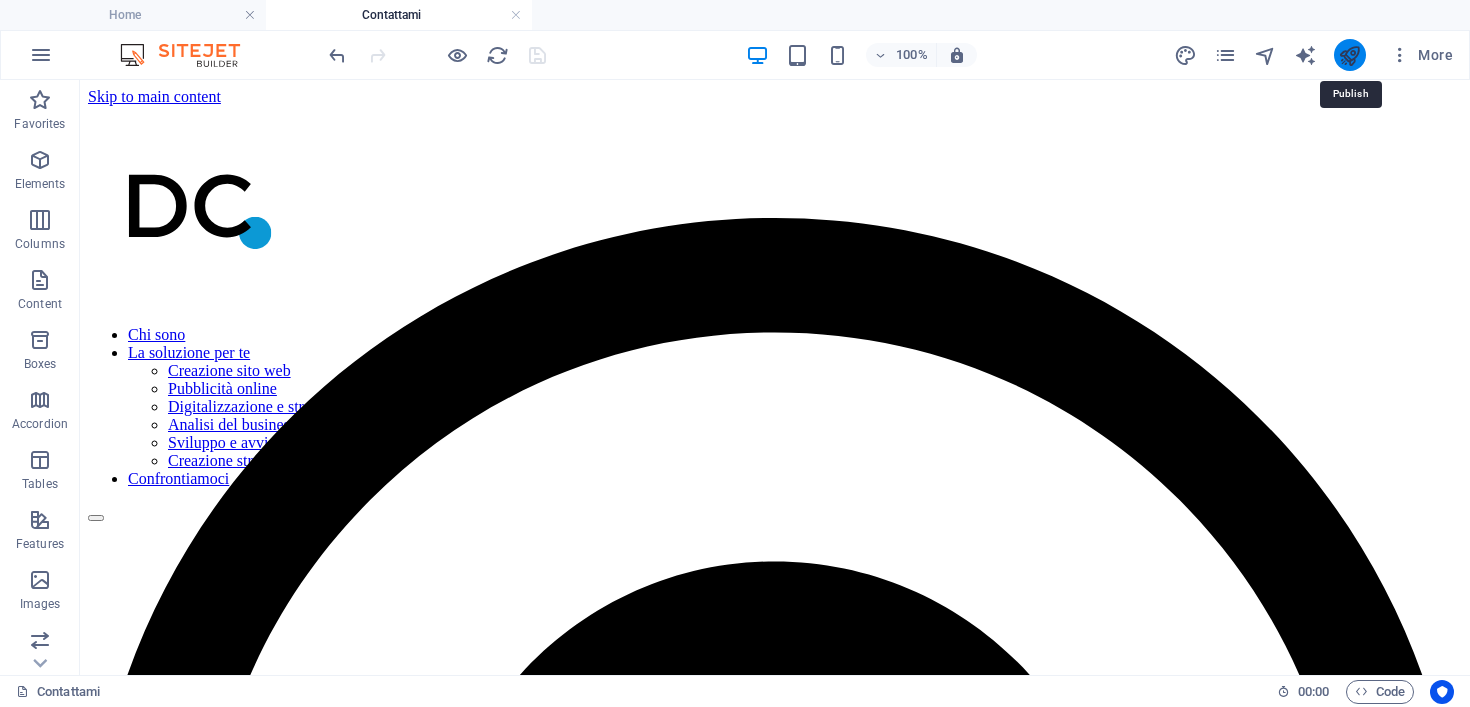 click at bounding box center [1349, 55] 